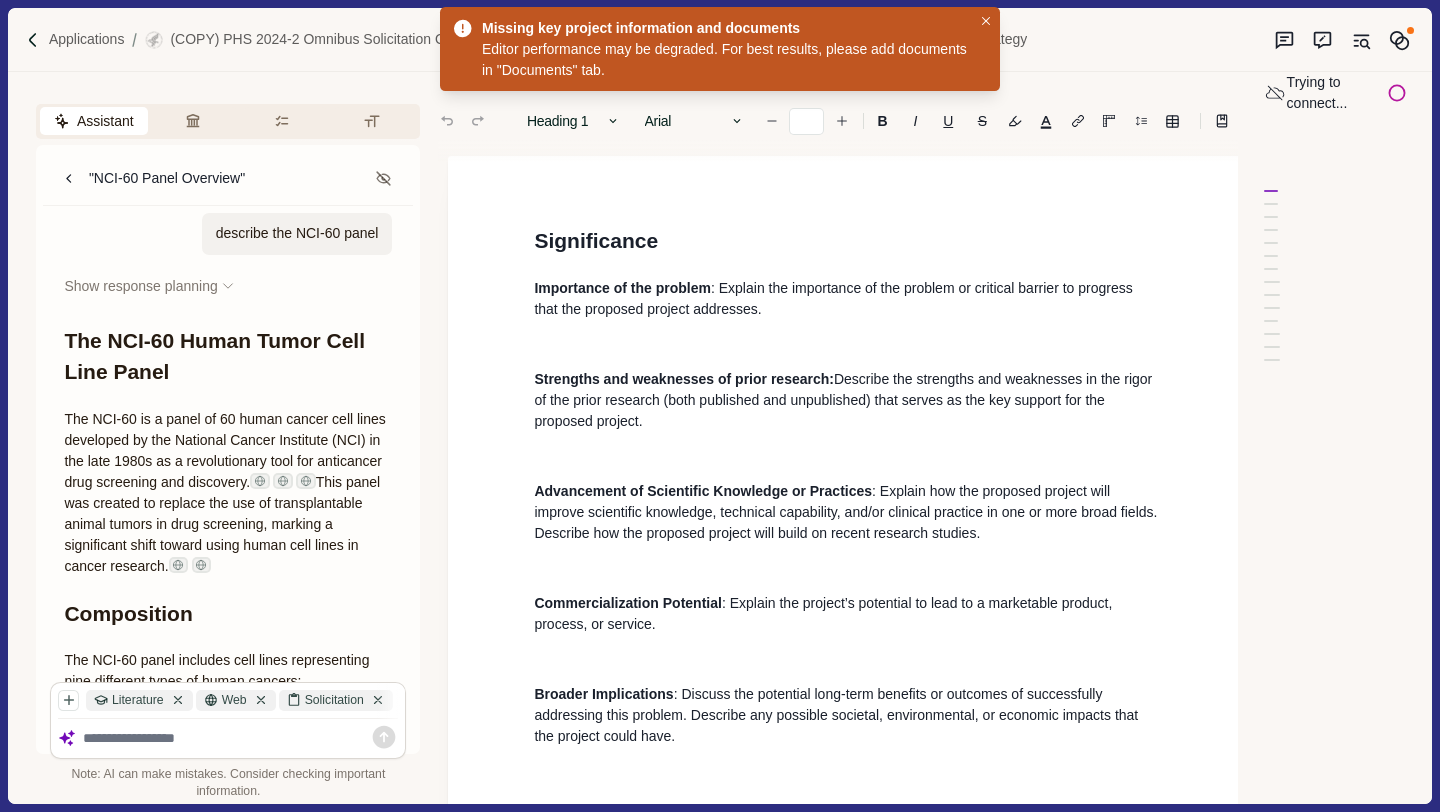 scroll, scrollTop: 0, scrollLeft: 0, axis: both 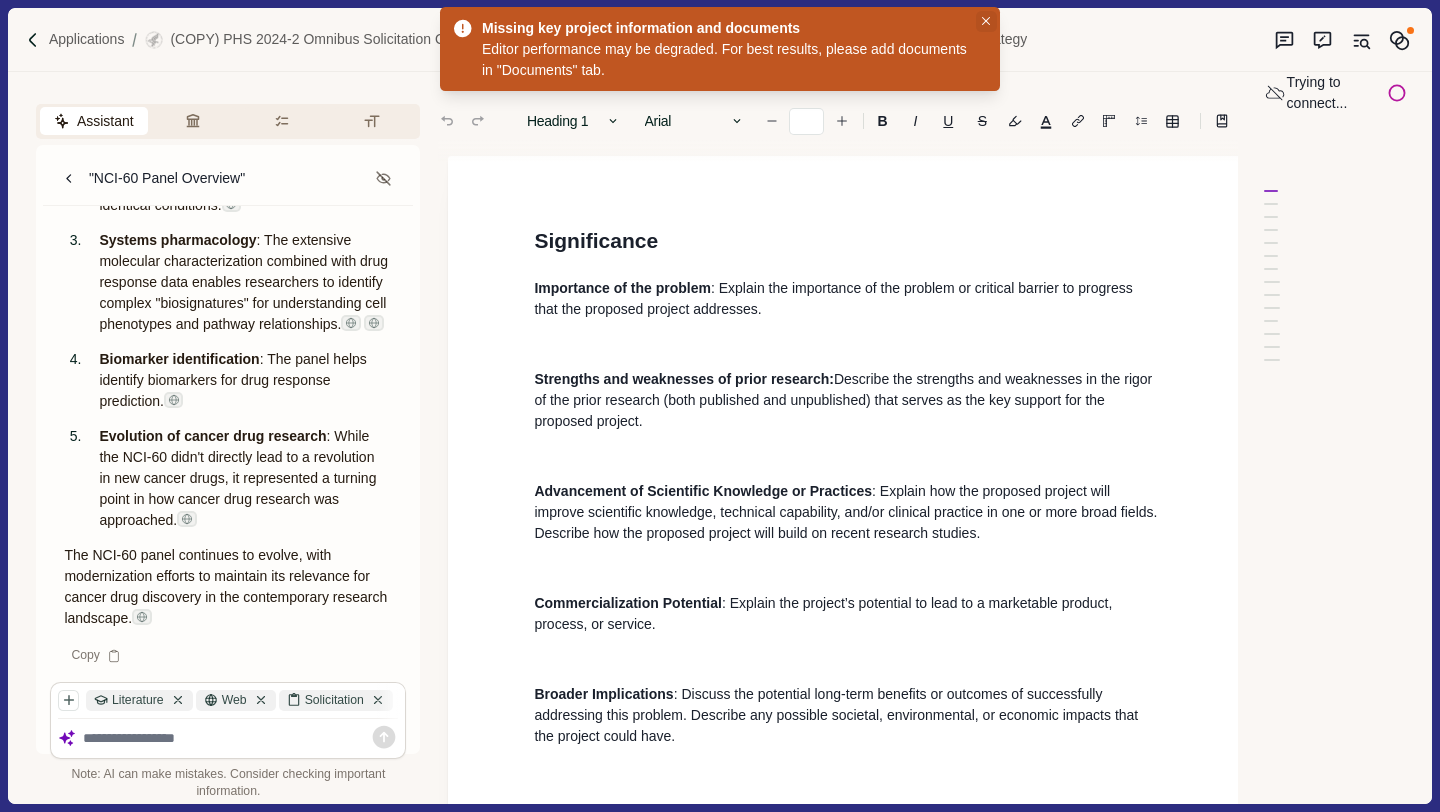 click at bounding box center (986, 21) 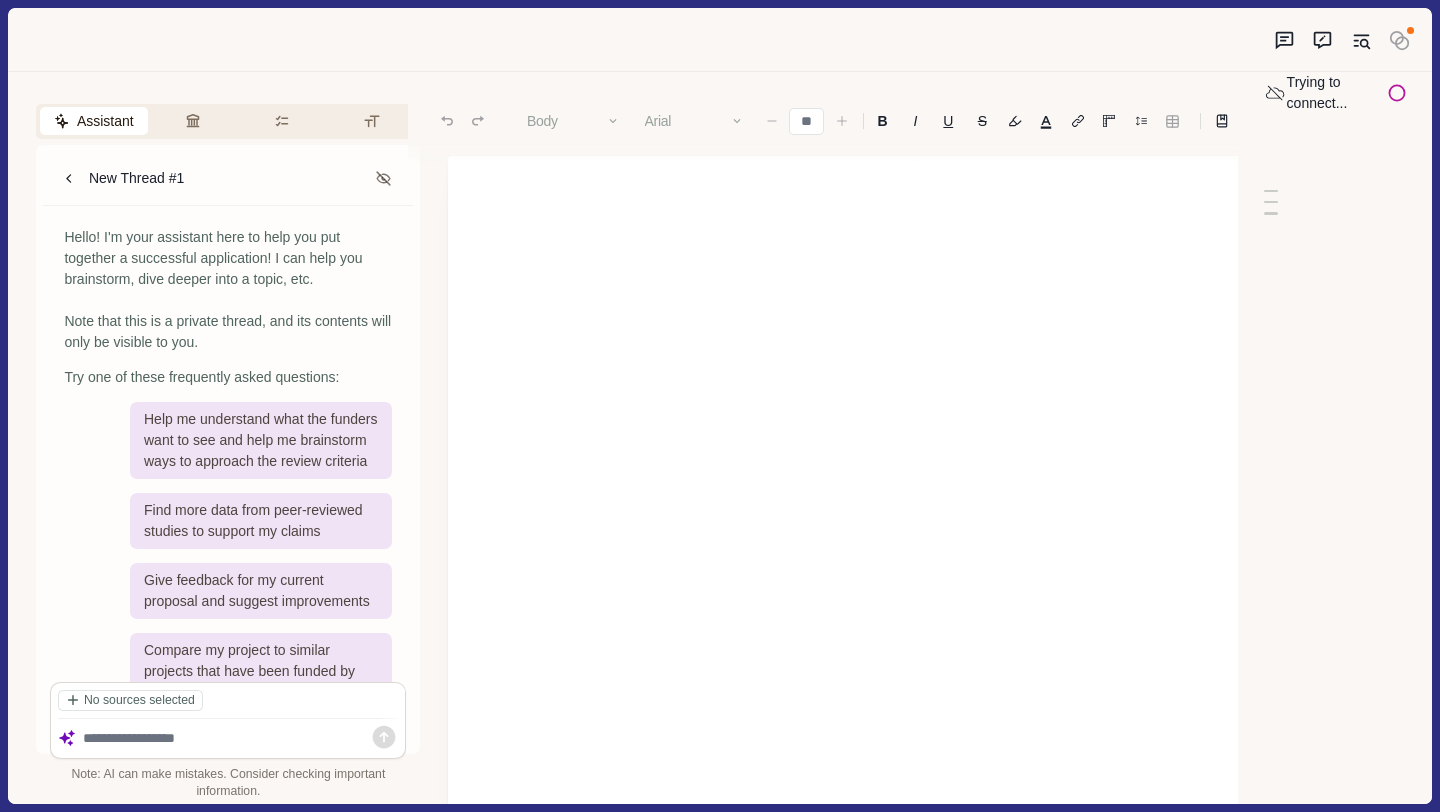 scroll, scrollTop: 0, scrollLeft: 0, axis: both 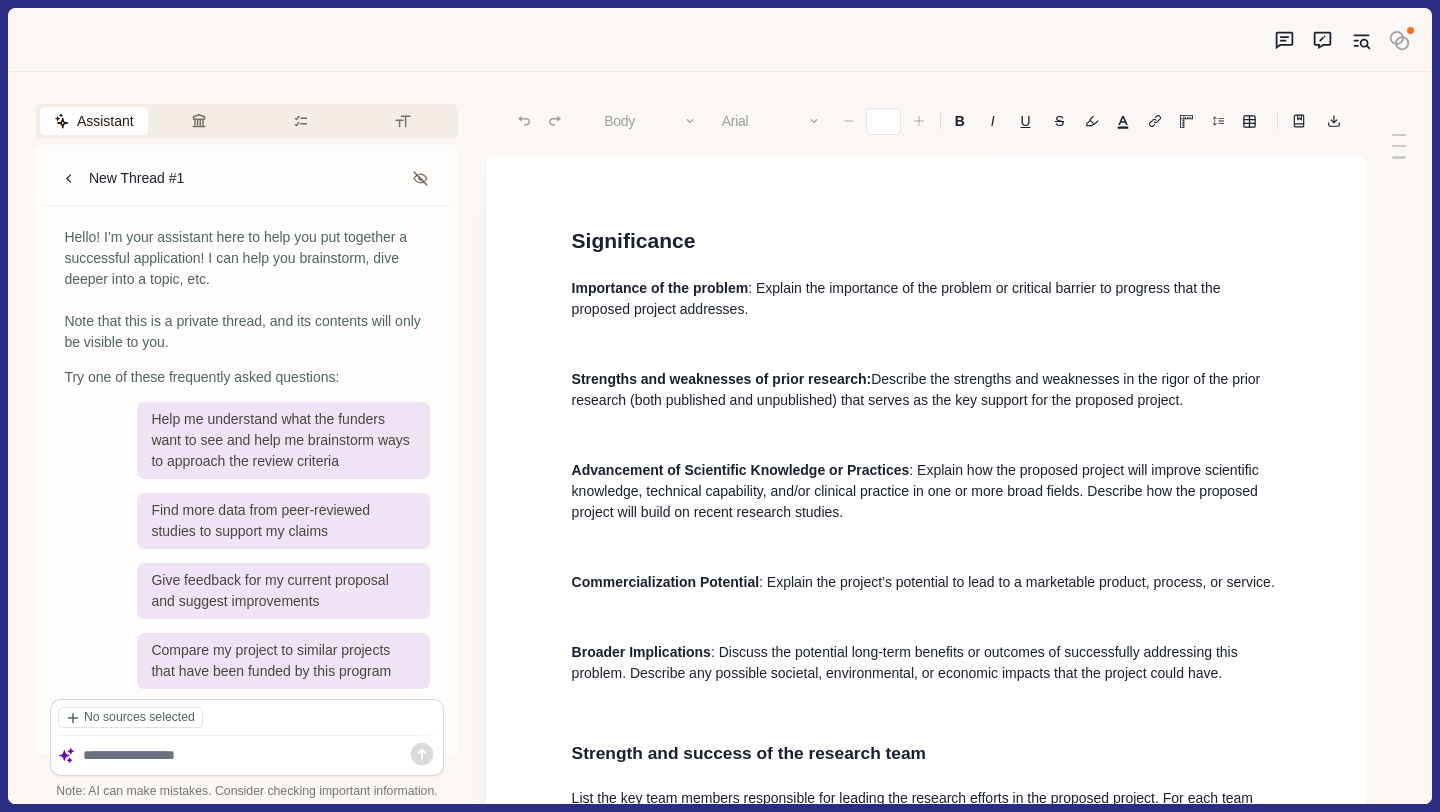 type on "**" 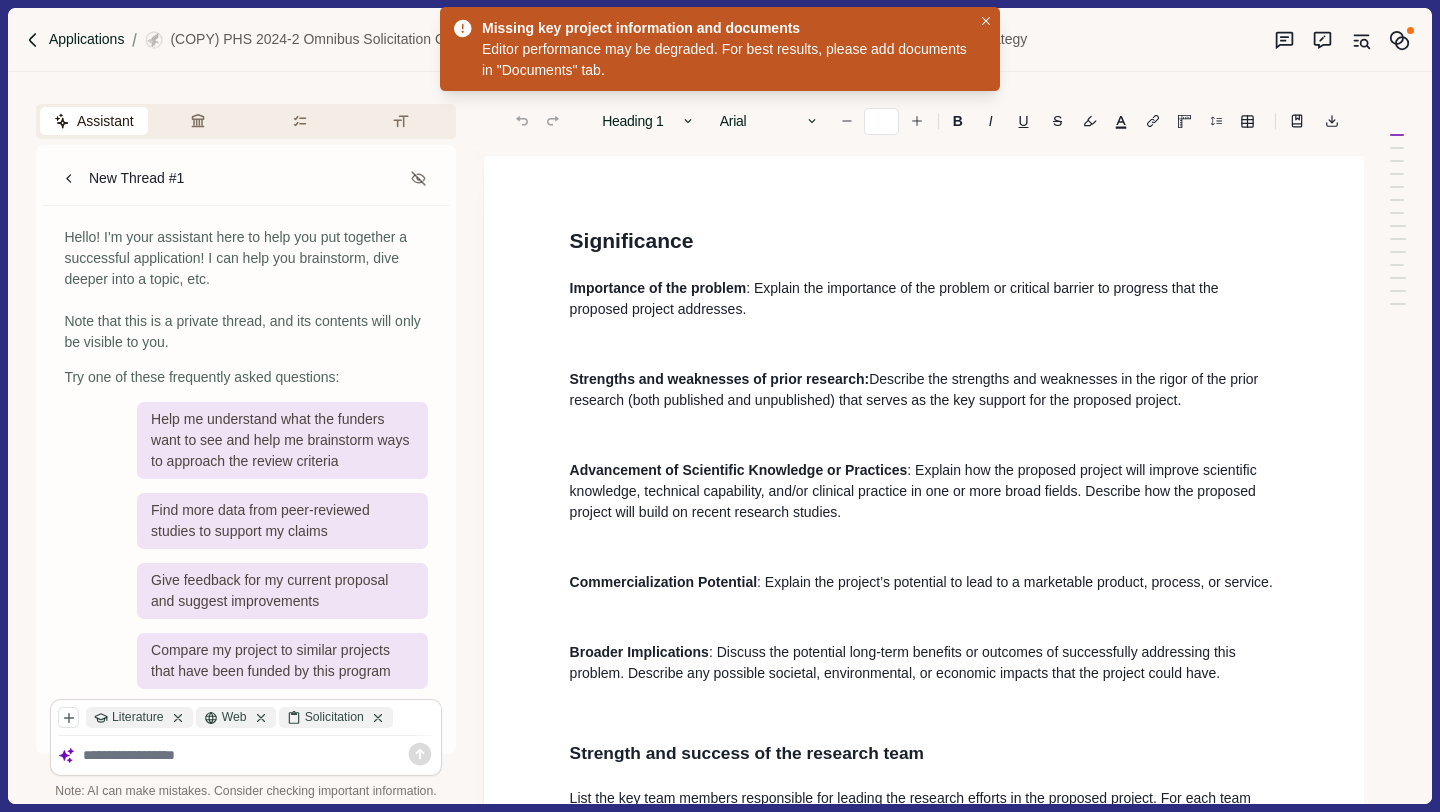click on "Applications" at bounding box center (87, 39) 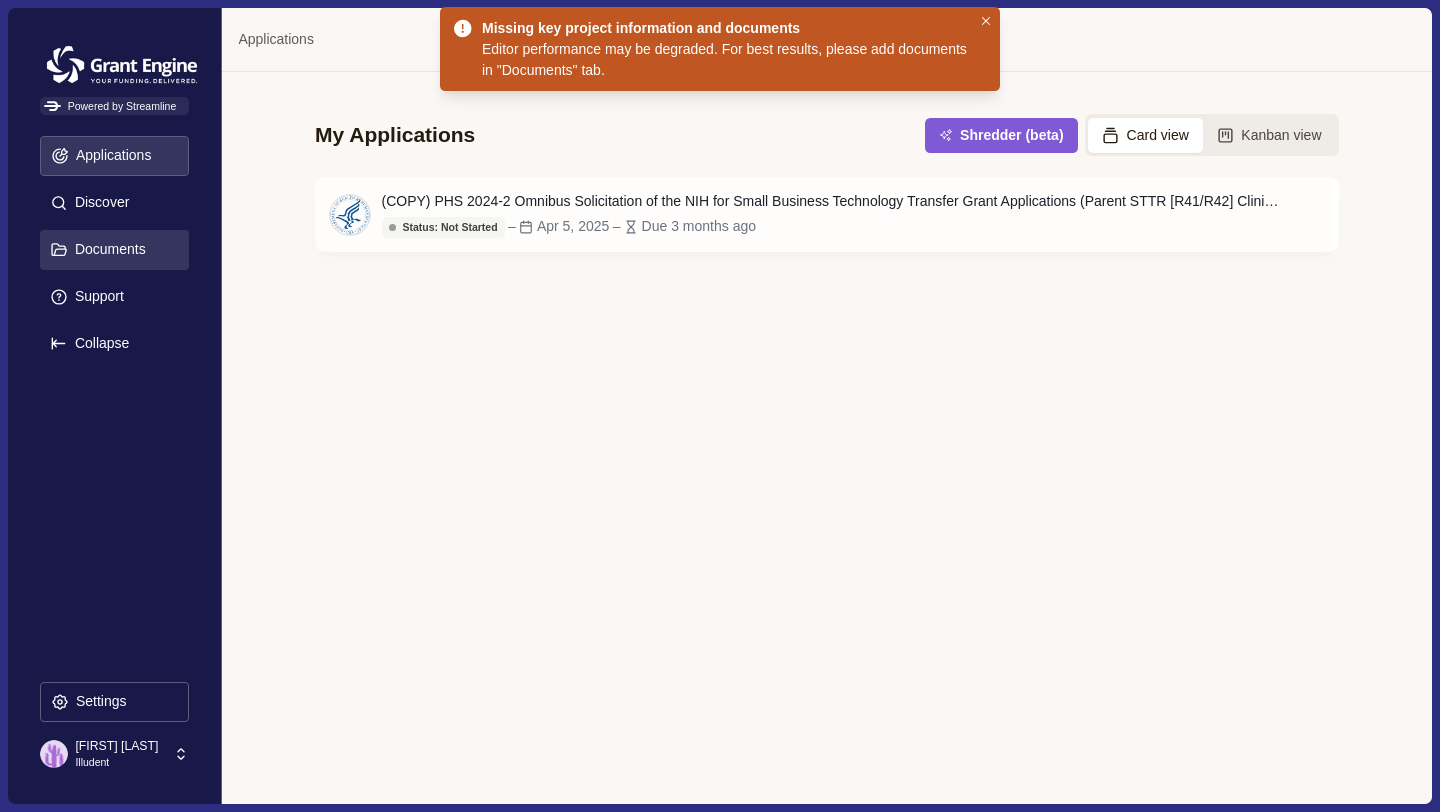 click on "Documents" at bounding box center [107, 249] 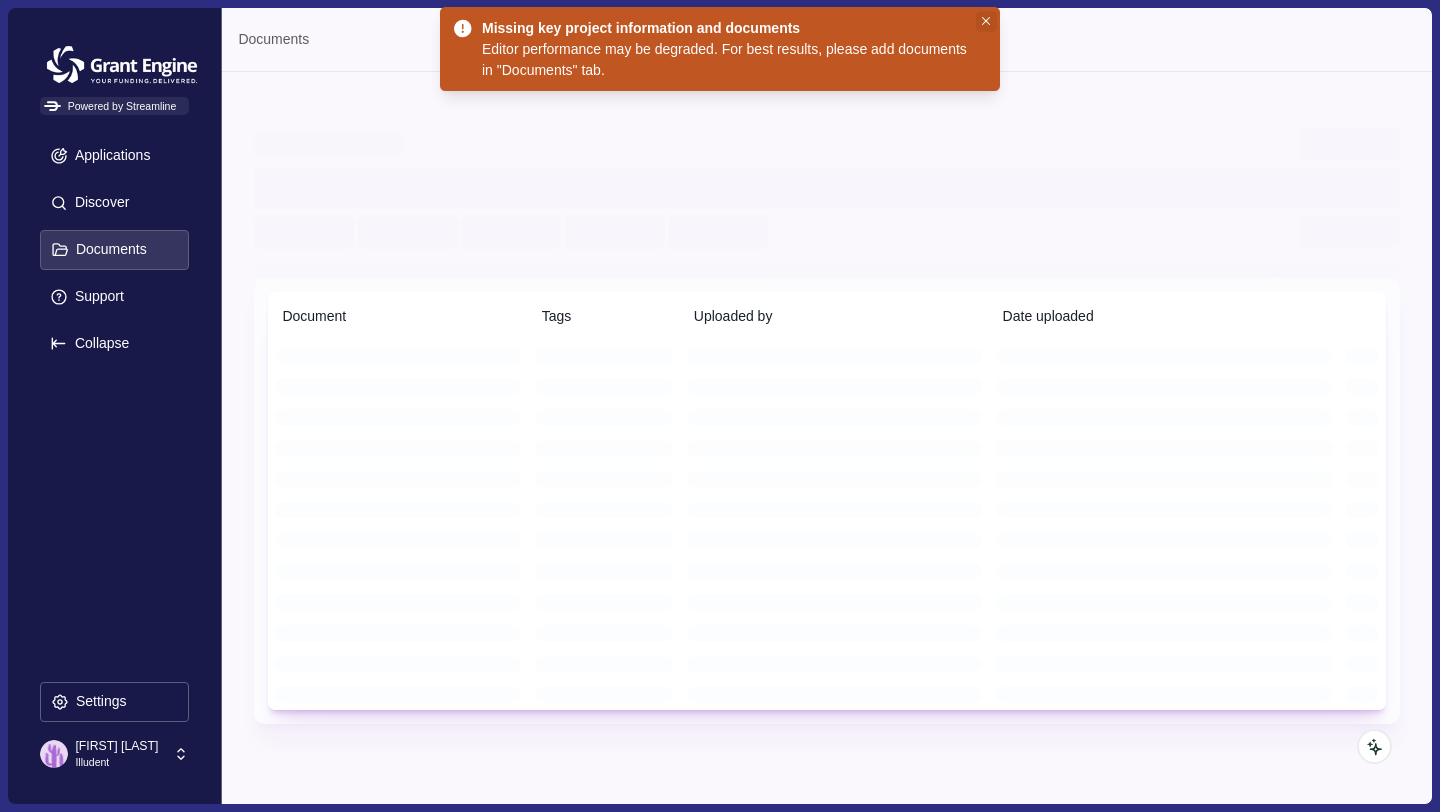 click 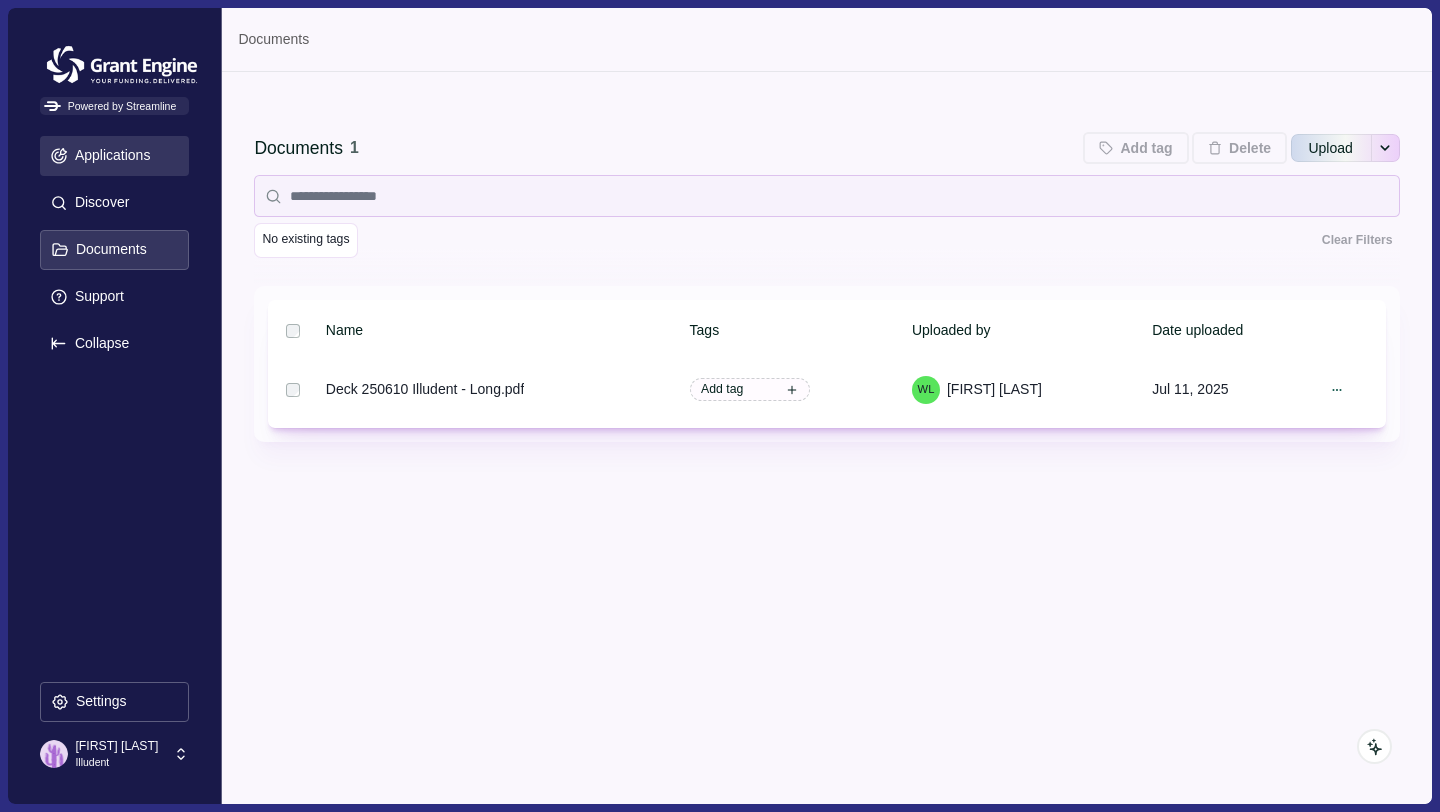 click on "Applications" at bounding box center [109, 155] 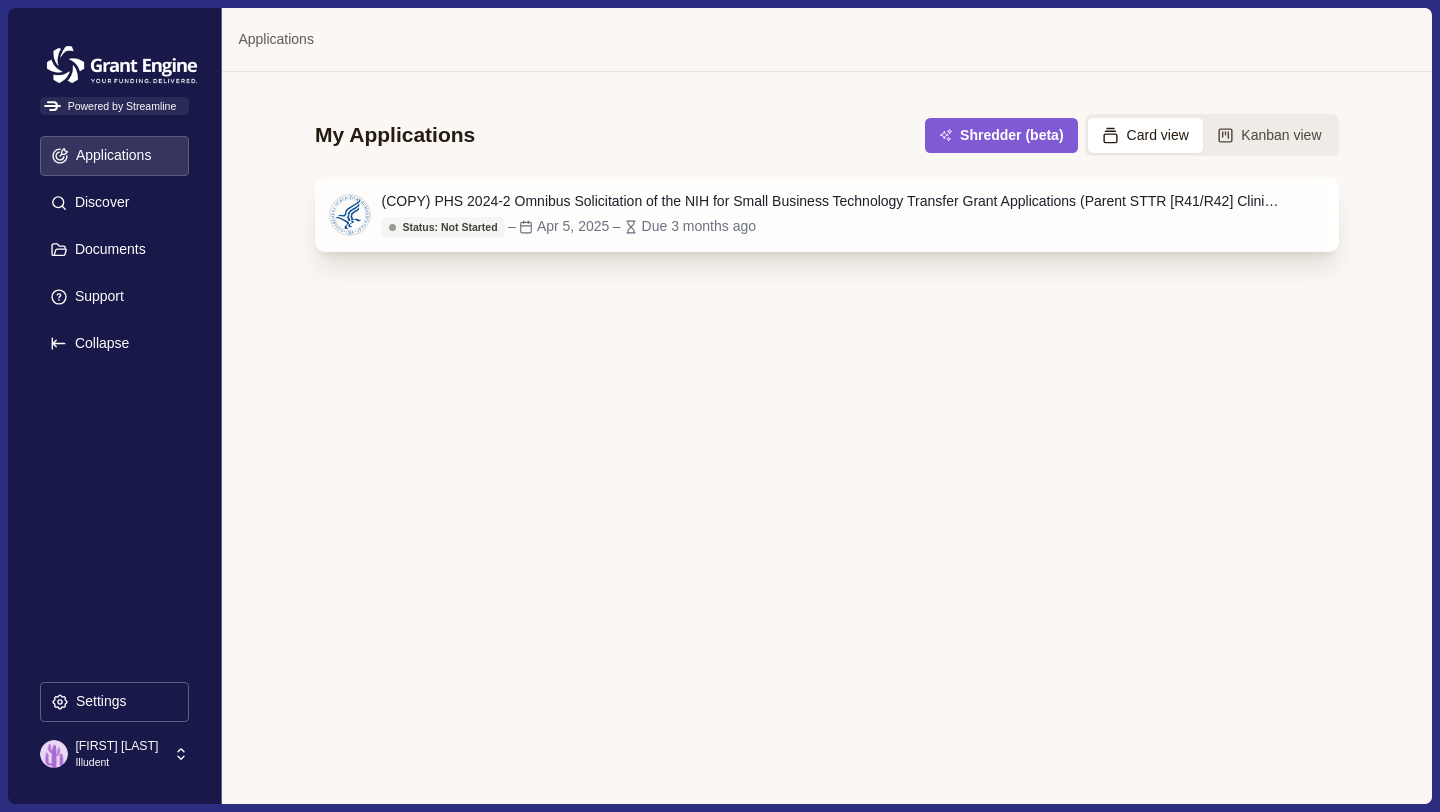 click on "(COPY) PHS 2024-2 Omnibus Solicitation of the NIH for Small Business Technology Transfer Grant Applications (Parent STTR [R41/R42] Clinical Trial Required)" at bounding box center [832, 201] 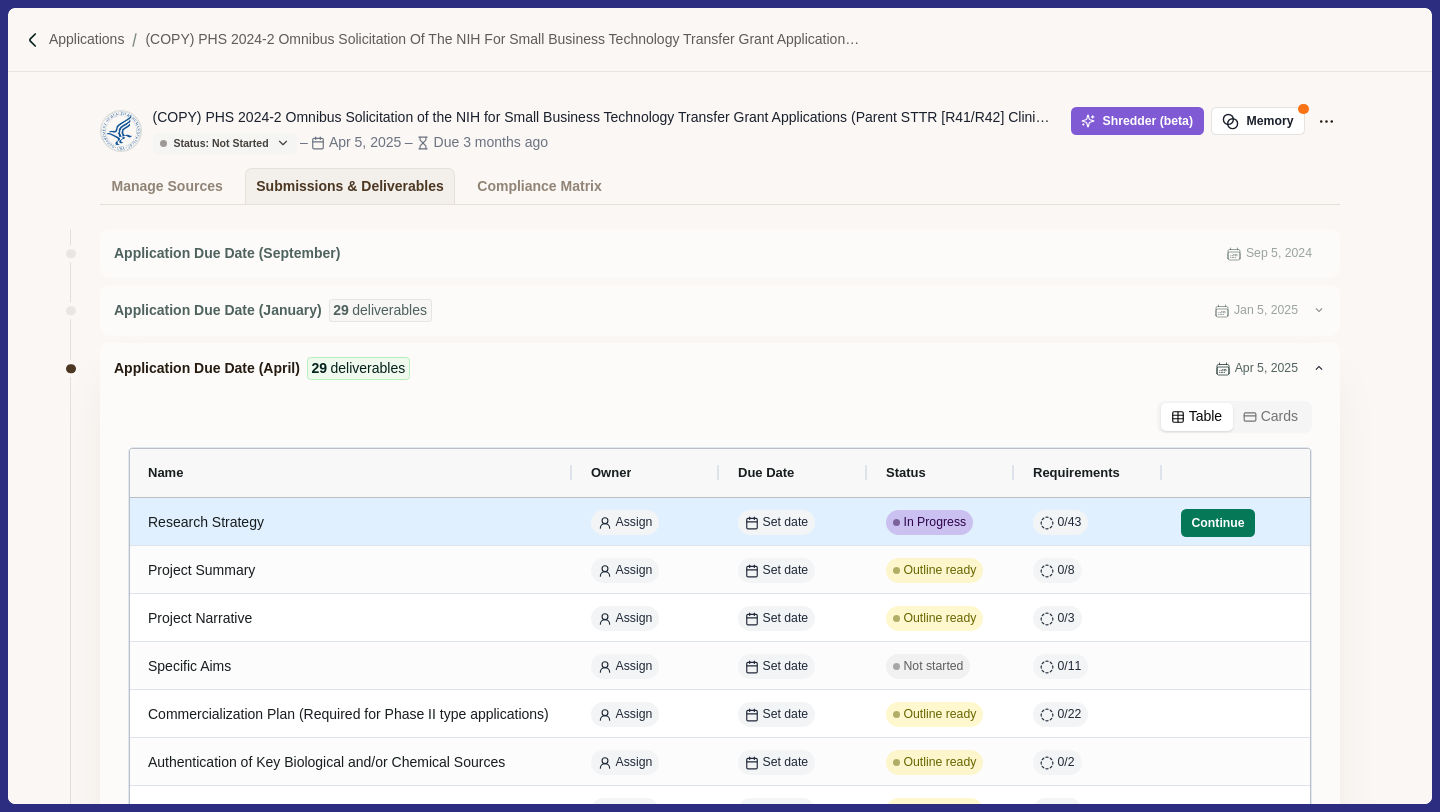 click on "Research Strategy" at bounding box center (351, 522) 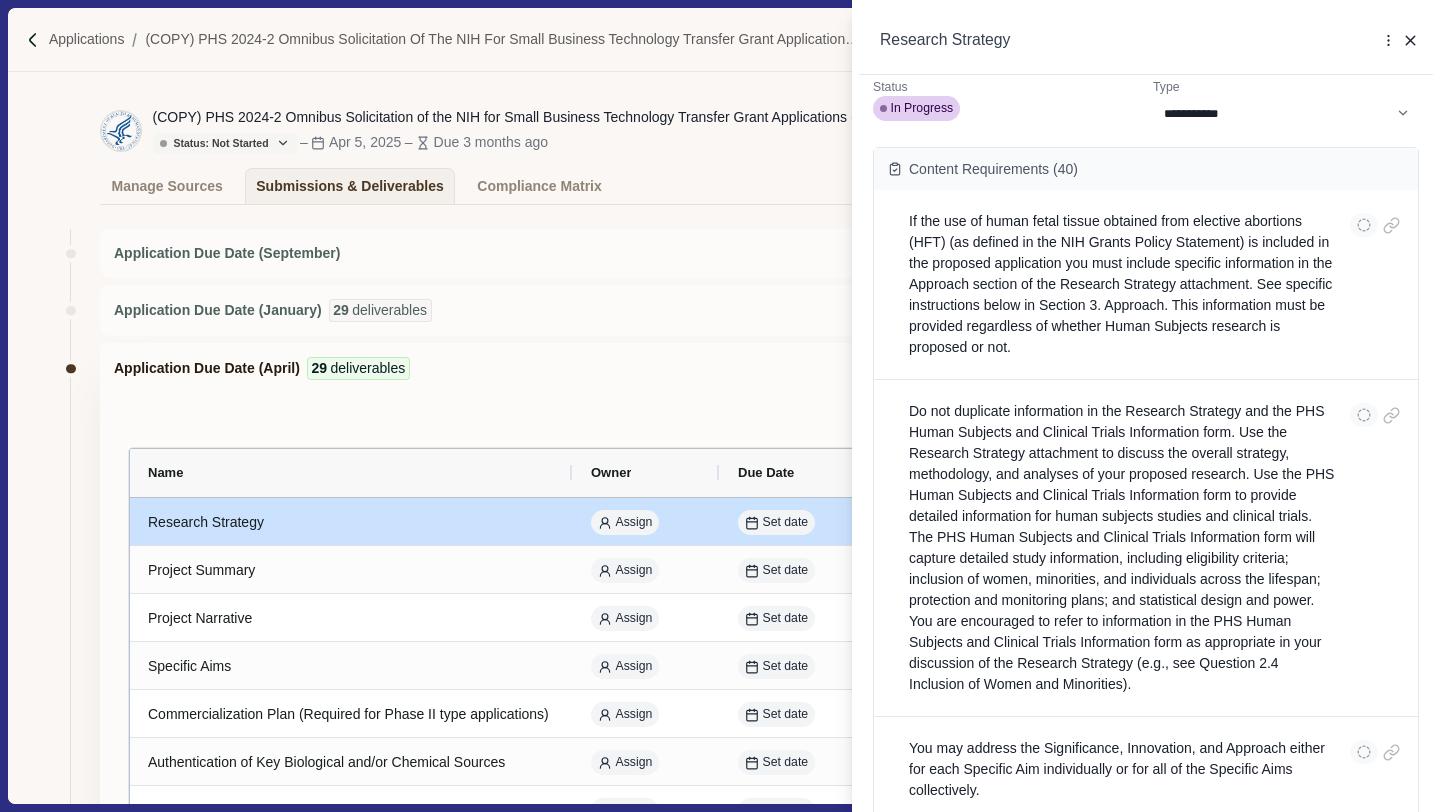scroll, scrollTop: 0, scrollLeft: 0, axis: both 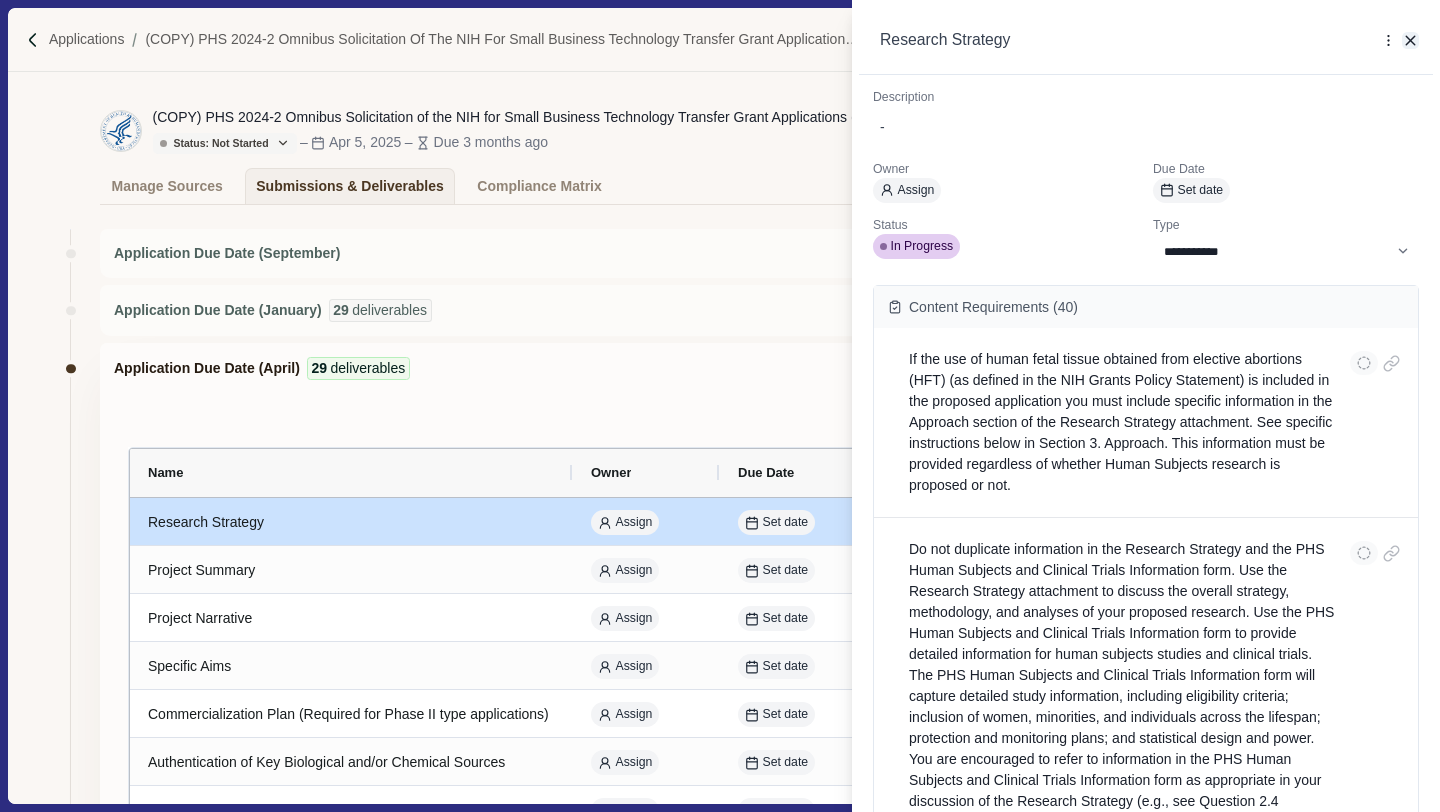 click 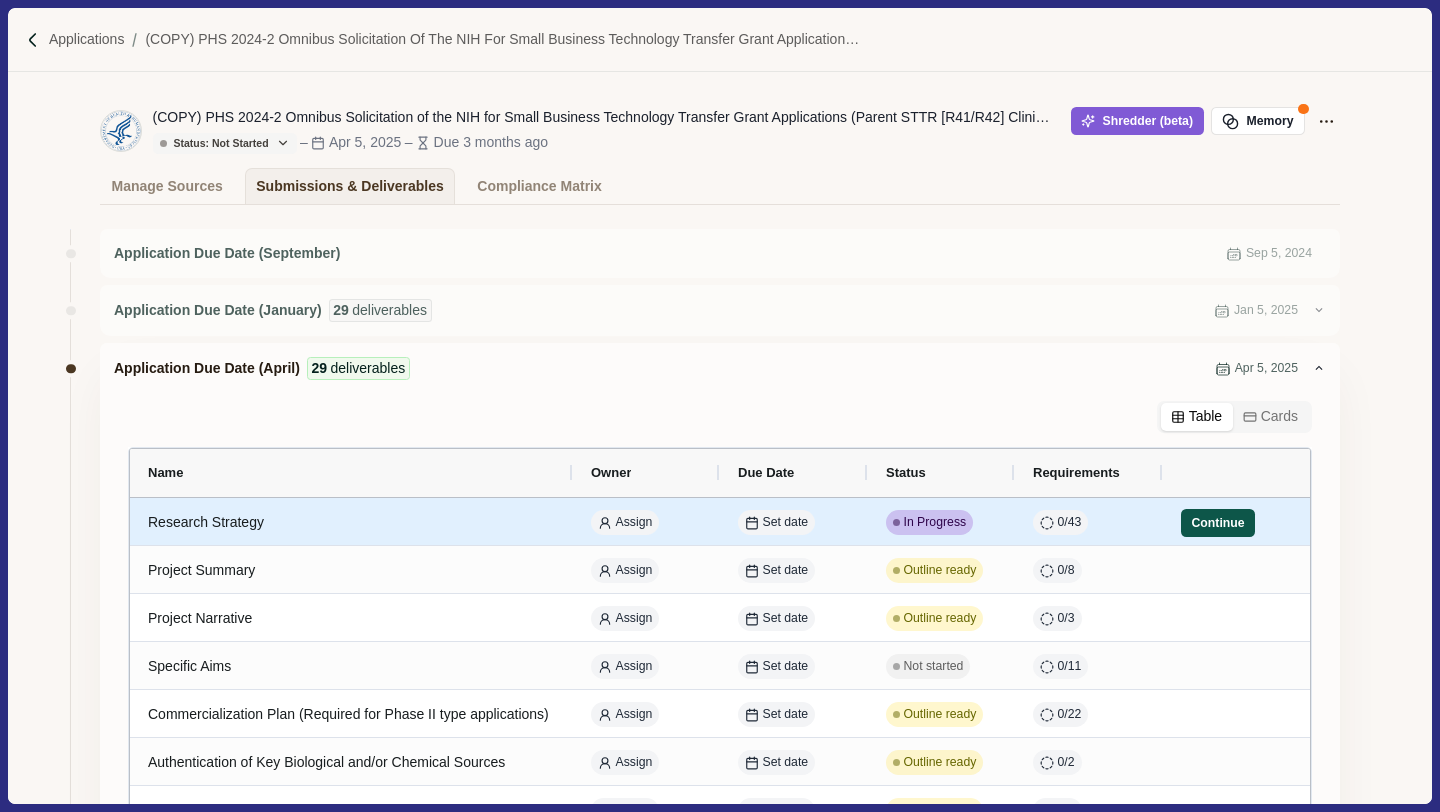 click on "Continue" at bounding box center [1218, 523] 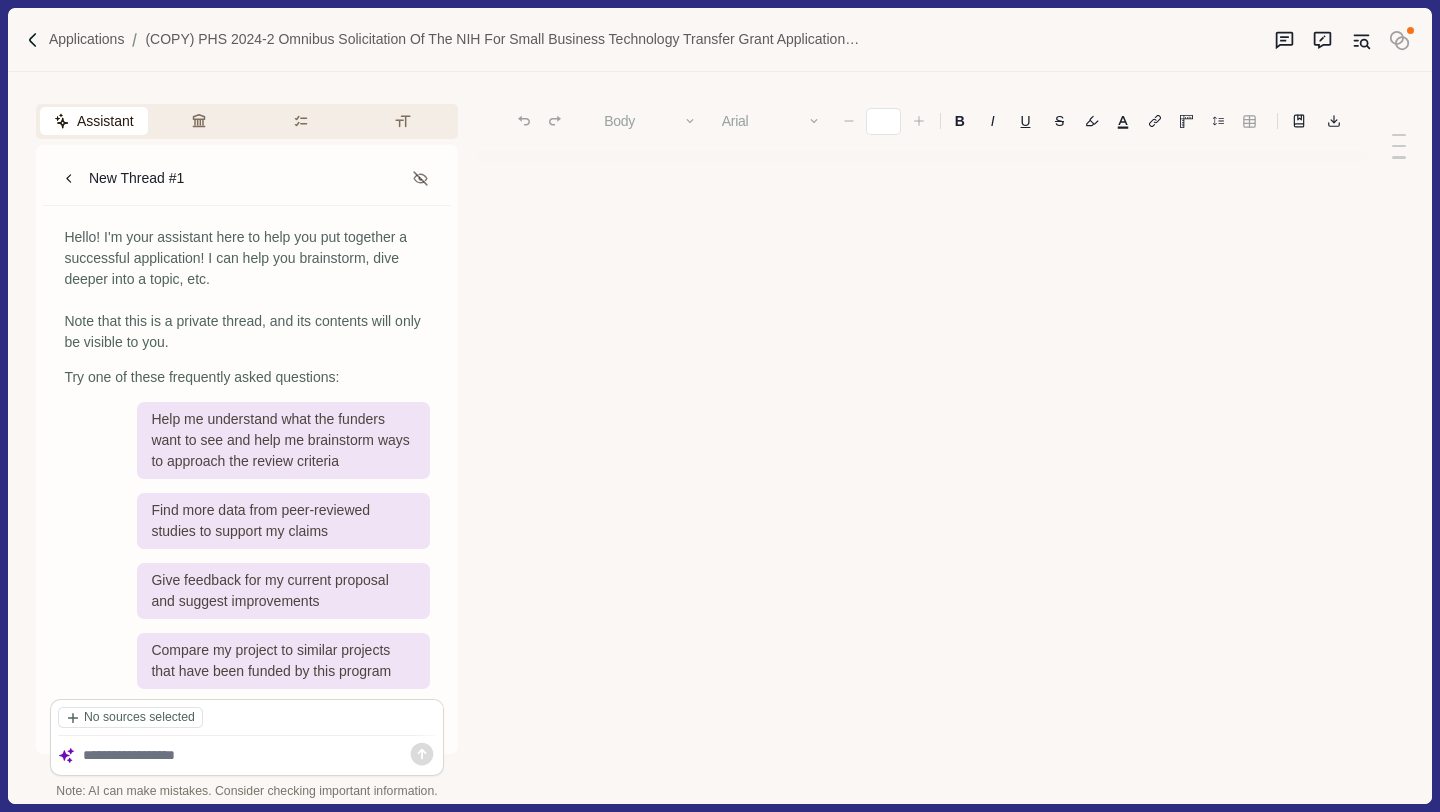 type on "**" 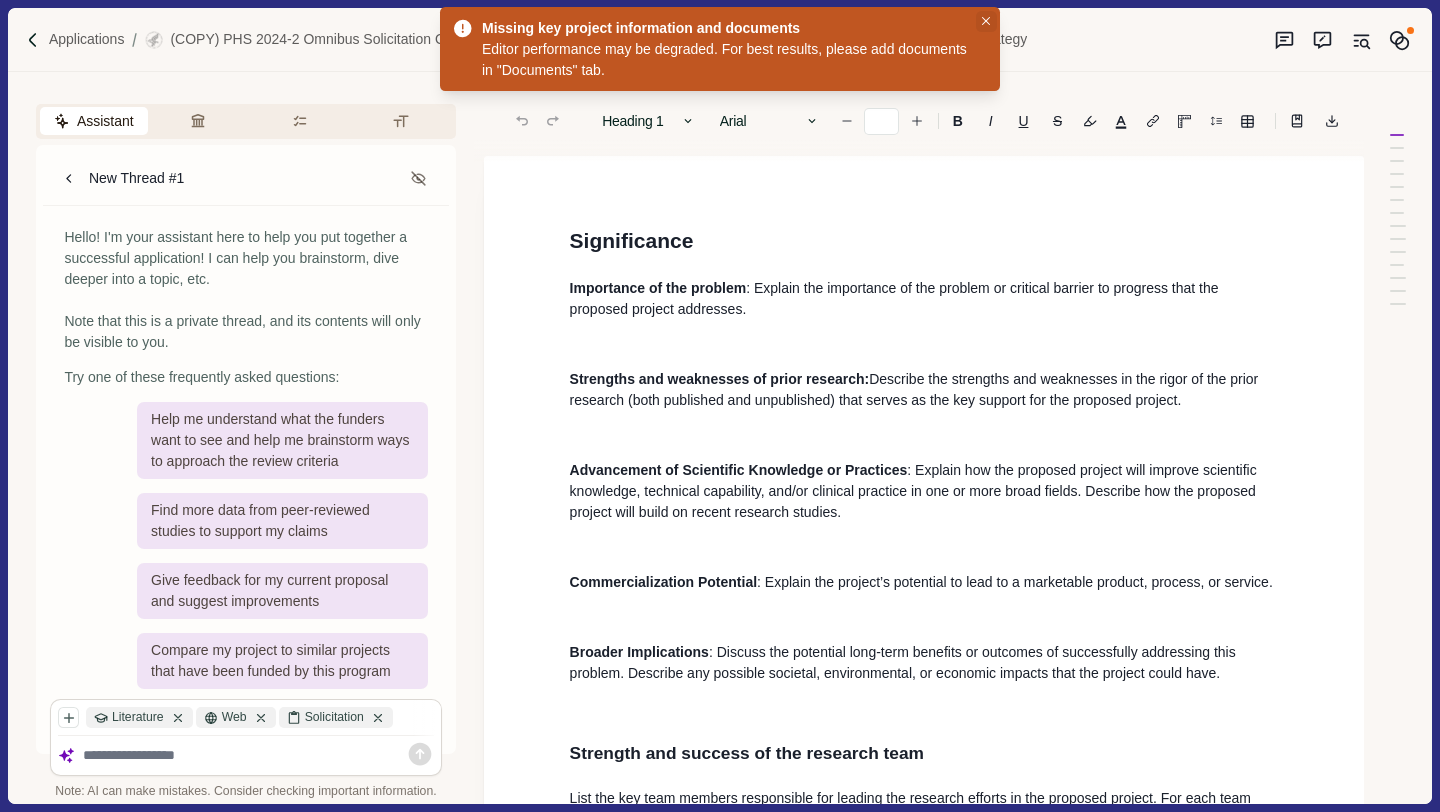 click 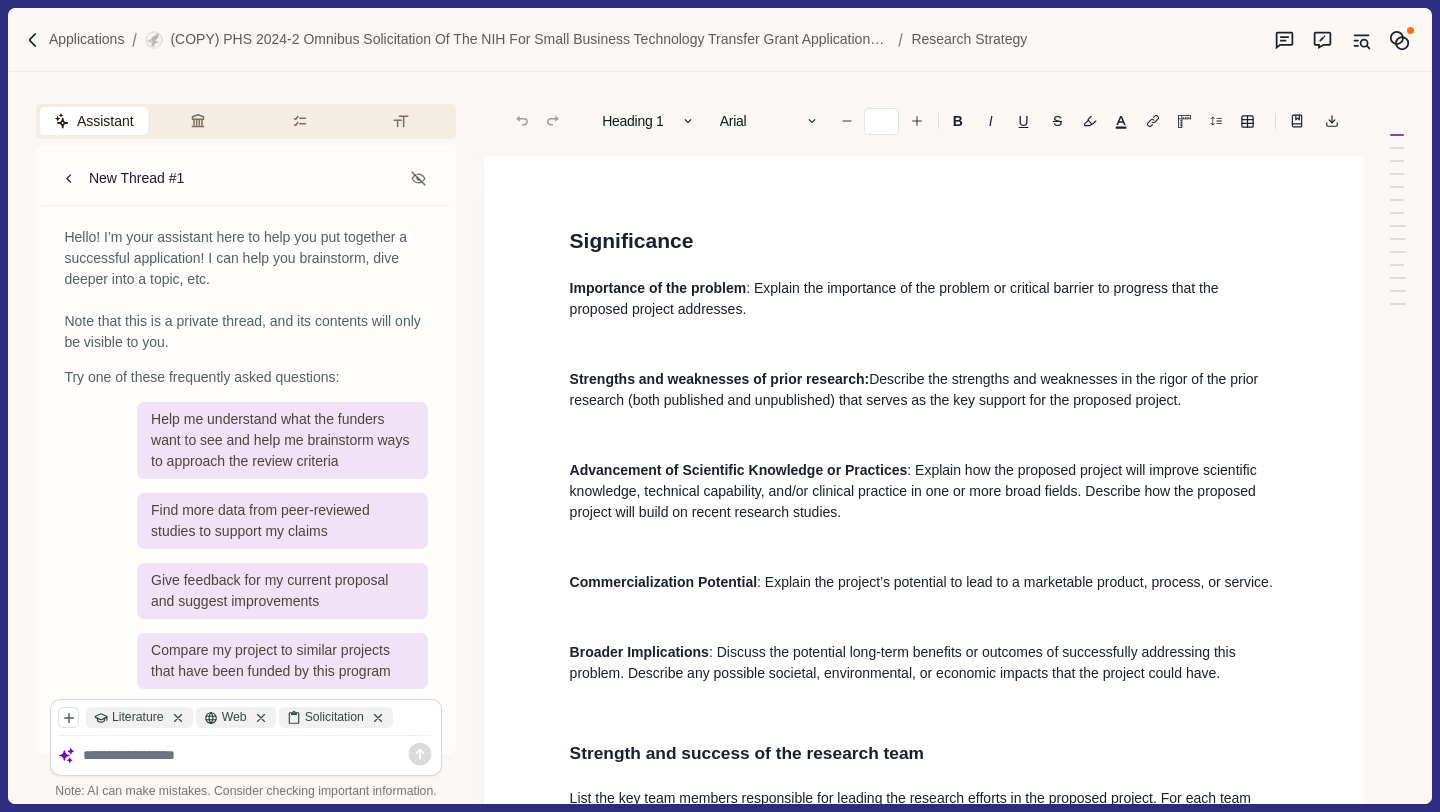 click at bounding box center [924, 344] 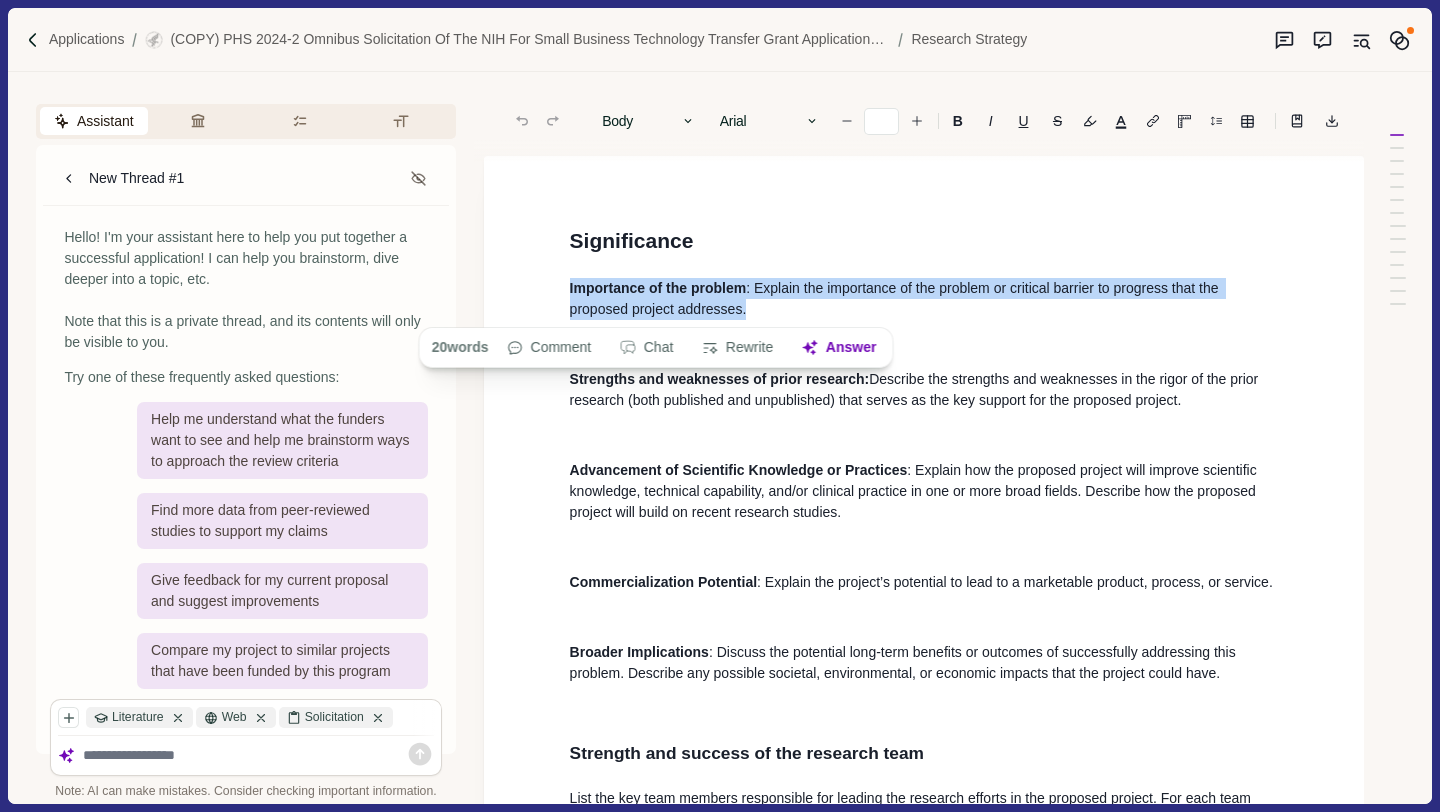 drag, startPoint x: 776, startPoint y: 308, endPoint x: 530, endPoint y: 275, distance: 248.20355 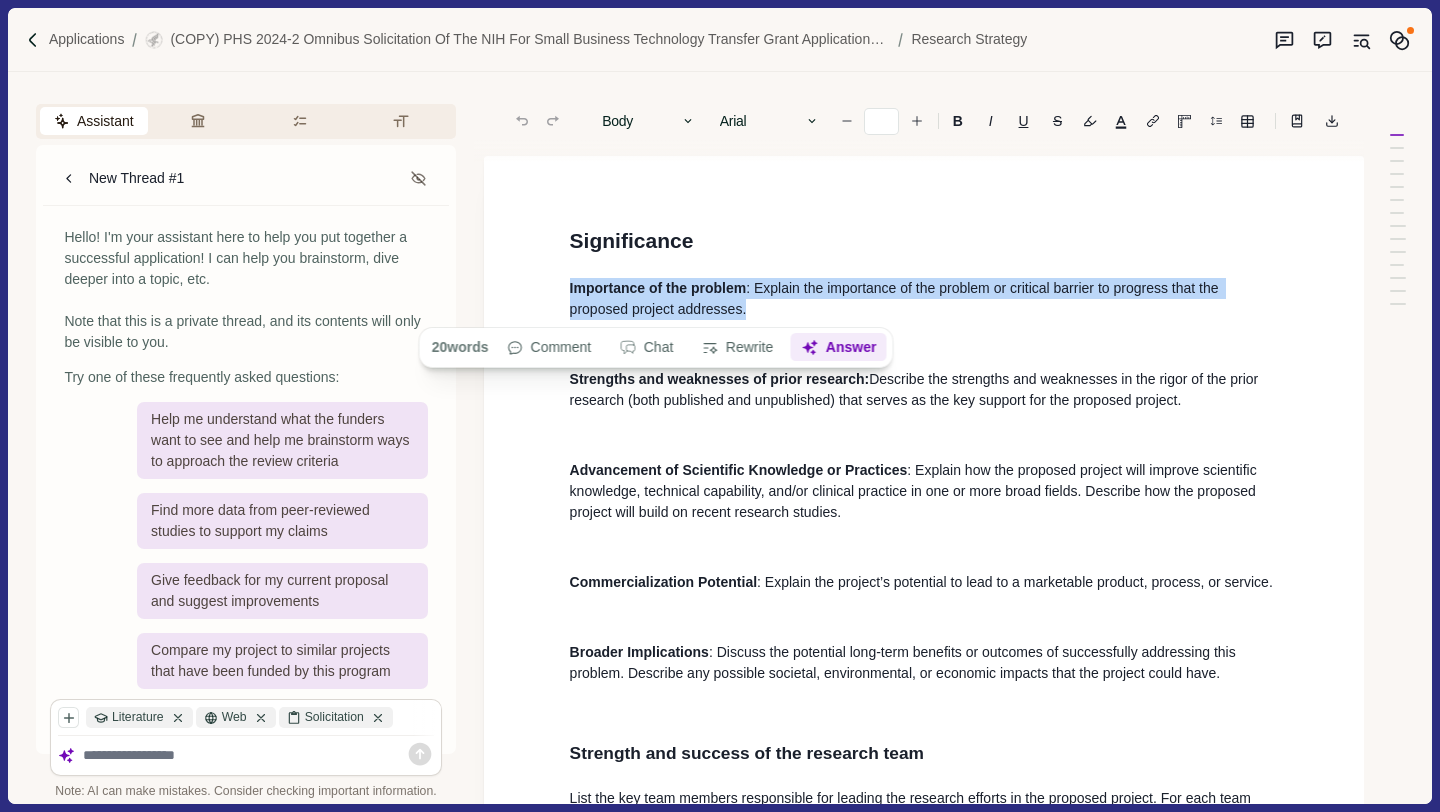 click on "Answer" at bounding box center [838, 348] 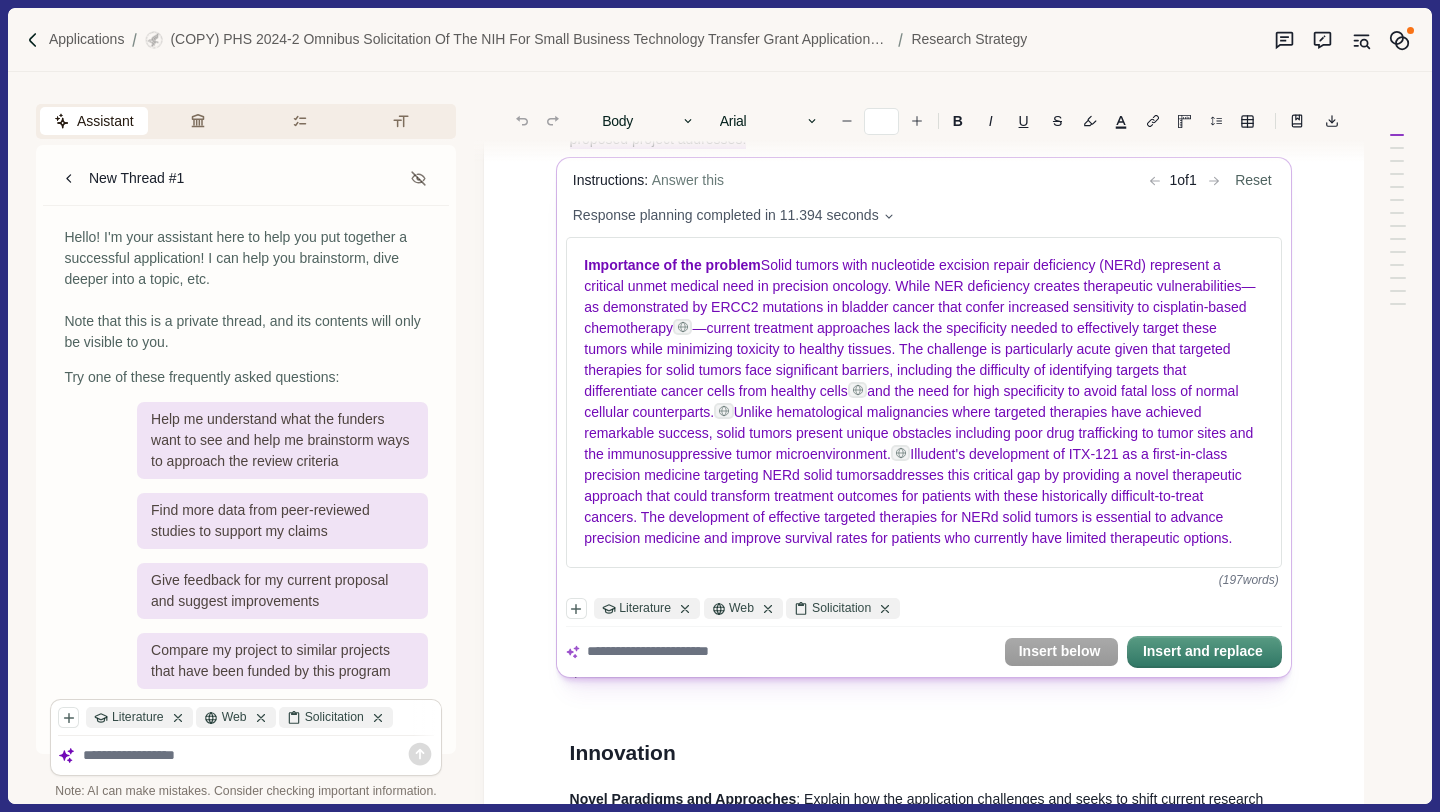 scroll, scrollTop: 65, scrollLeft: 0, axis: vertical 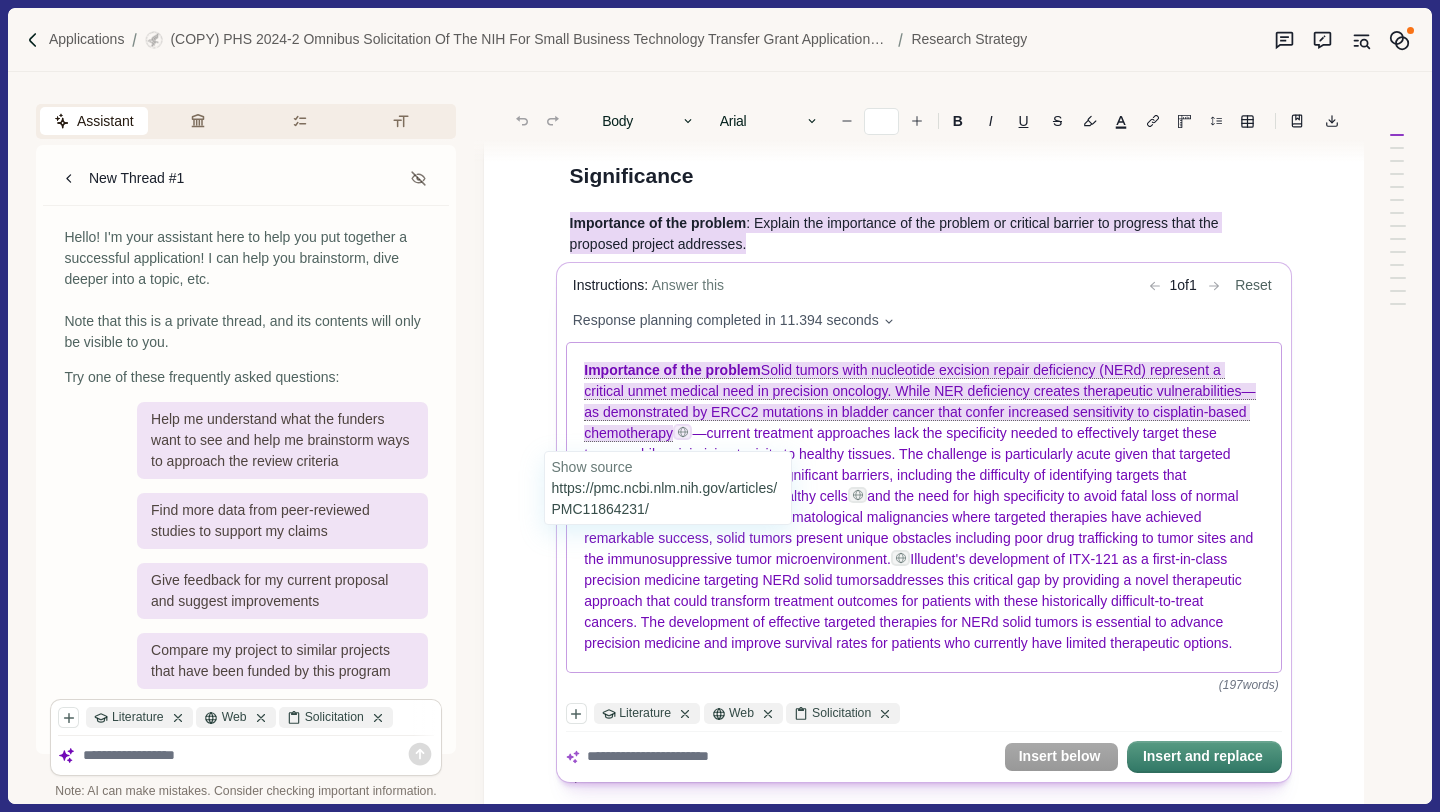 click at bounding box center [682, 433] 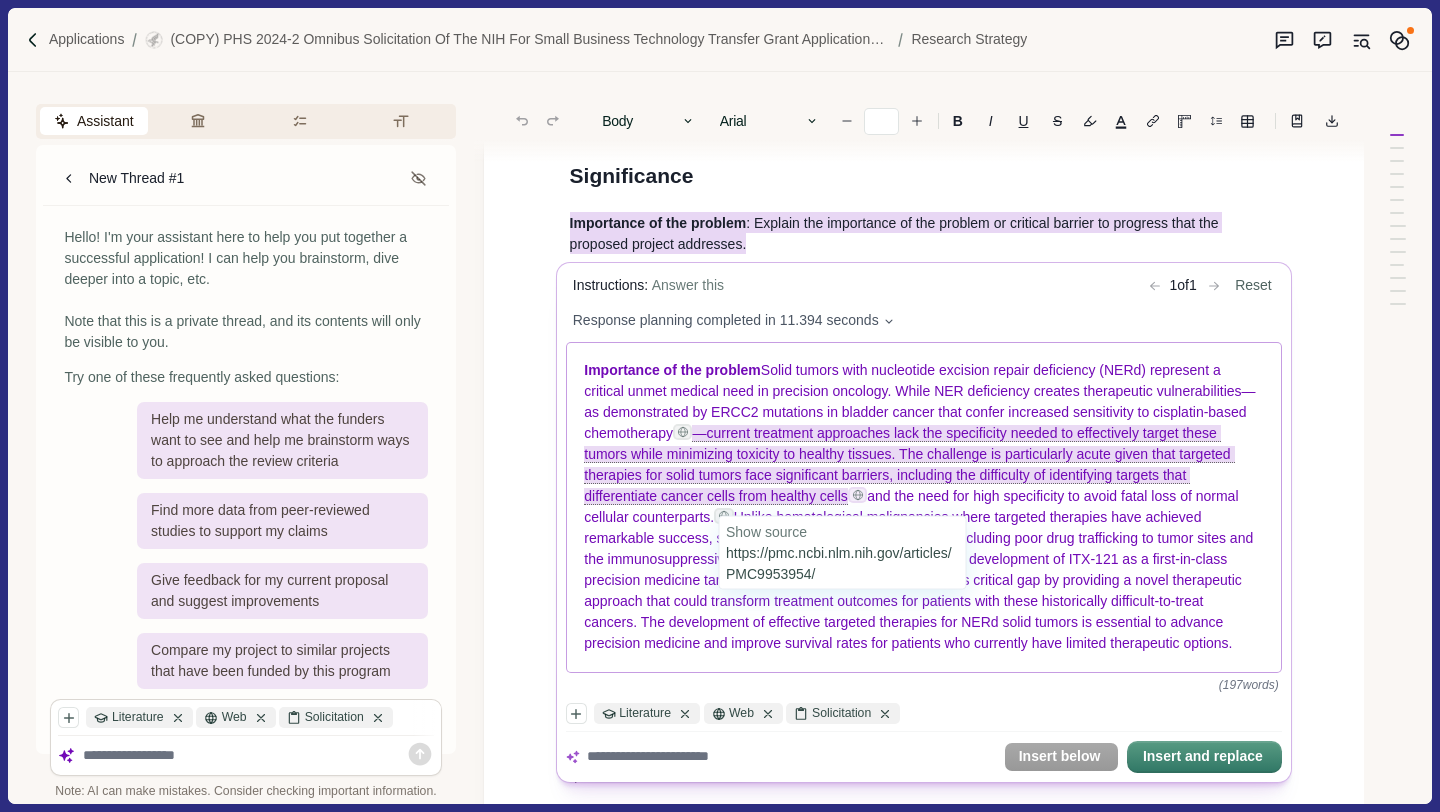 click at bounding box center (857, 496) 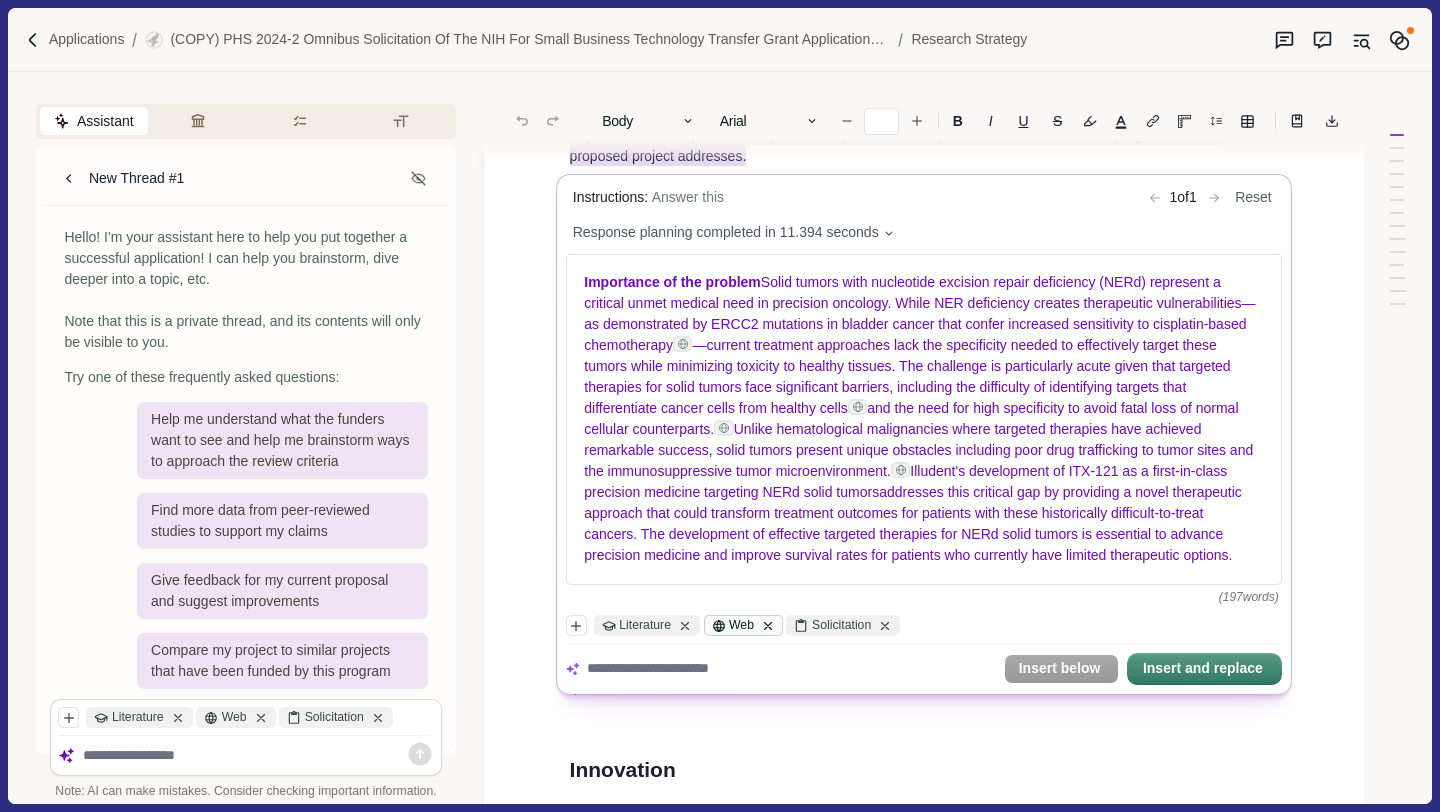 scroll, scrollTop: 77, scrollLeft: 0, axis: vertical 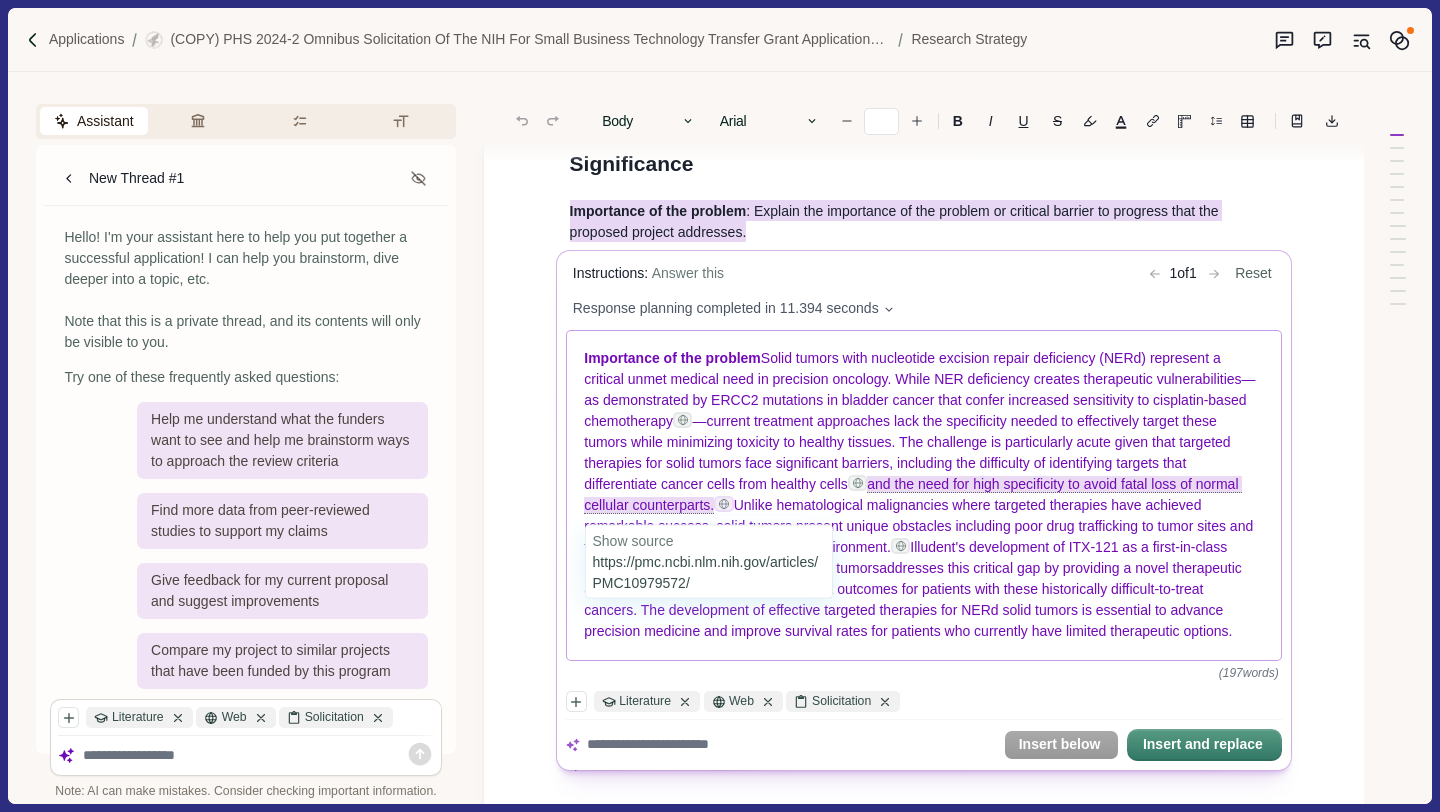 click at bounding box center (724, 505) 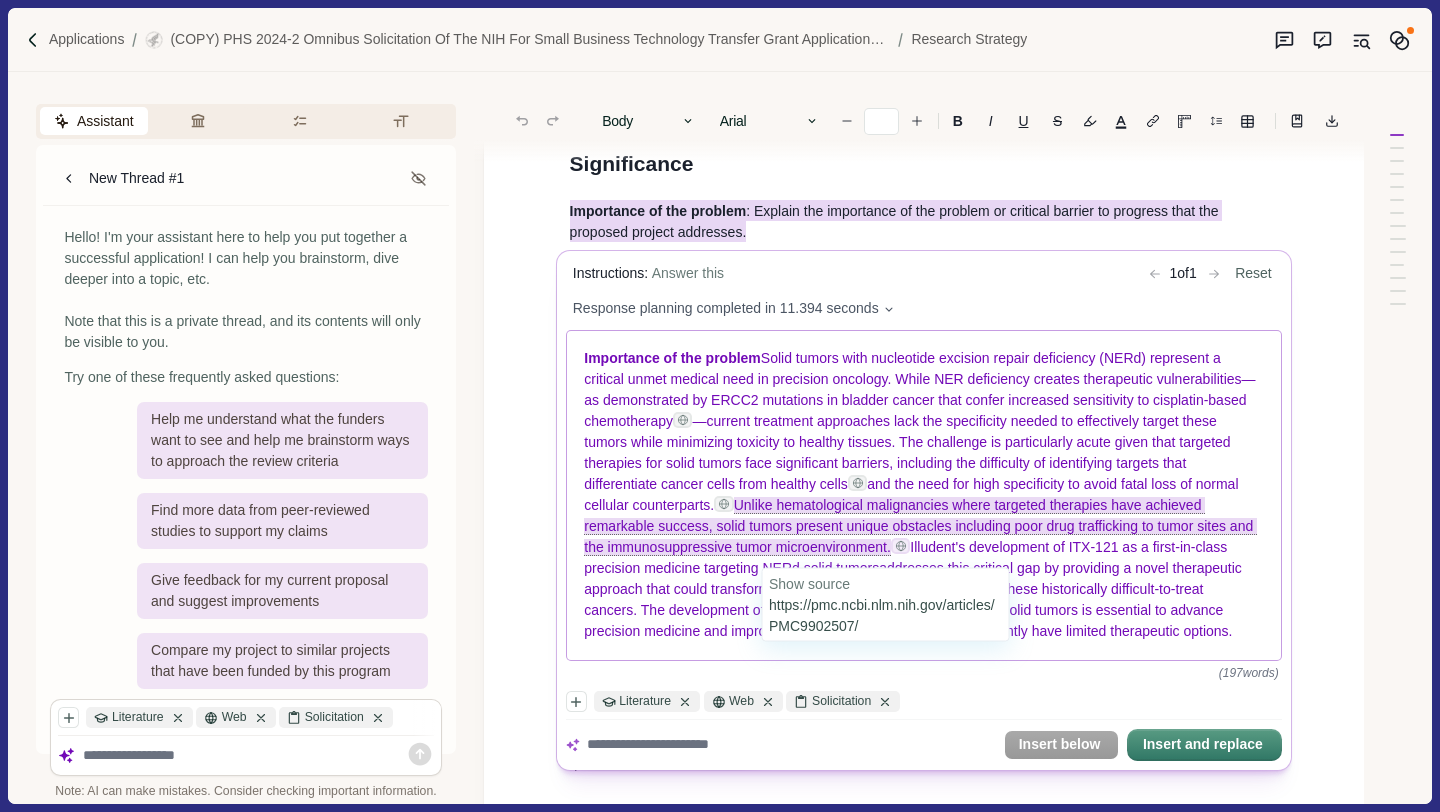 click at bounding box center (900, 547) 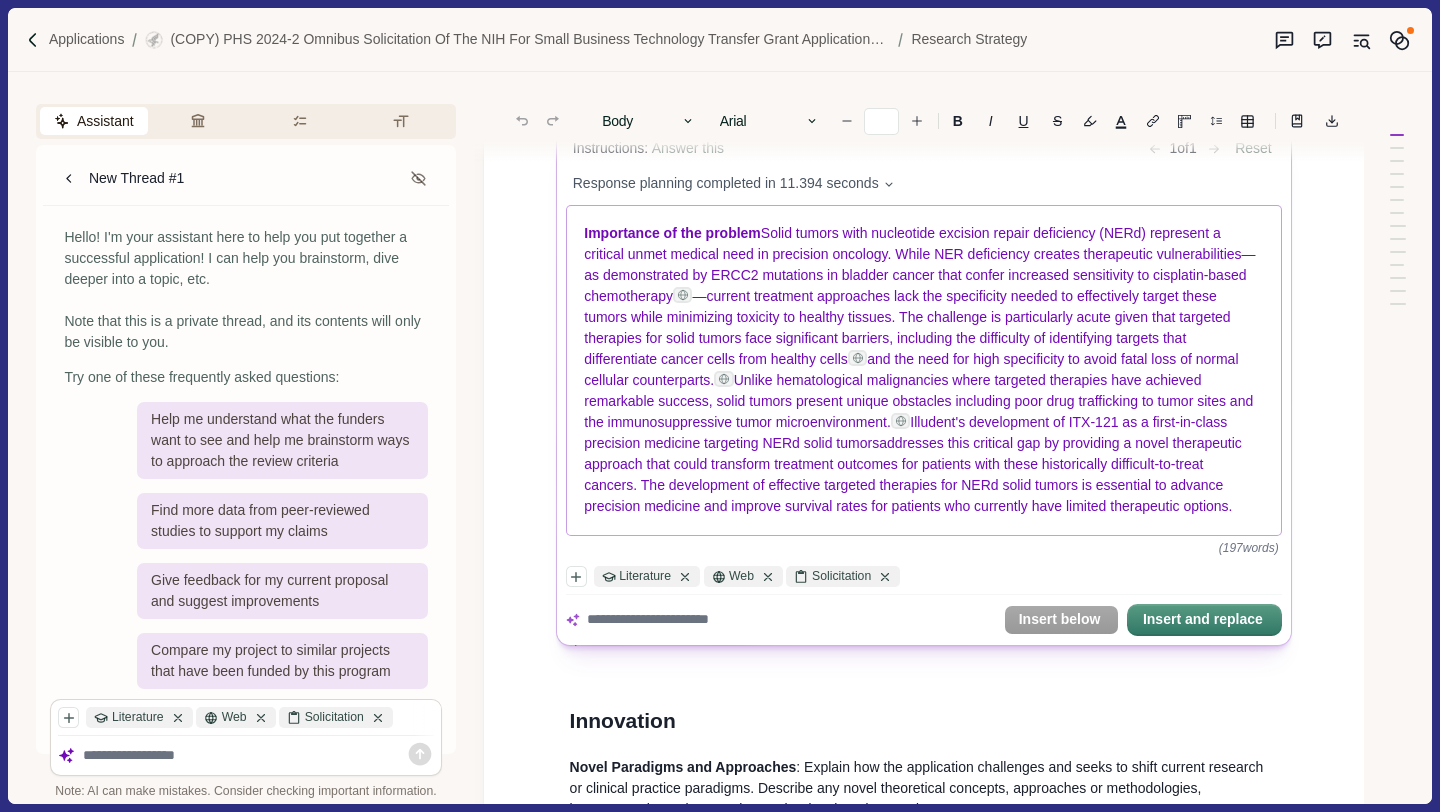 scroll, scrollTop: 239, scrollLeft: 0, axis: vertical 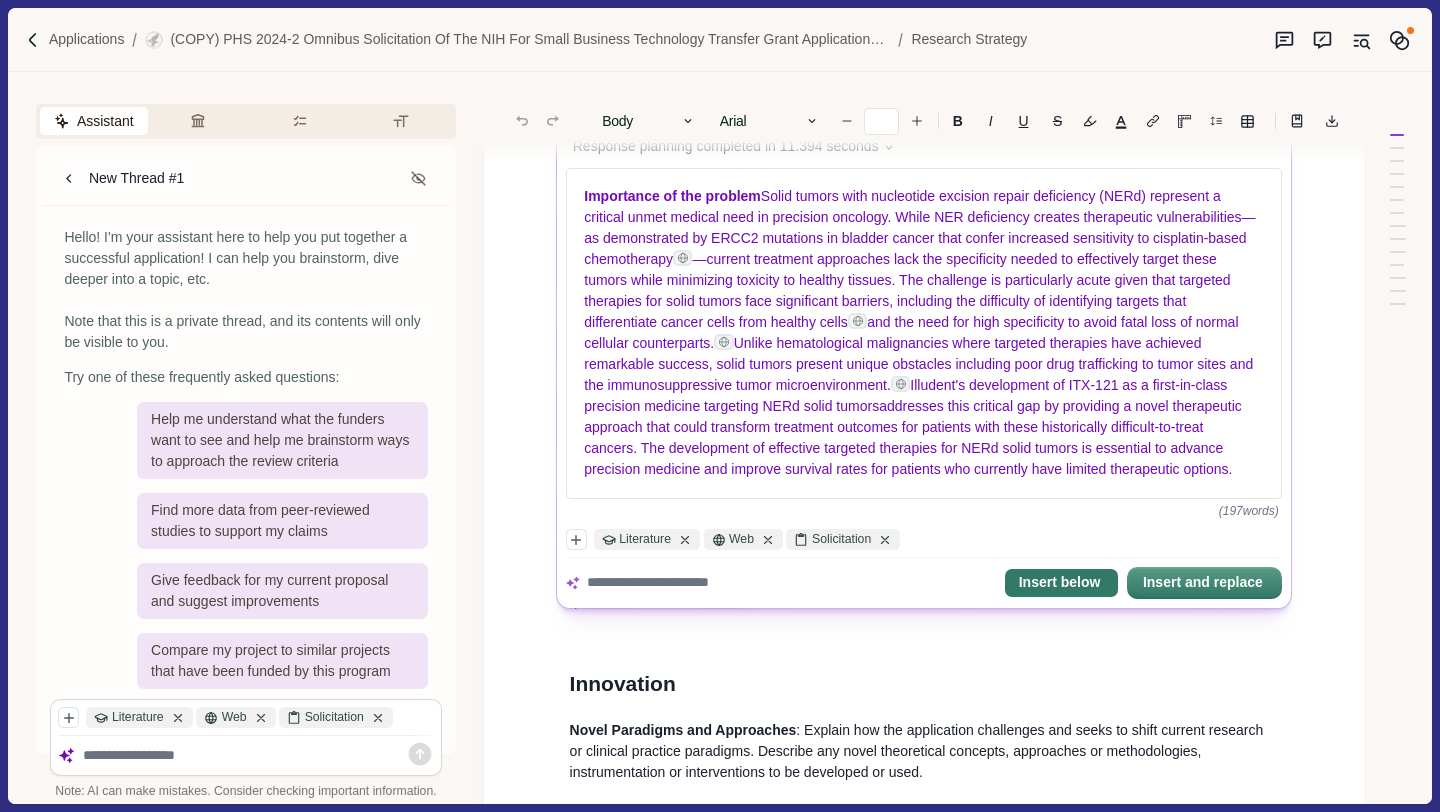 click on "Insert below" at bounding box center [1060, 583] 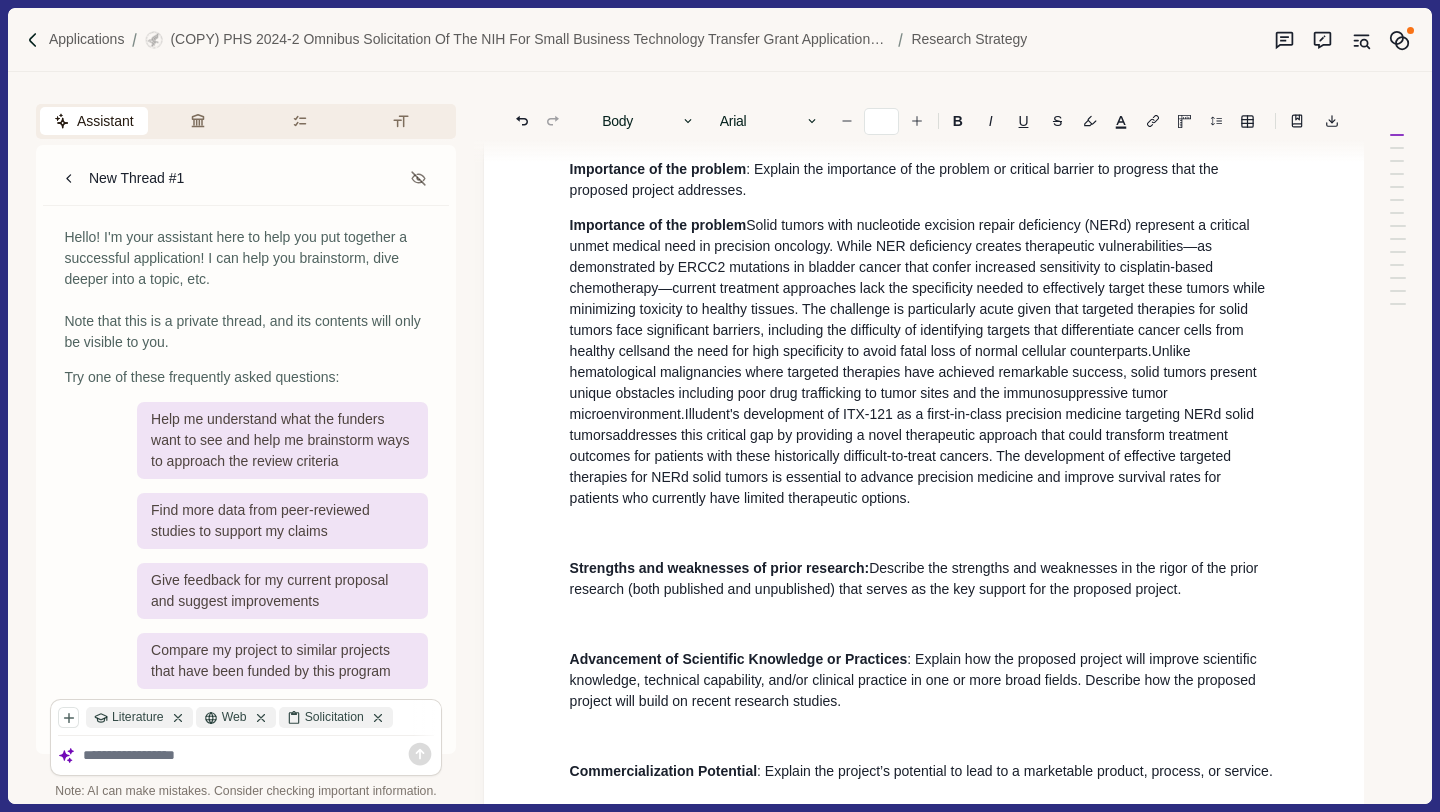 scroll, scrollTop: 118, scrollLeft: 0, axis: vertical 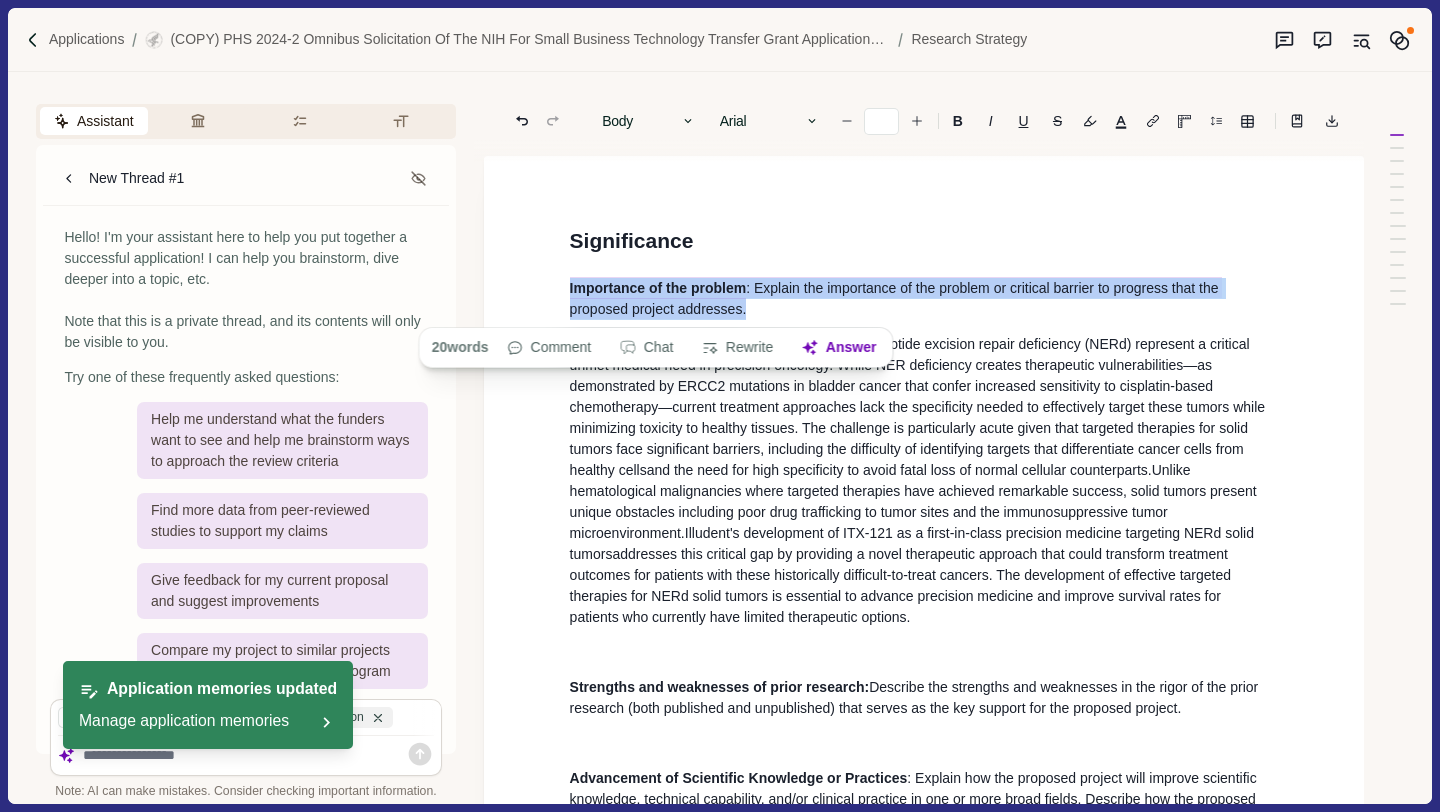 drag, startPoint x: 748, startPoint y: 308, endPoint x: 552, endPoint y: 271, distance: 199.46178 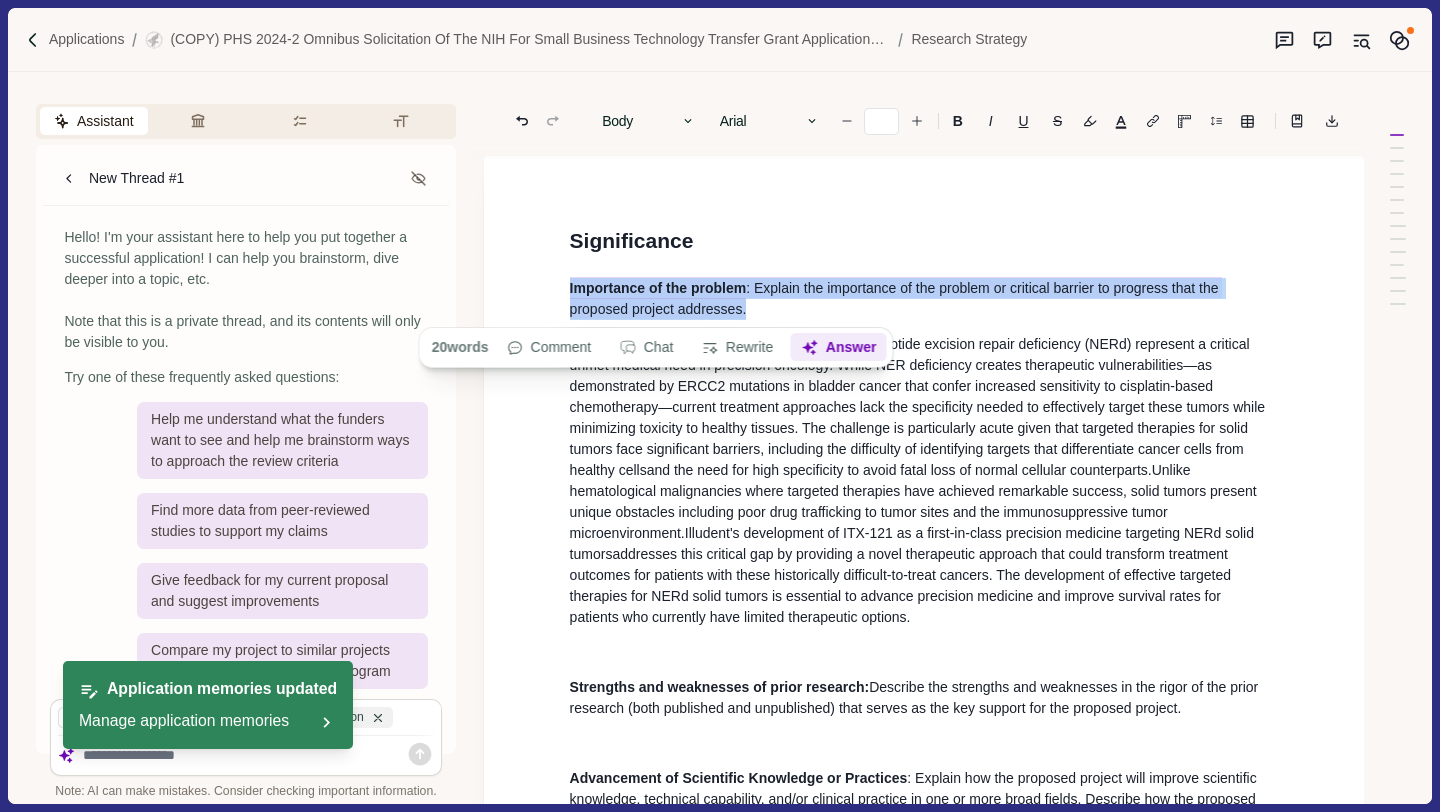 click on "Answer" at bounding box center (838, 348) 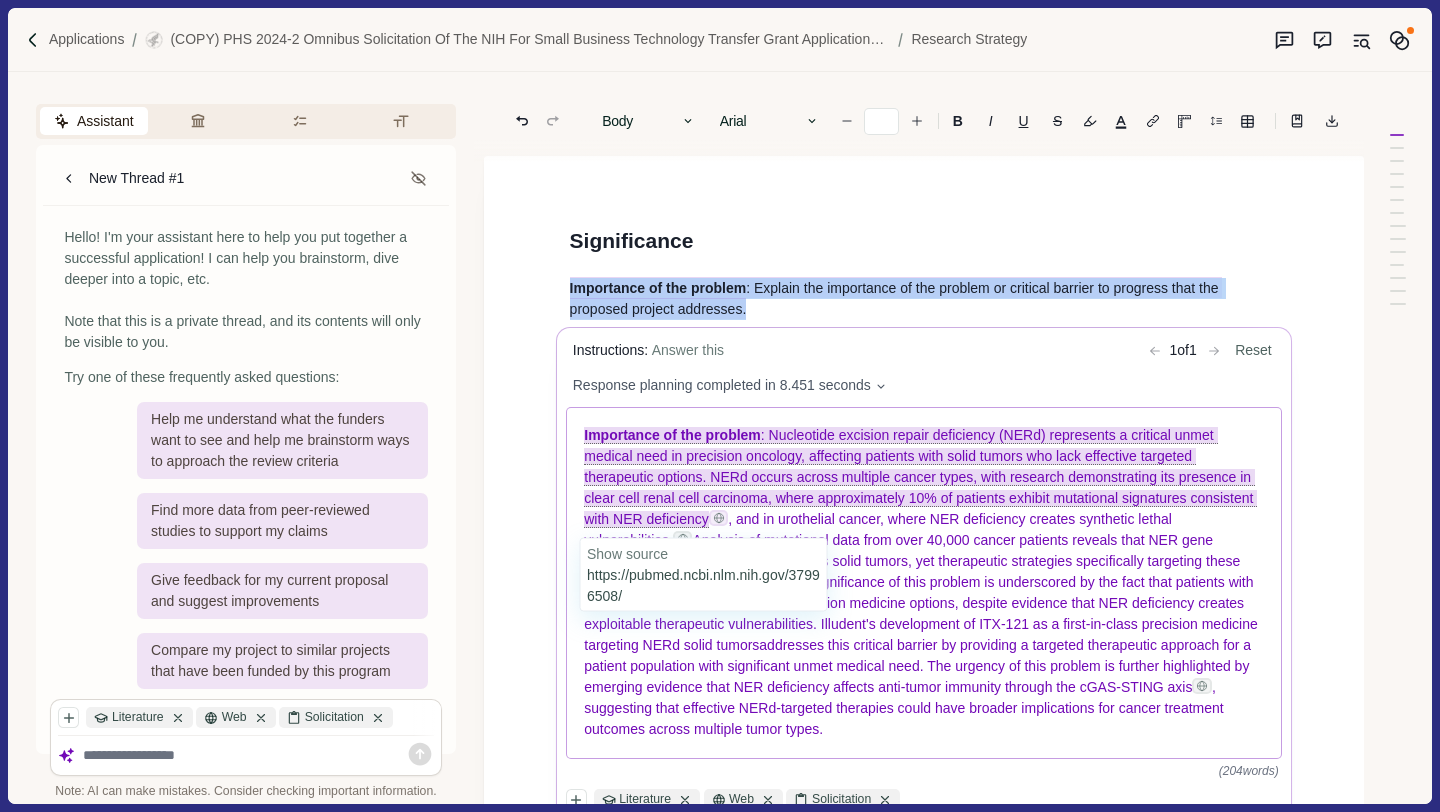 click at bounding box center (718, 519) 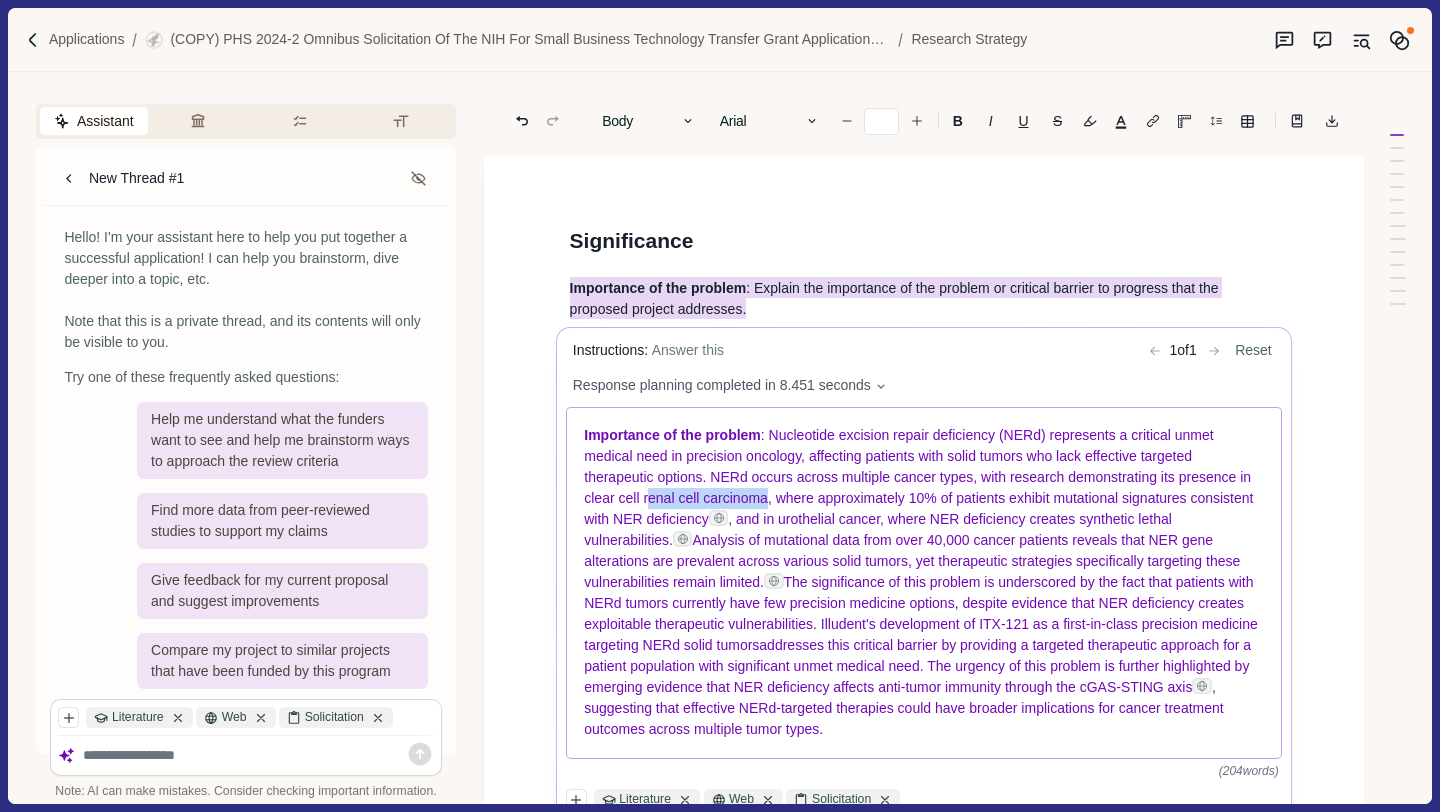 drag, startPoint x: 633, startPoint y: 502, endPoint x: 753, endPoint y: 503, distance: 120.004166 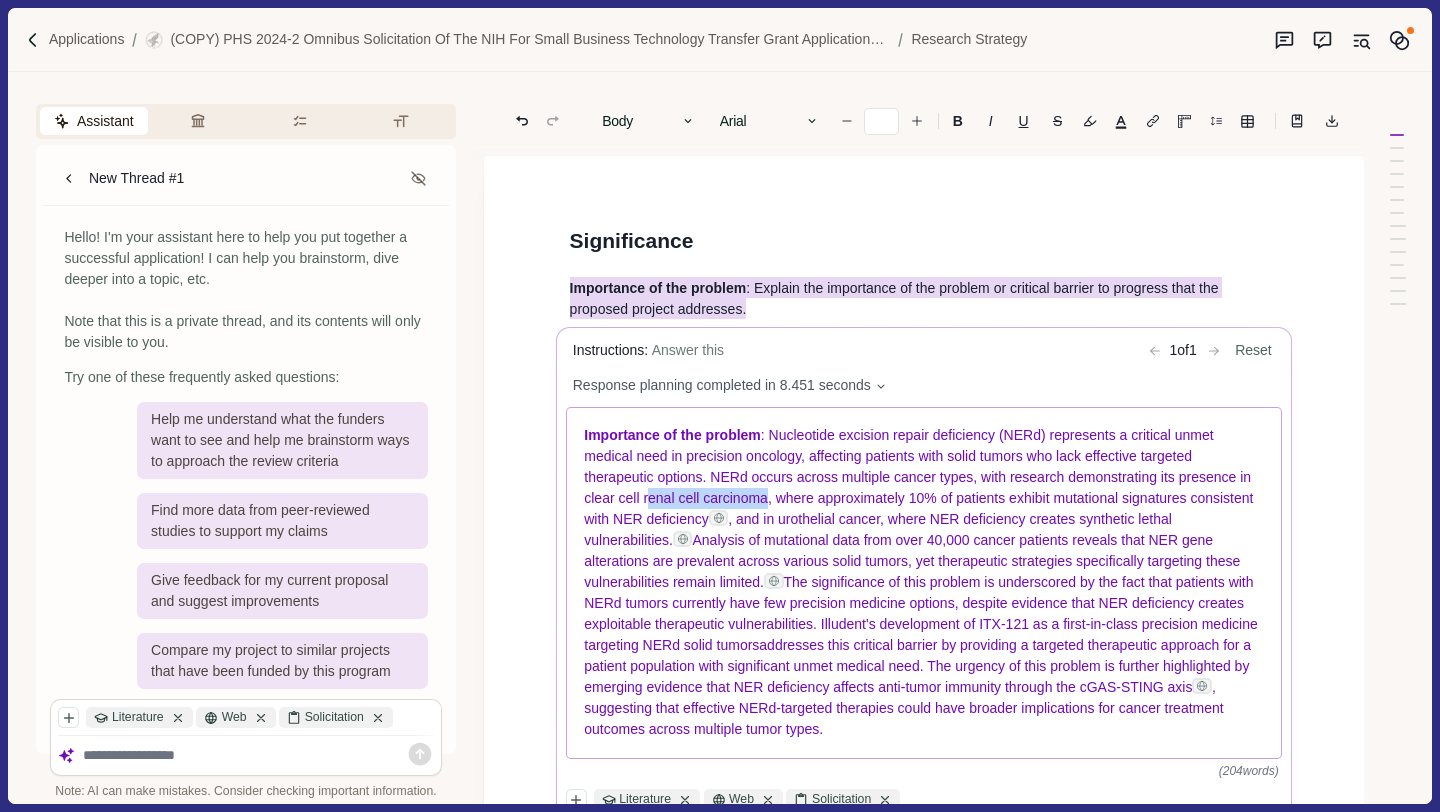 click on ": Nucleotide excision repair deficiency (NERd) represents a critical unmet medical need in precision oncology, affecting patients with solid tumors who lack effective targeted therapeutic options. NERd occurs across multiple cancer types, with research demonstrating its presence in clear cell renal cell carcinoma, where approximately 10% of patients exhibit mutational signatures consistent with NER deficiency" at bounding box center (920, 478) 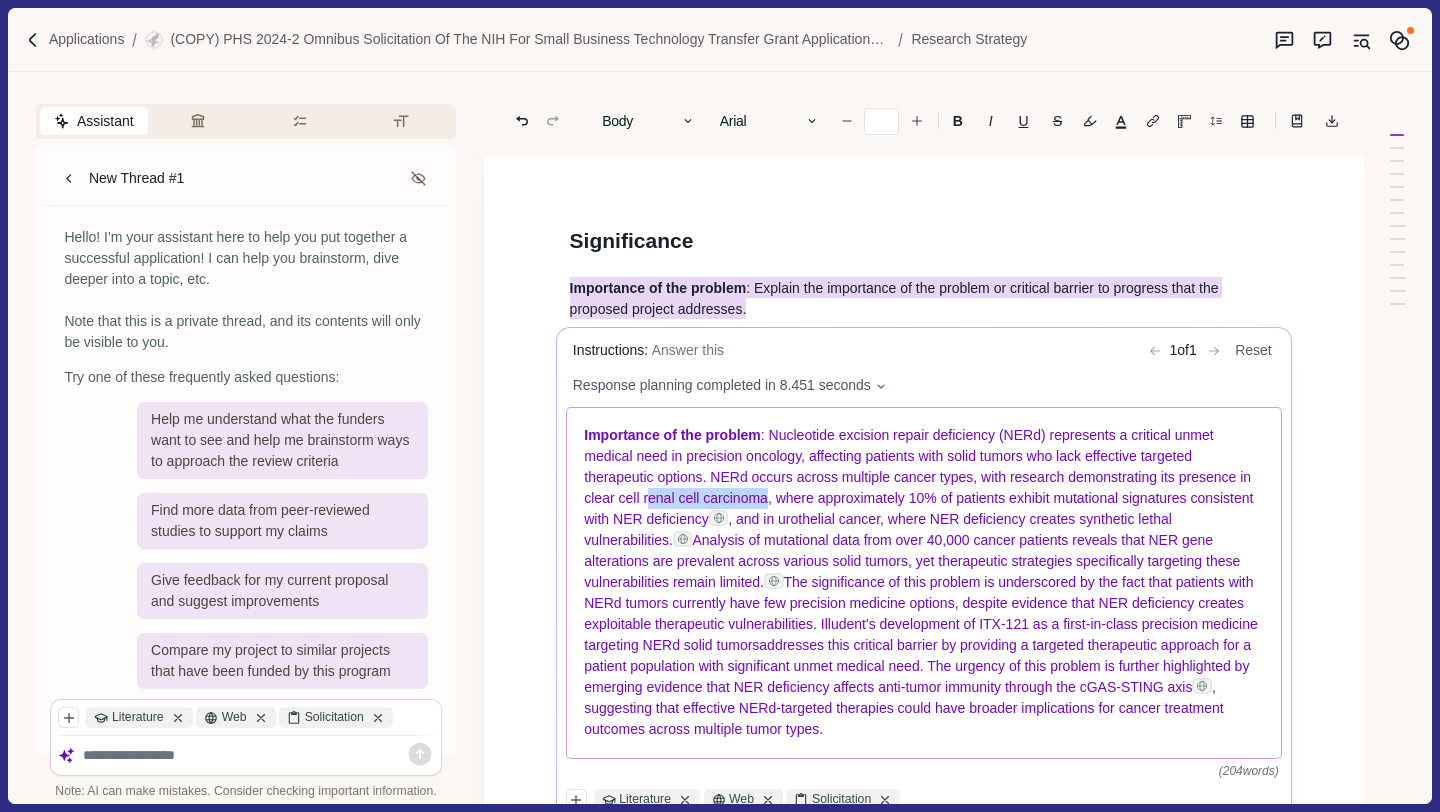 copy on "enal cell carcinoma" 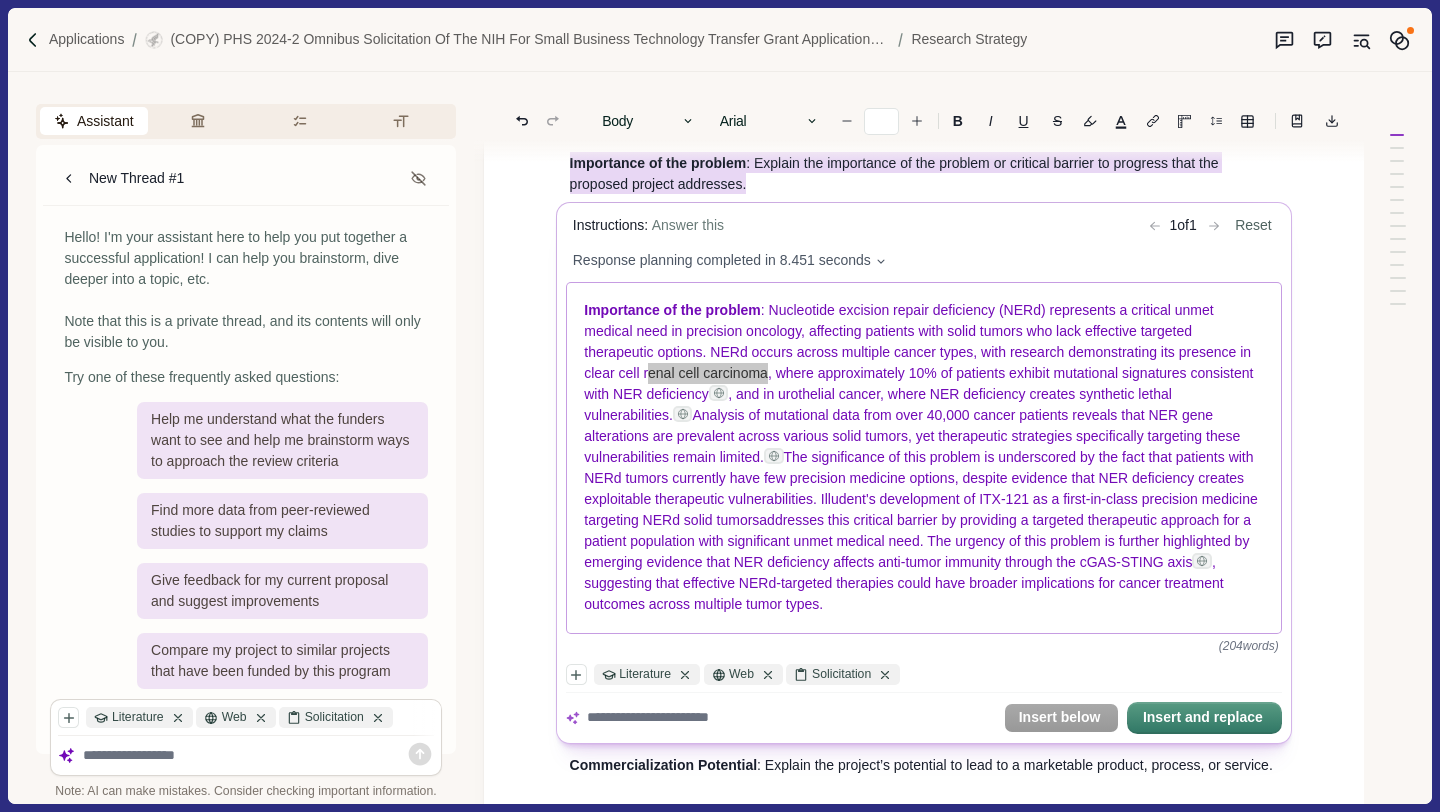scroll, scrollTop: 175, scrollLeft: 0, axis: vertical 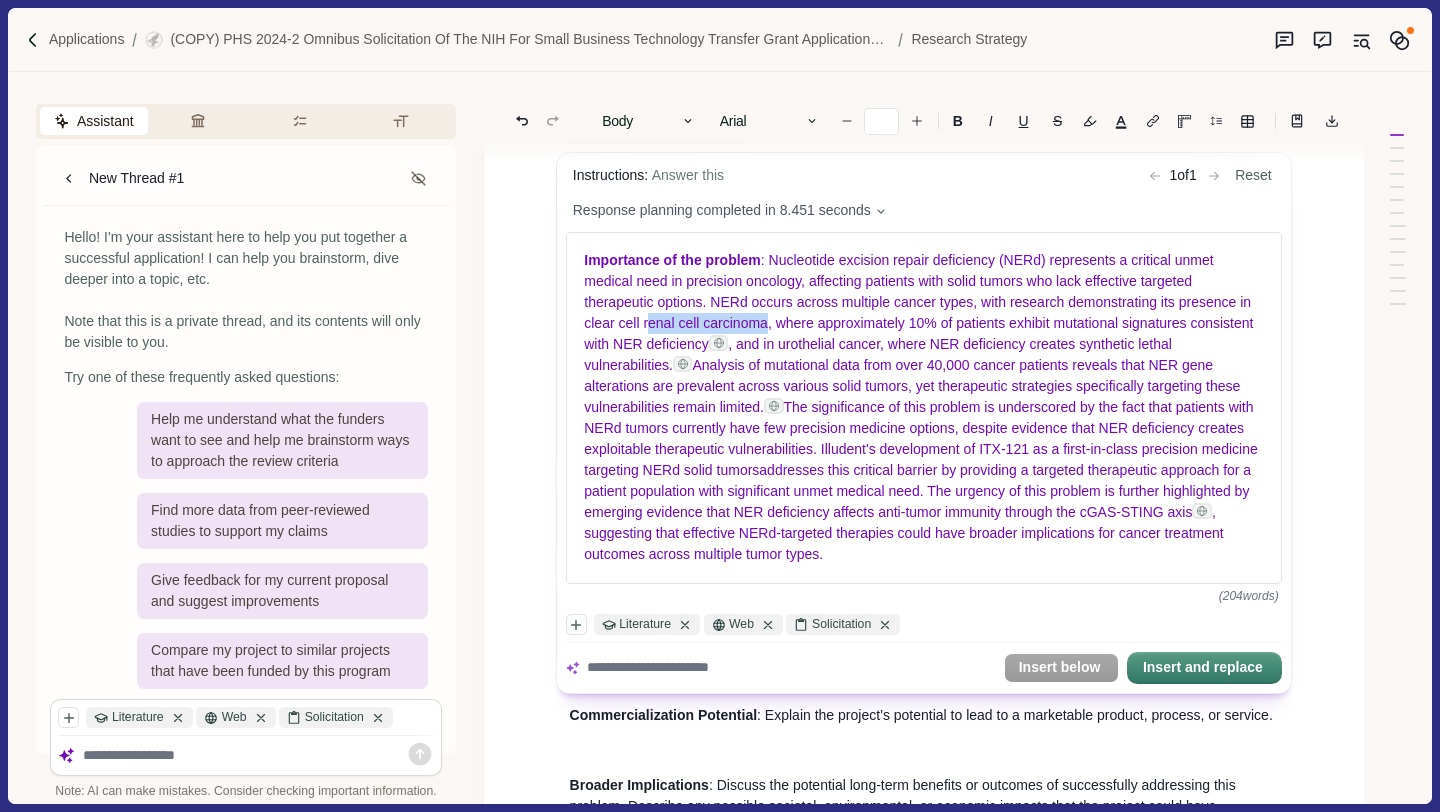 click on "Applications (COPY) PHS 2024-2 Omnibus Solicitation of the NIH for Small Business Technology Transfer Grant Applications (Parent STTR [R41/R42] Clinical Trial Required) Research Strategy Assistant Review Criteria Requirements Formatting New Thread #1 Hello! I'm your assistant here to help you put together a successful application! I can help you brainstorm, dive deeper into a topic, etc. Note that this is a private thread, and its contents will only be visible to you. Try one of these frequently asked questions: Help me understand what the funders want to see and help me brainstorm ways to approach the review criteria Find more data from peer-reviewed studies to support my claims Give feedback for my current proposal and suggest improvements Compare my project to similar projects that have been funded by this program Literature Web Solicitation Note: AI can make mistakes. Consider checking important information. 1.   Significance   2.   Investigator(s)   3.   Innovation   4.   Approach   5.   Environment   6." at bounding box center [720, 406] 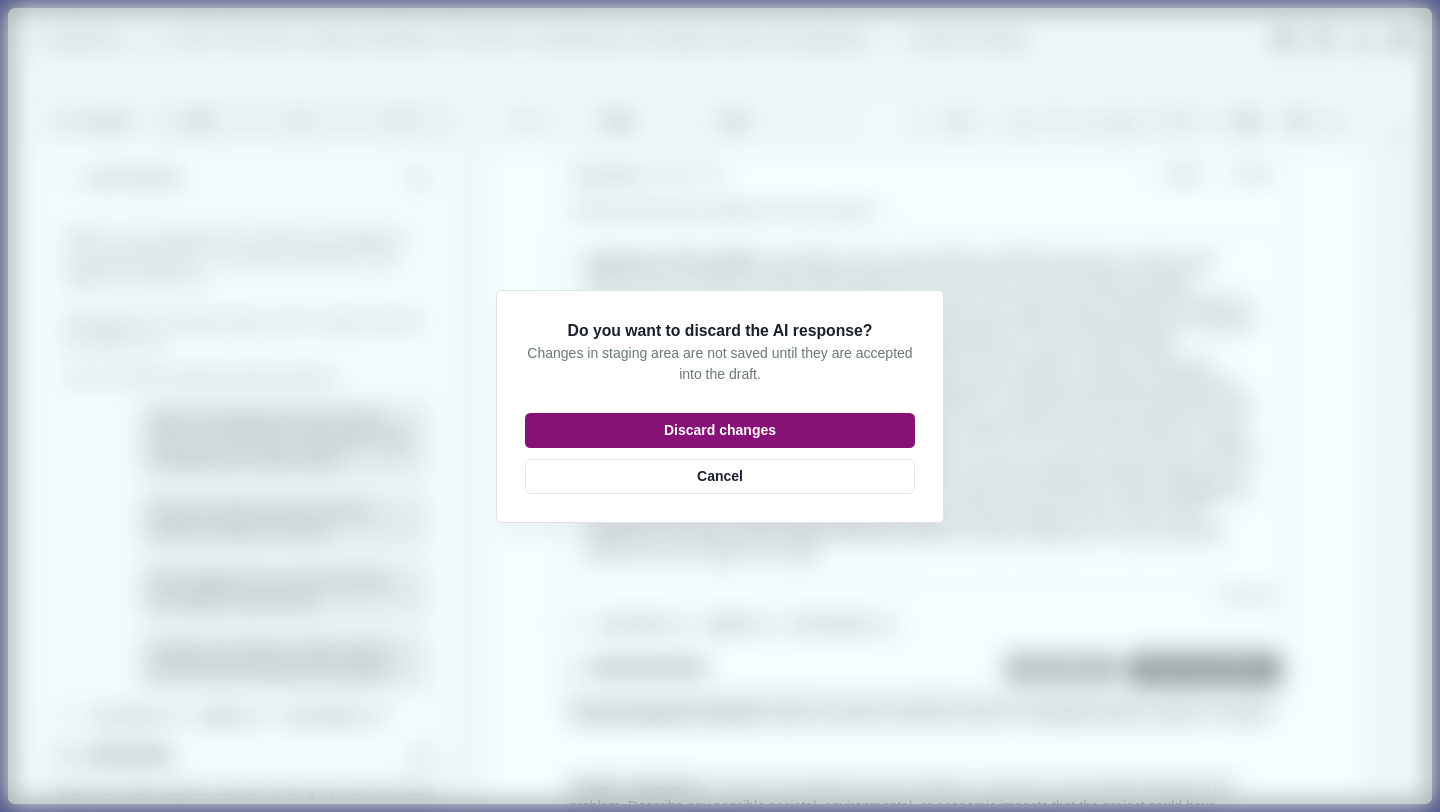 click on "Discard changes" at bounding box center (720, 430) 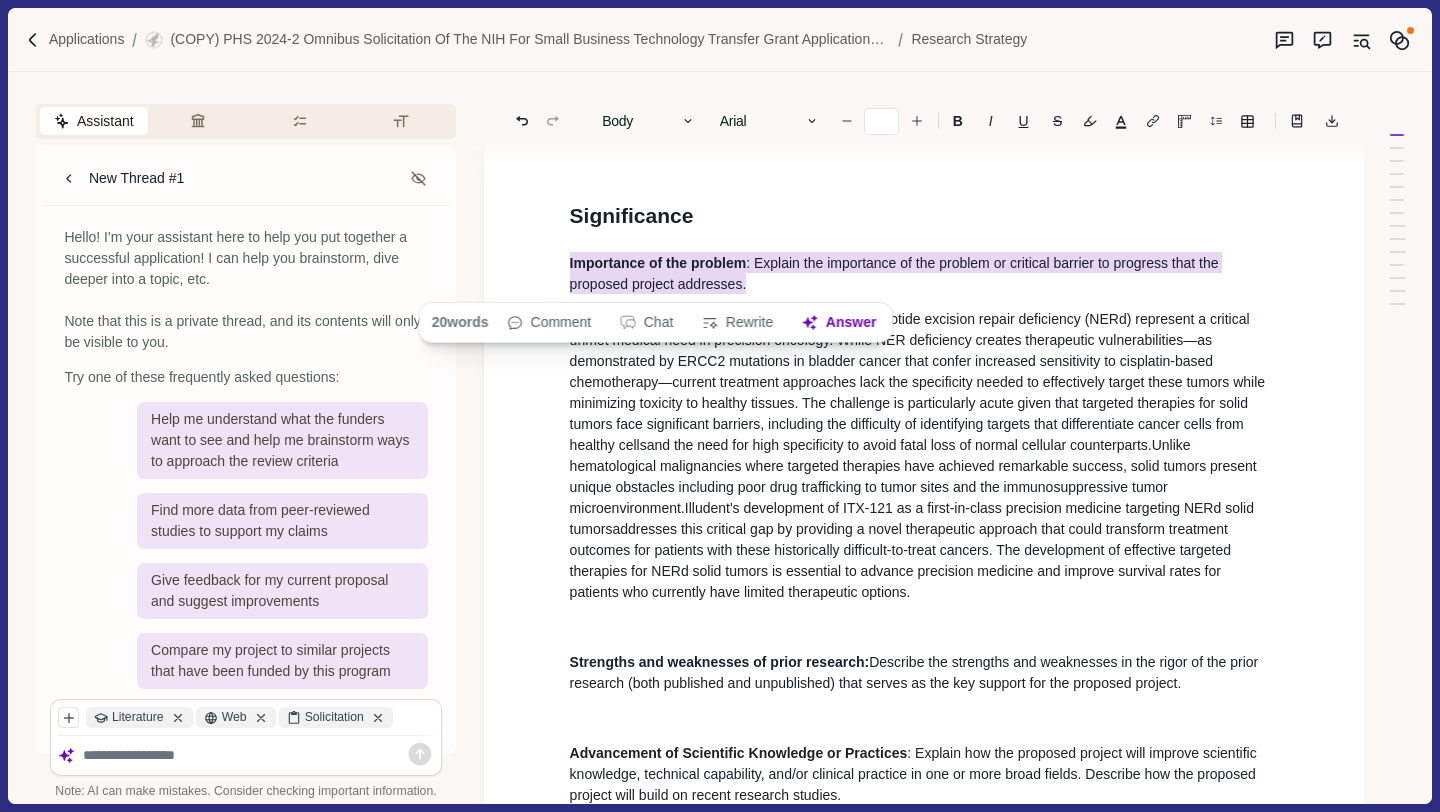 scroll, scrollTop: 0, scrollLeft: 0, axis: both 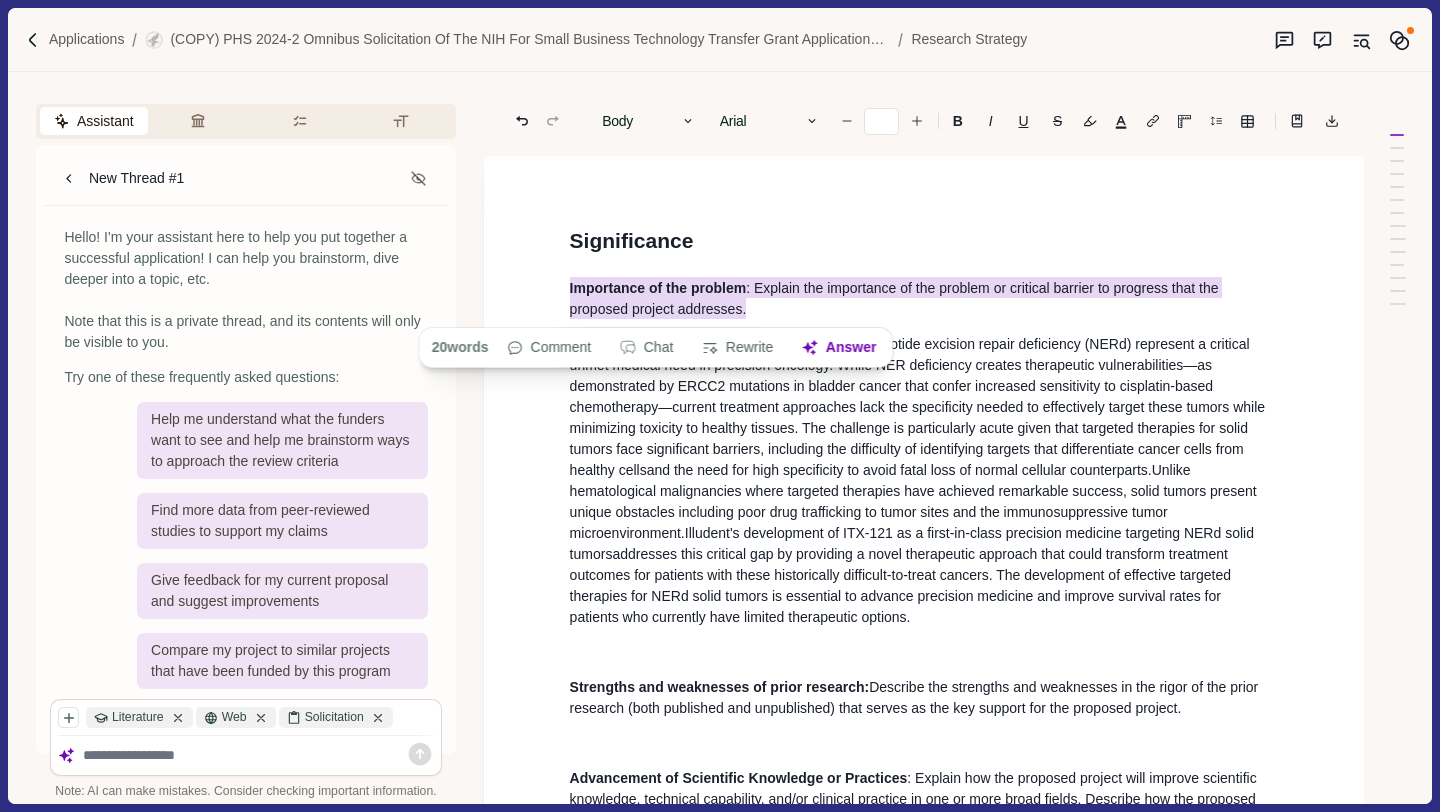 click on "Importance of the problem : Solid tumors with nucleotide excision repair deficiency (NERd) represent a critical unmet medical need in precision oncology. While NER deficiency creates therapeutic vulnerabilities—as demonstrated by ERCC2 mutations in bladder cancer that confer increased sensitivity to cisplatin-based chemotherapy —current treatment approaches lack the specificity needed to effectively target these tumors while minimizing toxicity to healthy tissues. The challenge is particularly acute given that targeted therapies for solid tumors face significant barriers, including the difficulty of identifying targets that differentiate cancer cells from healthy cells and the need for high specificity to avoid fatal loss of normal cellular counterparts. Unlike hematological malignancies where targeted therapies have achieved remarkable success, solid tumors present unique obstacles including poor drug trafficking to tumor sites and the immunosuppressive tumor microenvironment." at bounding box center (924, 481) 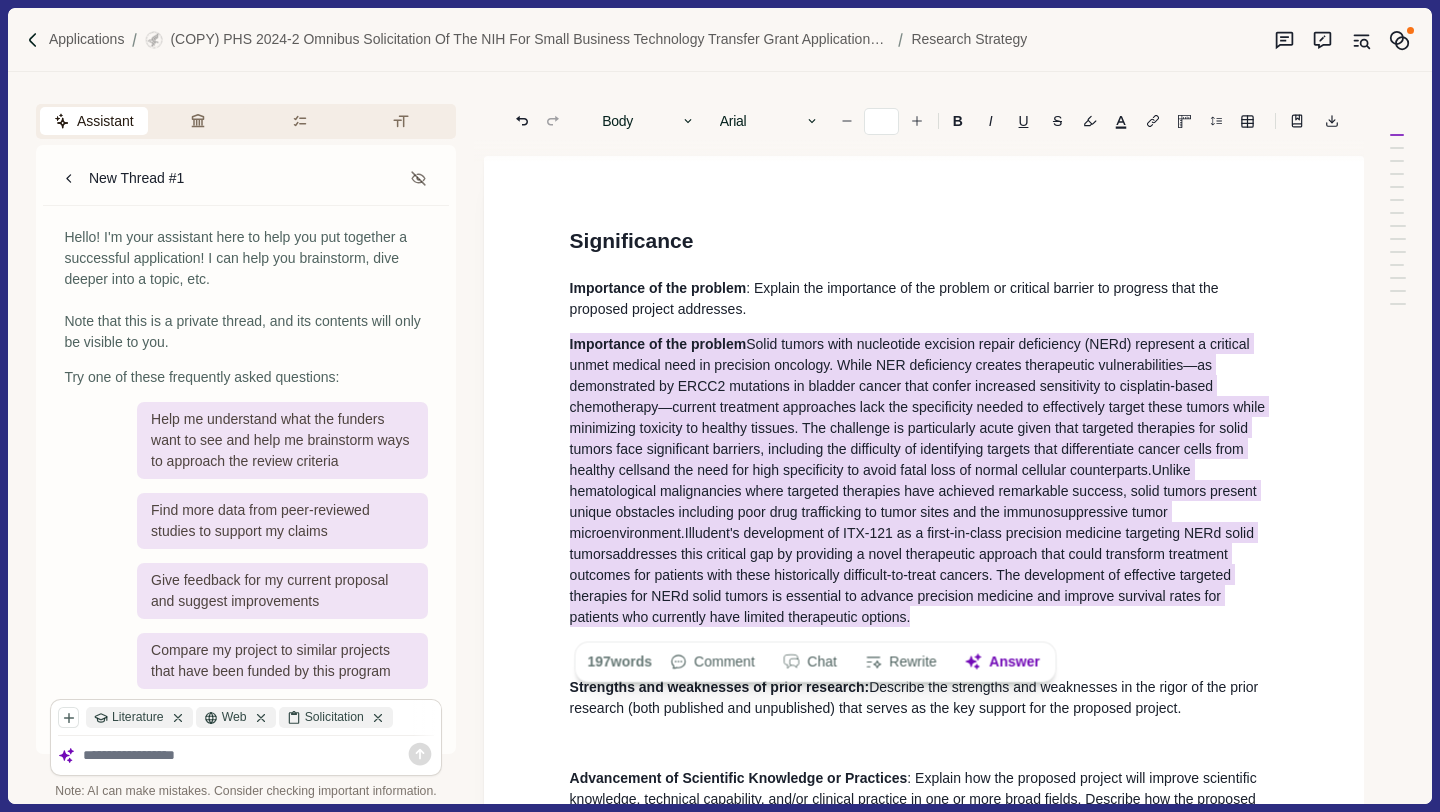 drag, startPoint x: 914, startPoint y: 624, endPoint x: 524, endPoint y: 346, distance: 478.9405 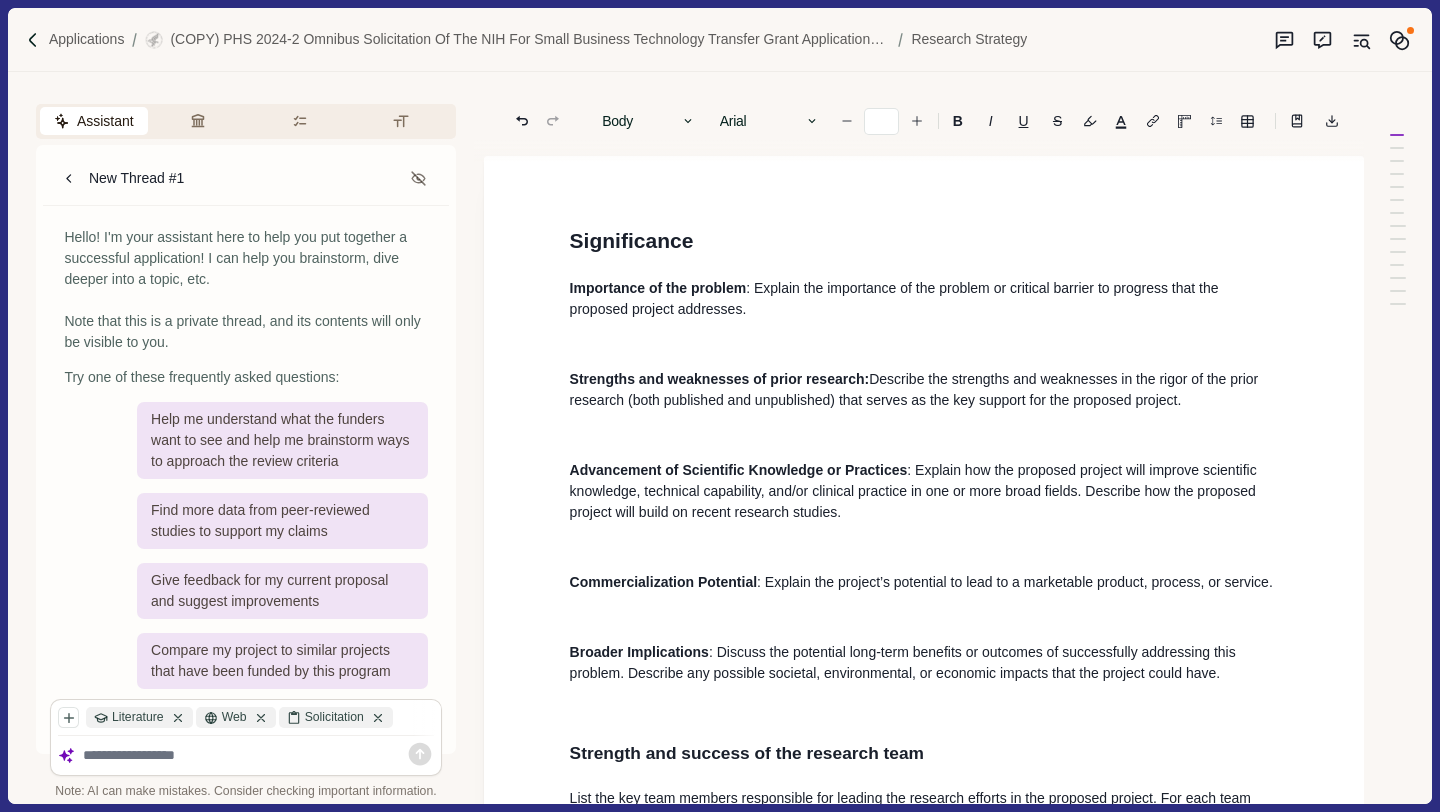 click on ": Explain the importance of the problem or critical barrier to progress that the proposed project addresses." at bounding box center (924, 299) 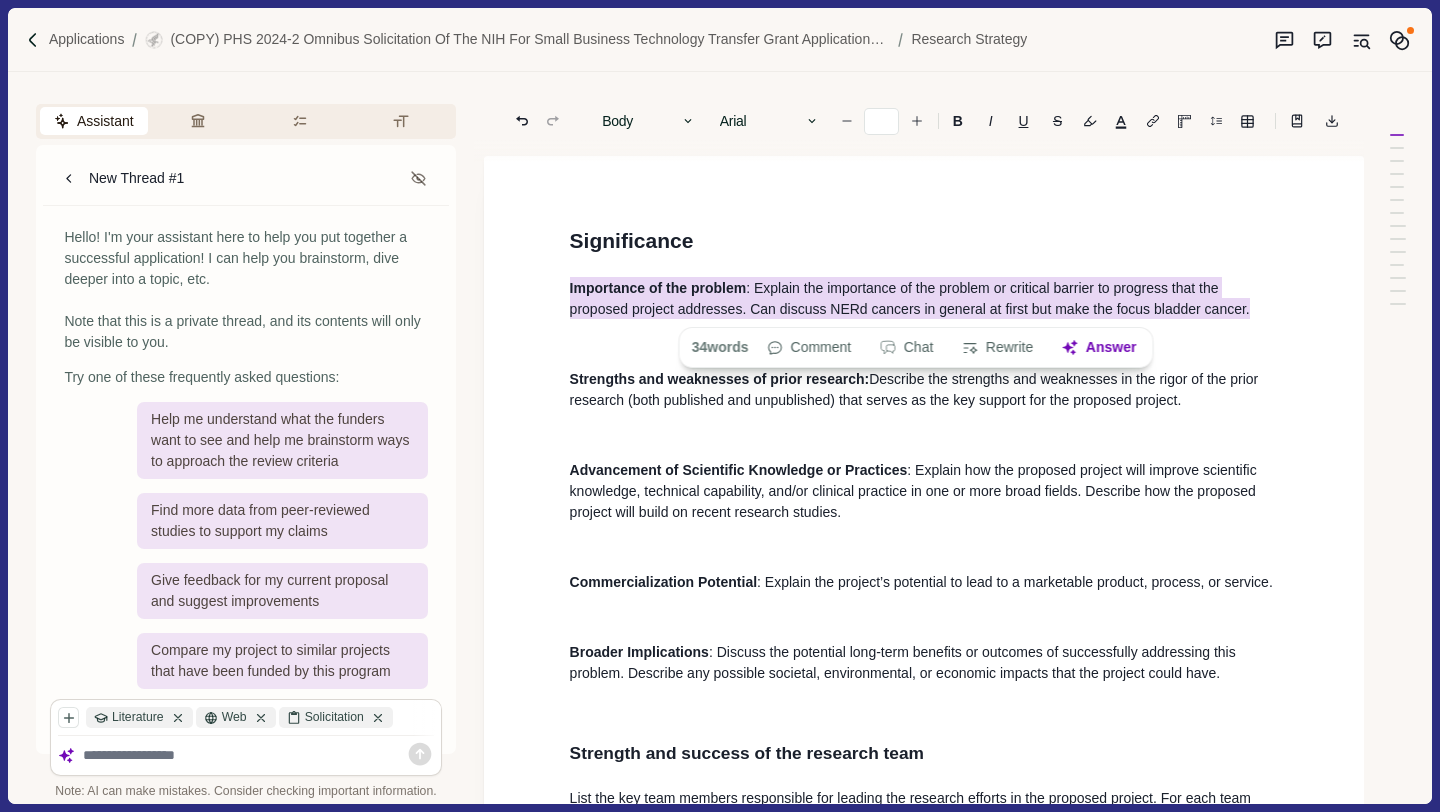 drag, startPoint x: 1275, startPoint y: 316, endPoint x: 570, endPoint y: 264, distance: 706.9151 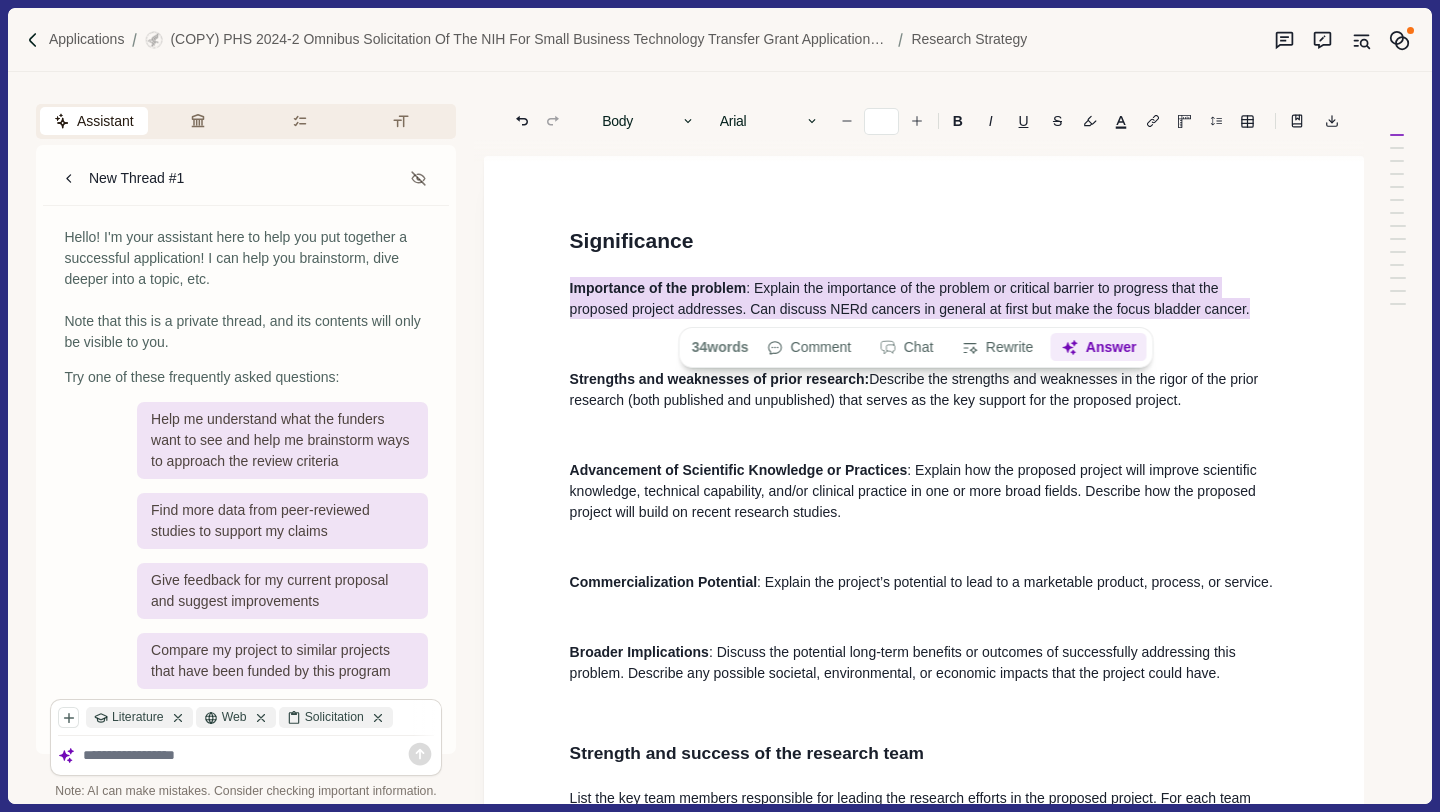 click on "Answer" at bounding box center (1098, 348) 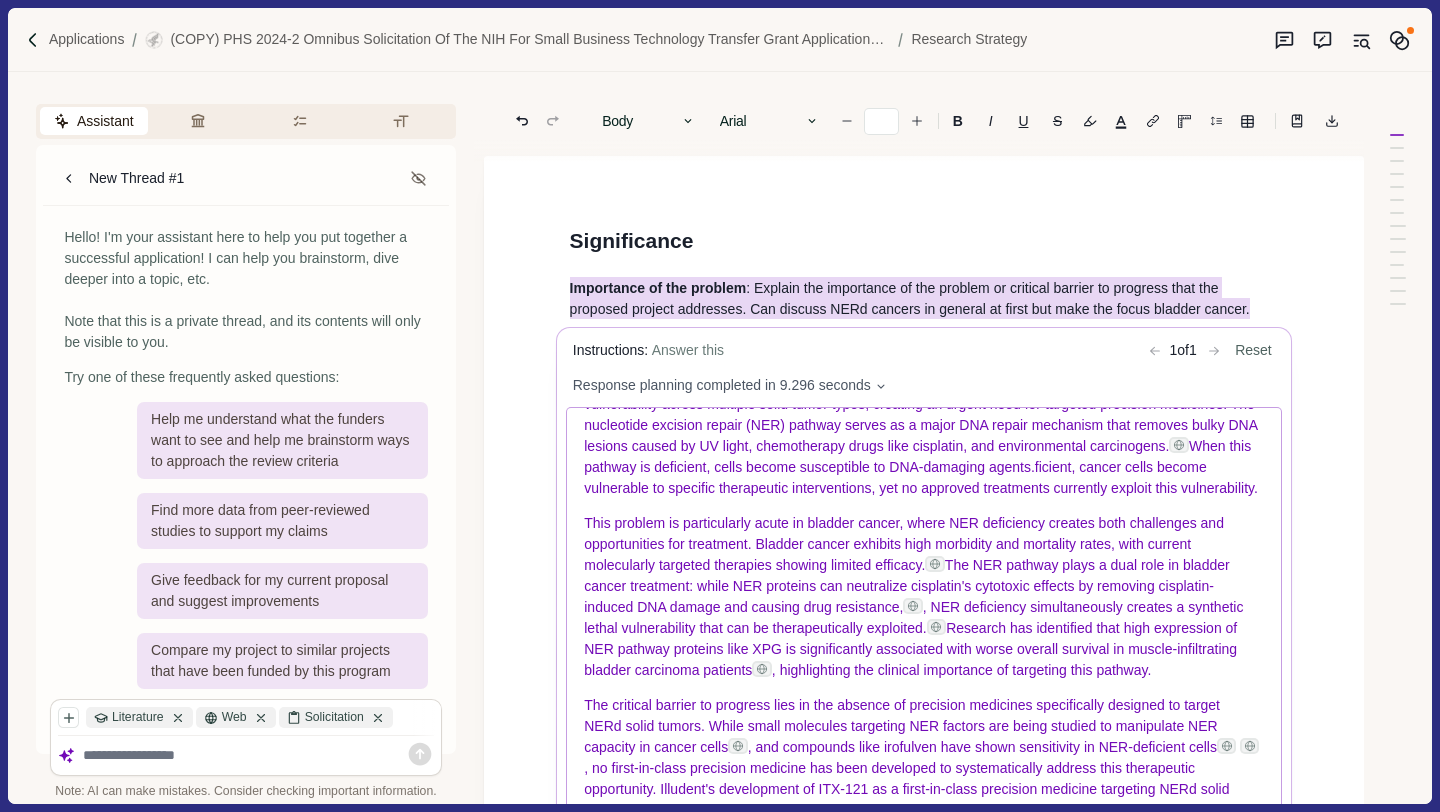 scroll, scrollTop: 114, scrollLeft: 0, axis: vertical 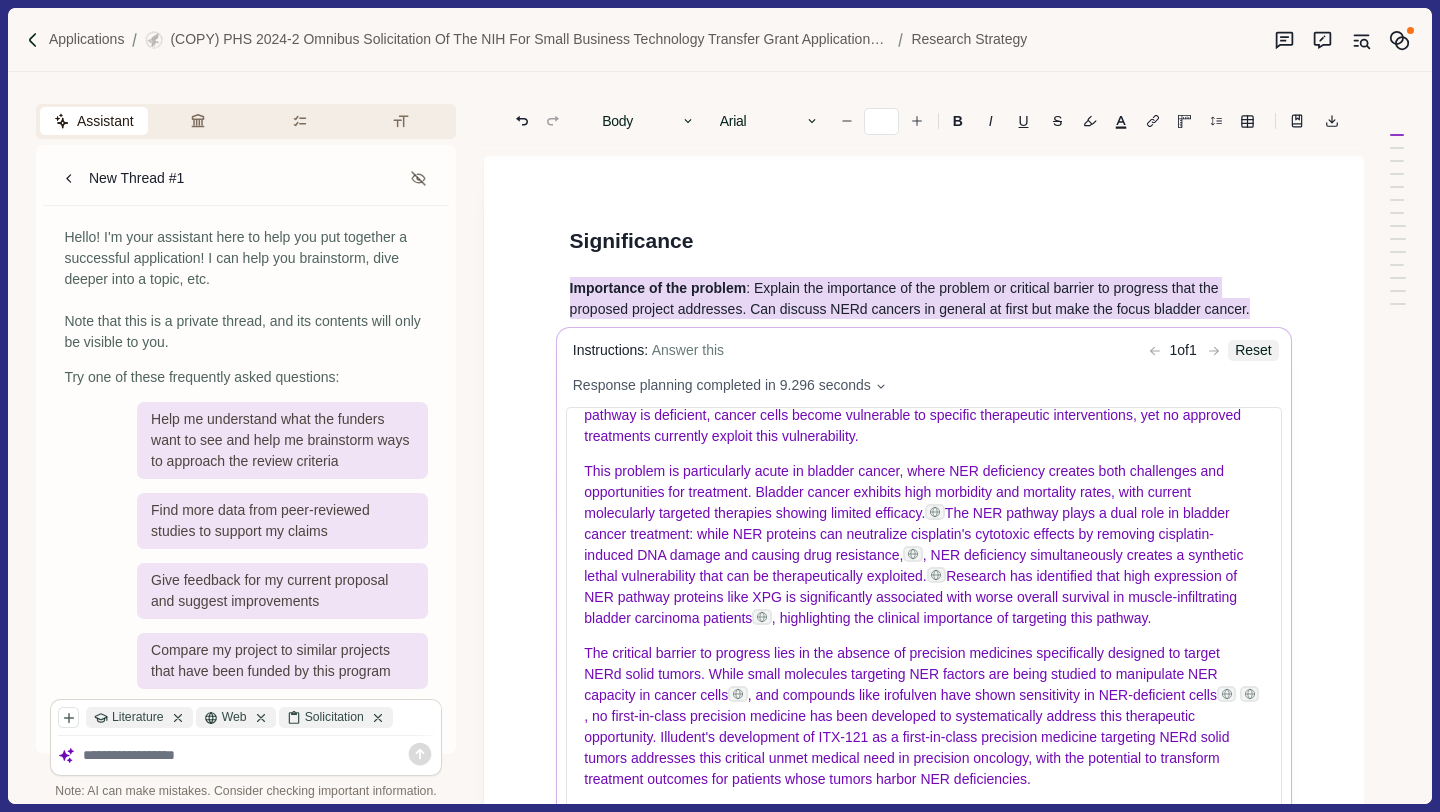 click on "Reset" at bounding box center [1253, 351] 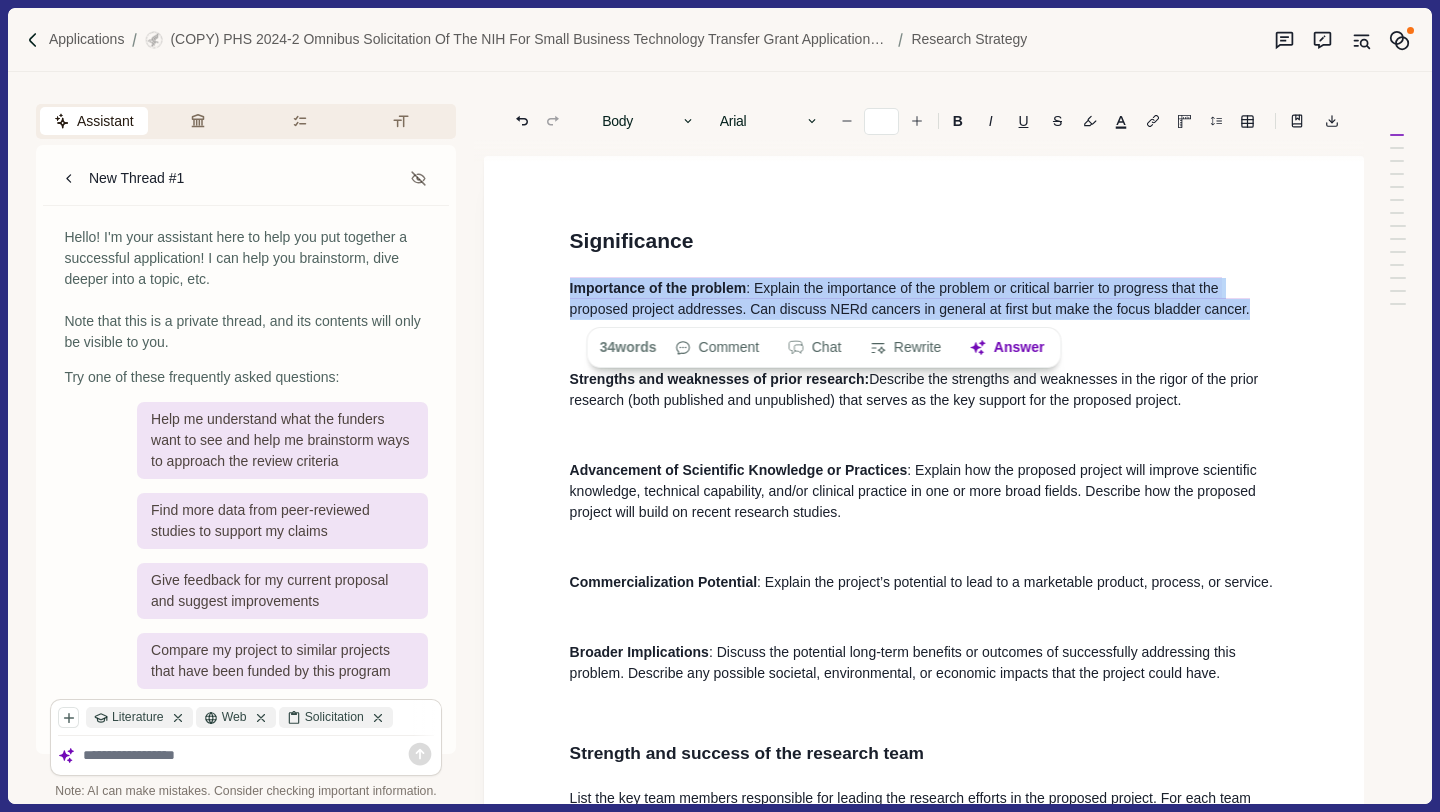 click on ": Explain the importance of the problem or critical barrier to progress that the proposed project addresses. Can discuss NERd cancers in general at first but make the focus bladder cancer." at bounding box center [910, 298] 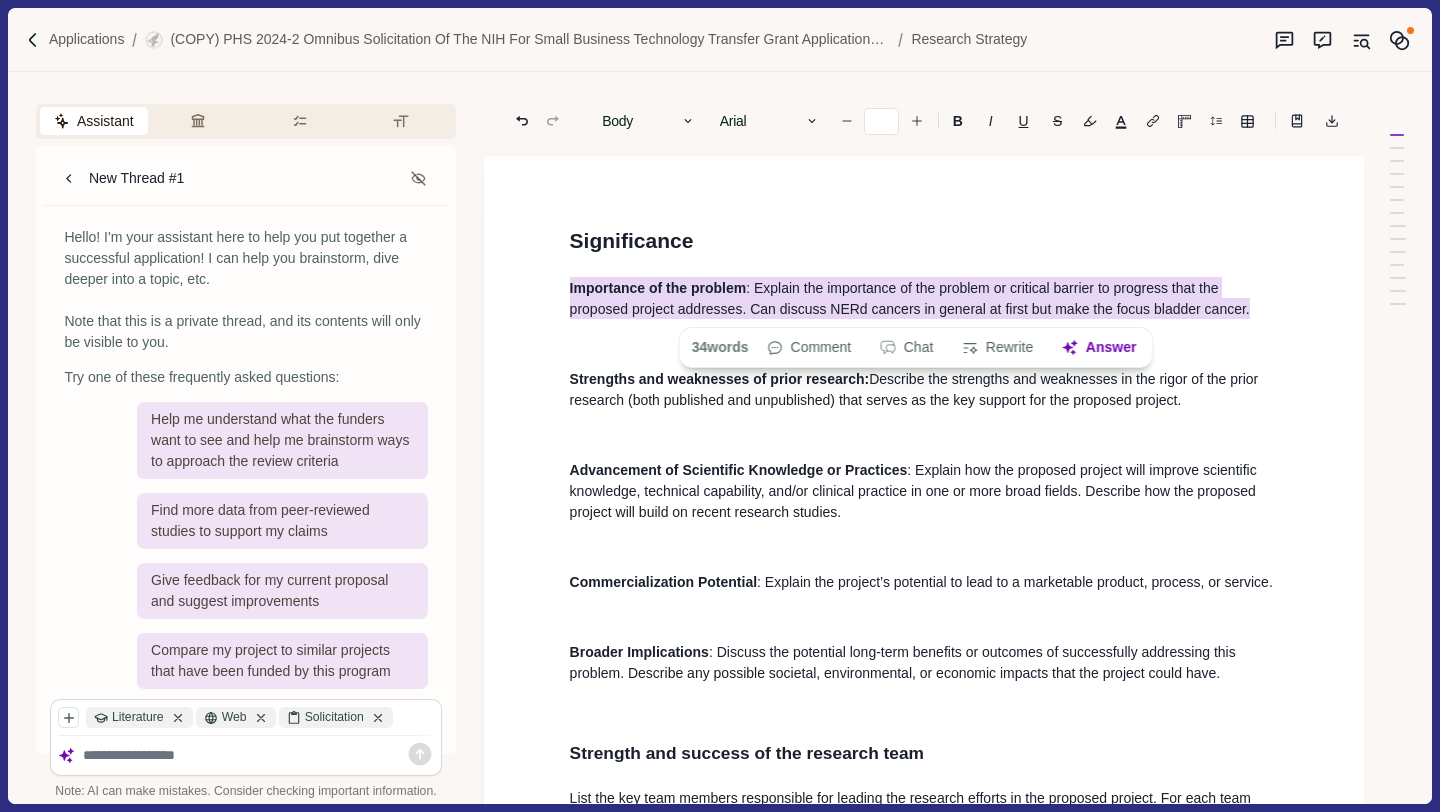 click on "Significance Importance of the problem : Explain the importance of the problem or critical barrier to progress that the proposed project addresses. Can discuss NERd cancers in general at first but make the focus bladder cancer. Strengths and weaknesses of prior research:  Describe the strengths and weaknesses in the rigor of the prior research (both published and unpublished) that serves as the key support for the proposed project. Advancement of Scientific Knowledge or Practices : Explain how the proposed project will improve scientific knowledge, technical capability, and/or clinical practice in one or more broad fields. Describe how the proposed project will build on recent research studies. Commercialization Potential : Explain the project’s potential to lead to a marketable product, process, or service. Broader Implications Strength and success of the research team Innovation Novel Paradigms and Approaches Advantages of the Proposed Strategy IP Strategy [if applicable] Approach Preliminary Studies" at bounding box center [924, 1407] 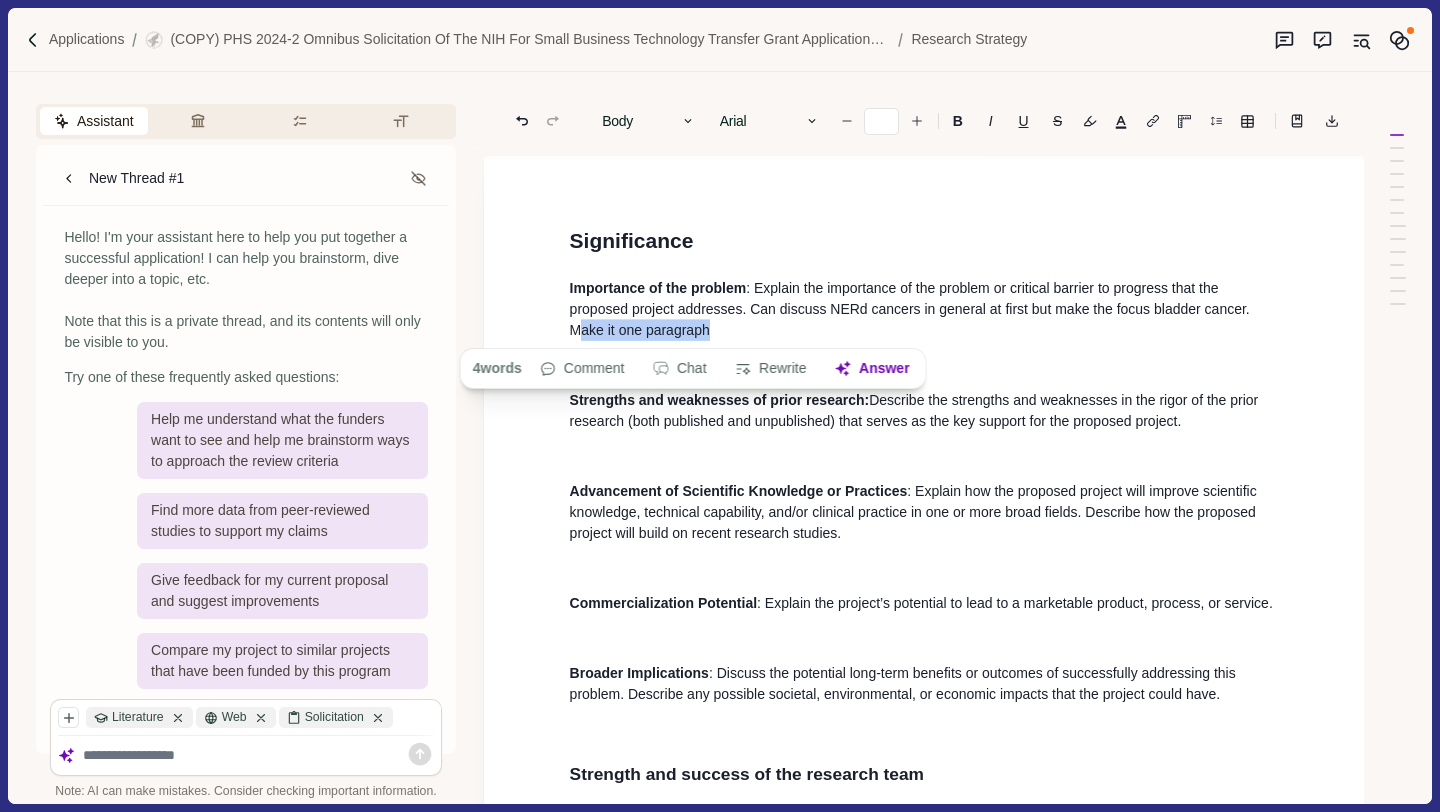 drag, startPoint x: 827, startPoint y: 338, endPoint x: 612, endPoint y: 339, distance: 215.00232 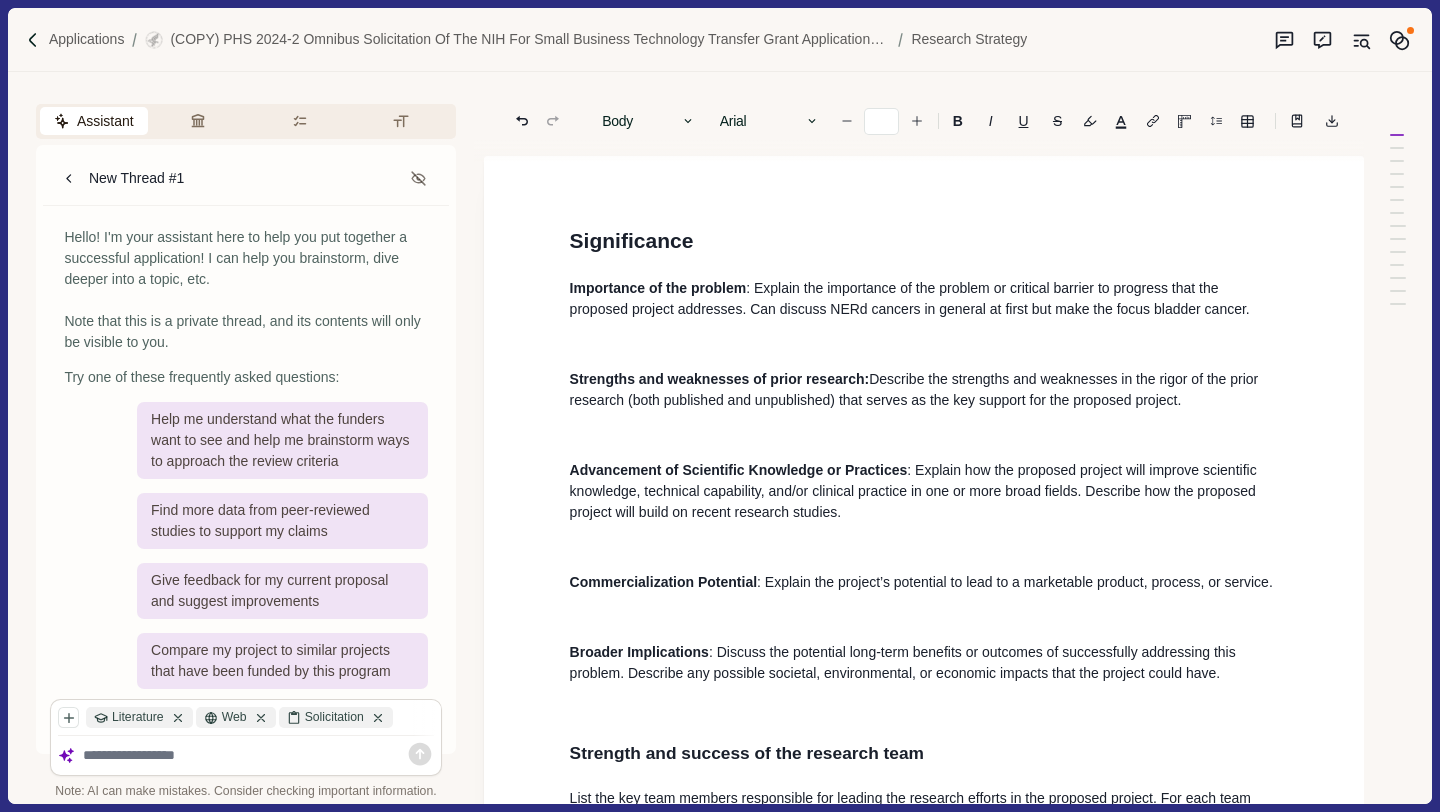 click on "Importance of the problem : Explain the importance of the problem or critical barrier to progress that the proposed project addresses. Can discuss NERd cancers in general at first but make the focus bladder cancer." at bounding box center (924, 299) 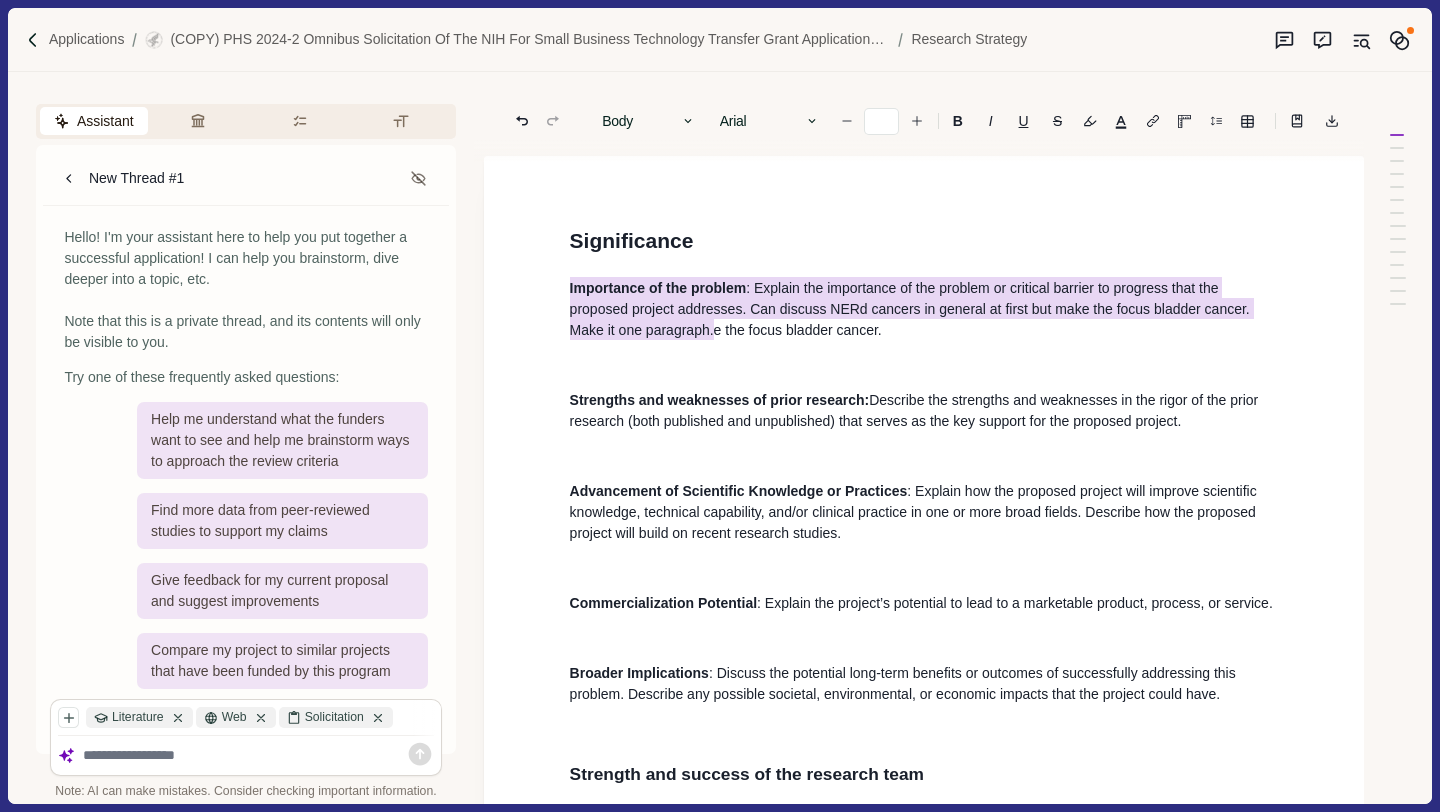 drag, startPoint x: 1312, startPoint y: 313, endPoint x: 520, endPoint y: 293, distance: 792.2525 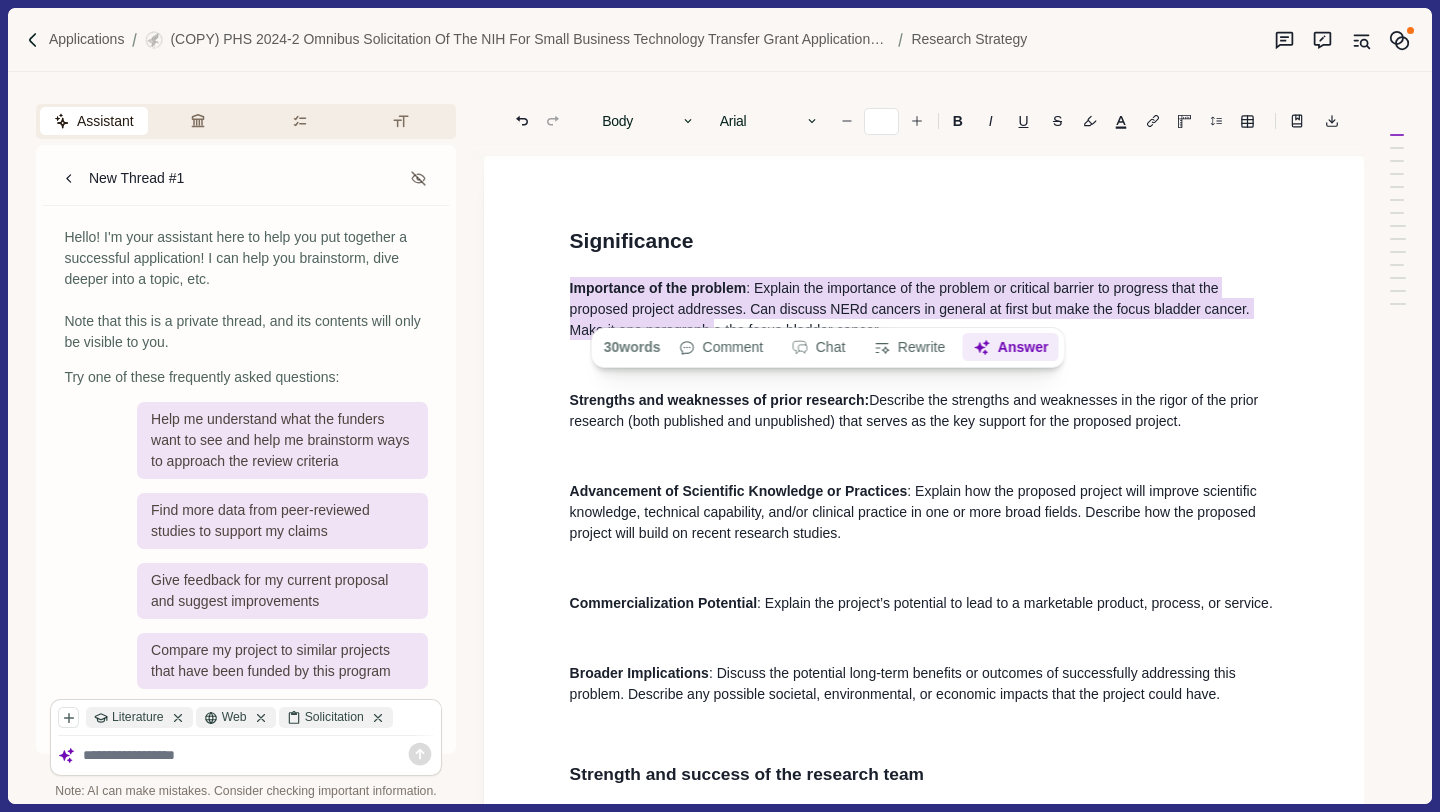 click on "Answer" at bounding box center (1010, 348) 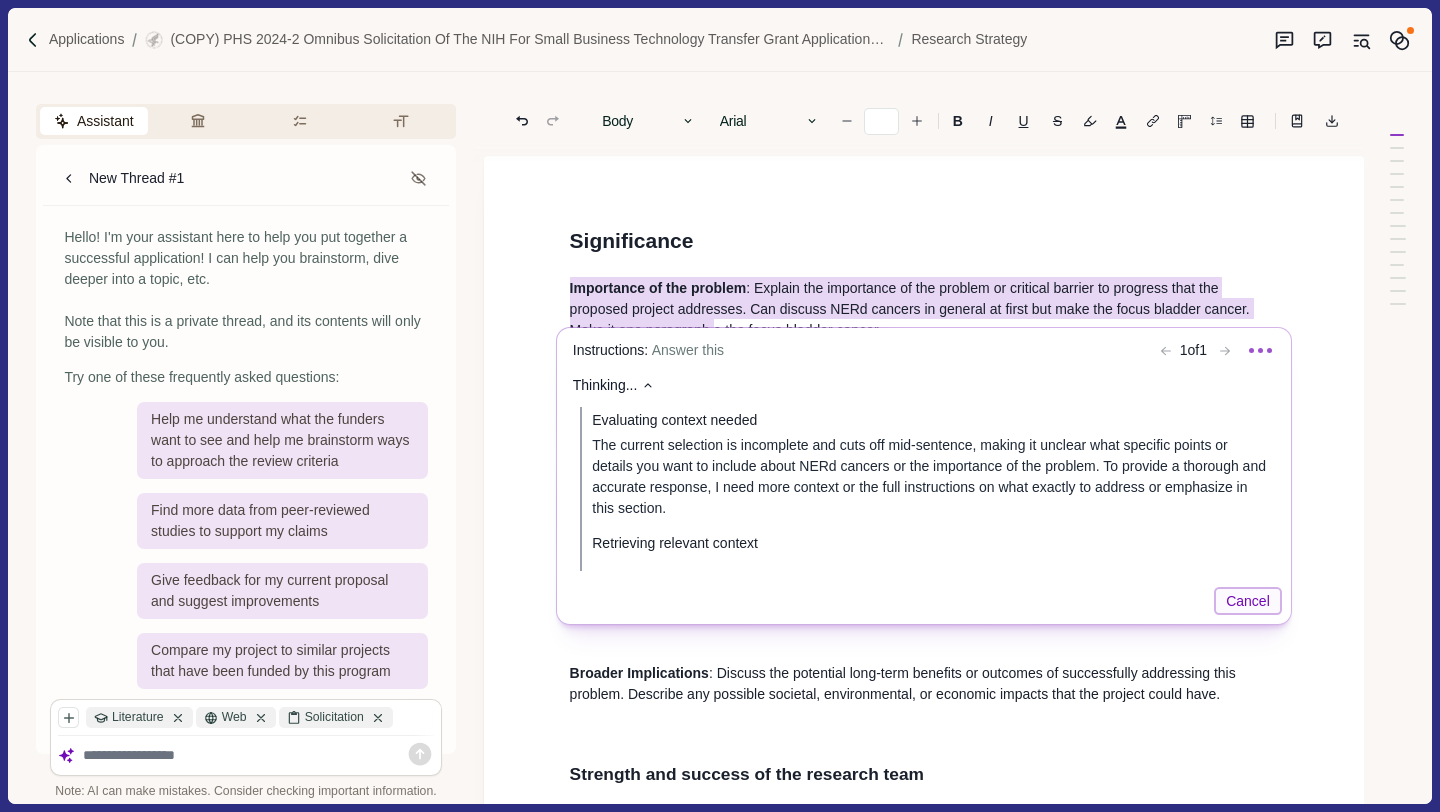 click on "Cancel" at bounding box center (1247, 601) 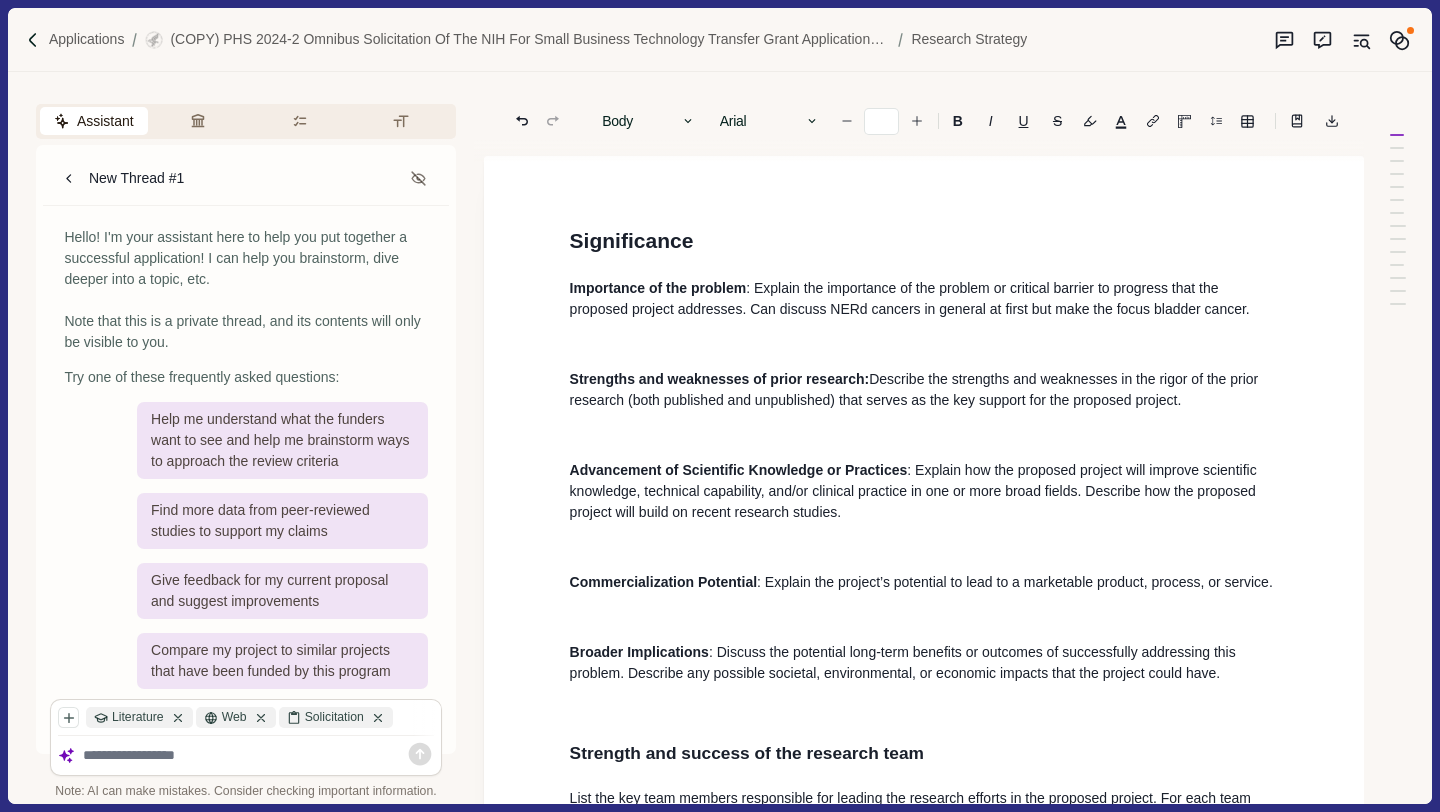 click on "Importance of the problem : Explain the importance of the problem or critical barrier to progress that the proposed project addresses. Can discuss NERd cancers in general at first but make the focus bladder cancer." at bounding box center (924, 299) 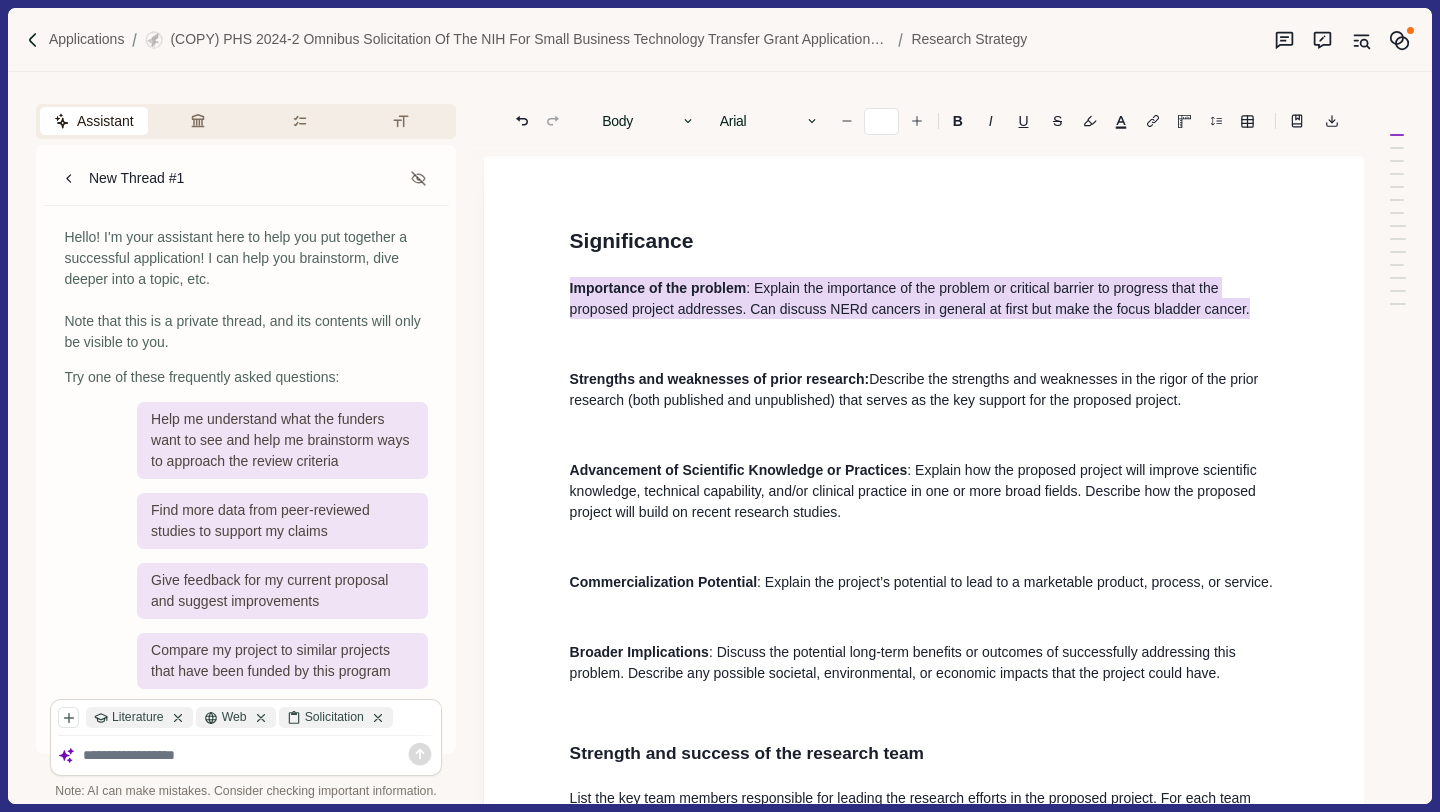 drag, startPoint x: 1264, startPoint y: 310, endPoint x: 547, endPoint y: 279, distance: 717.66986 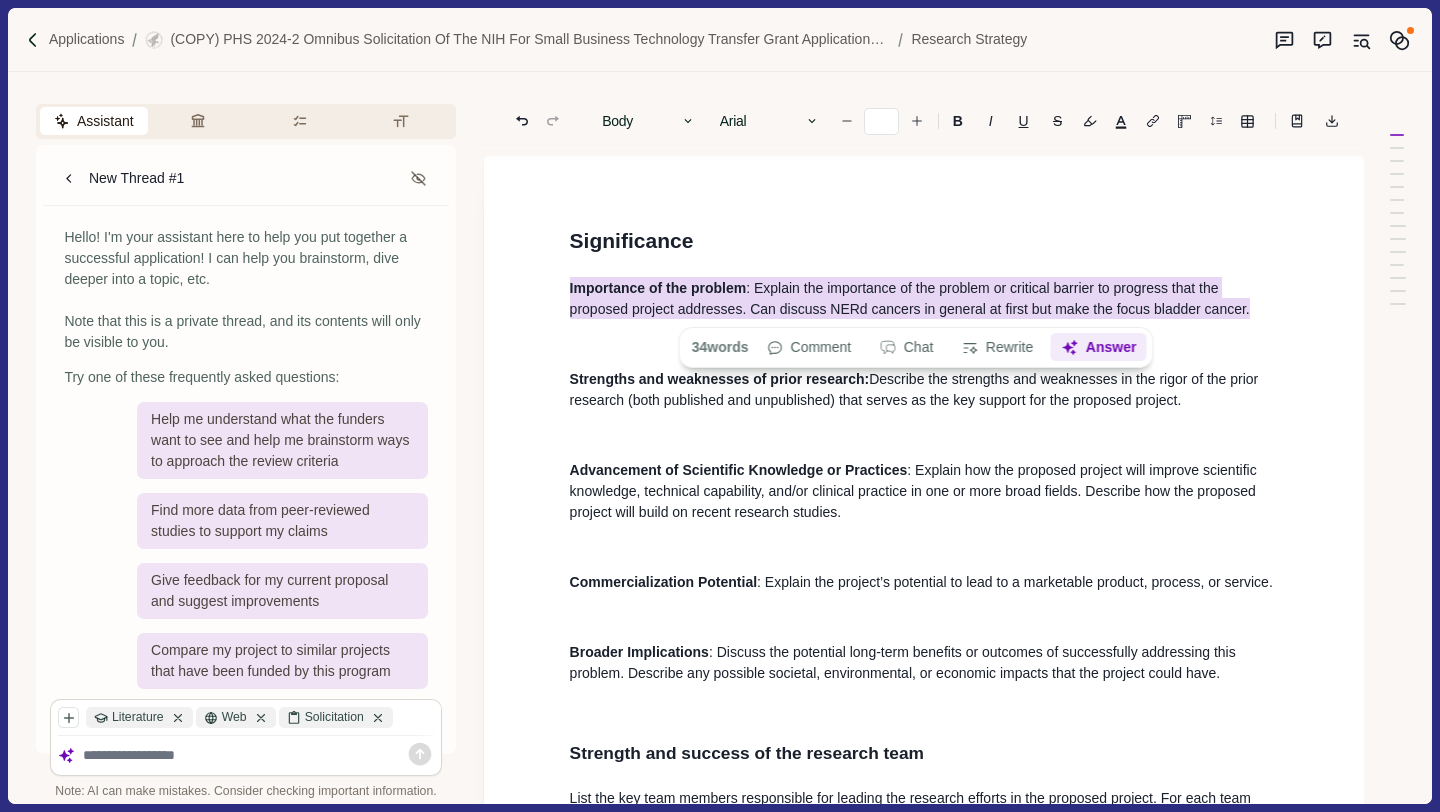 click on "Answer" at bounding box center [1098, 348] 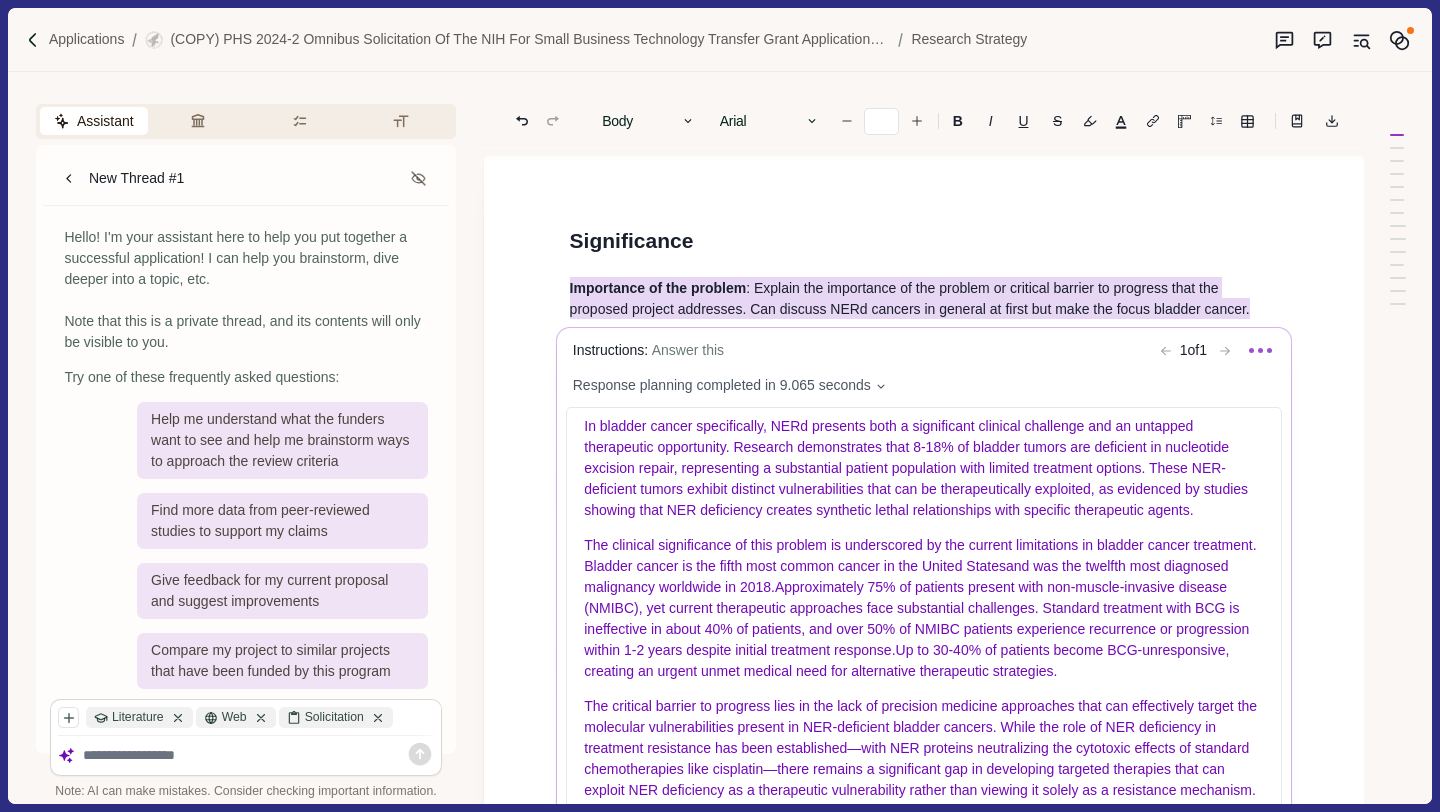scroll, scrollTop: 0, scrollLeft: 0, axis: both 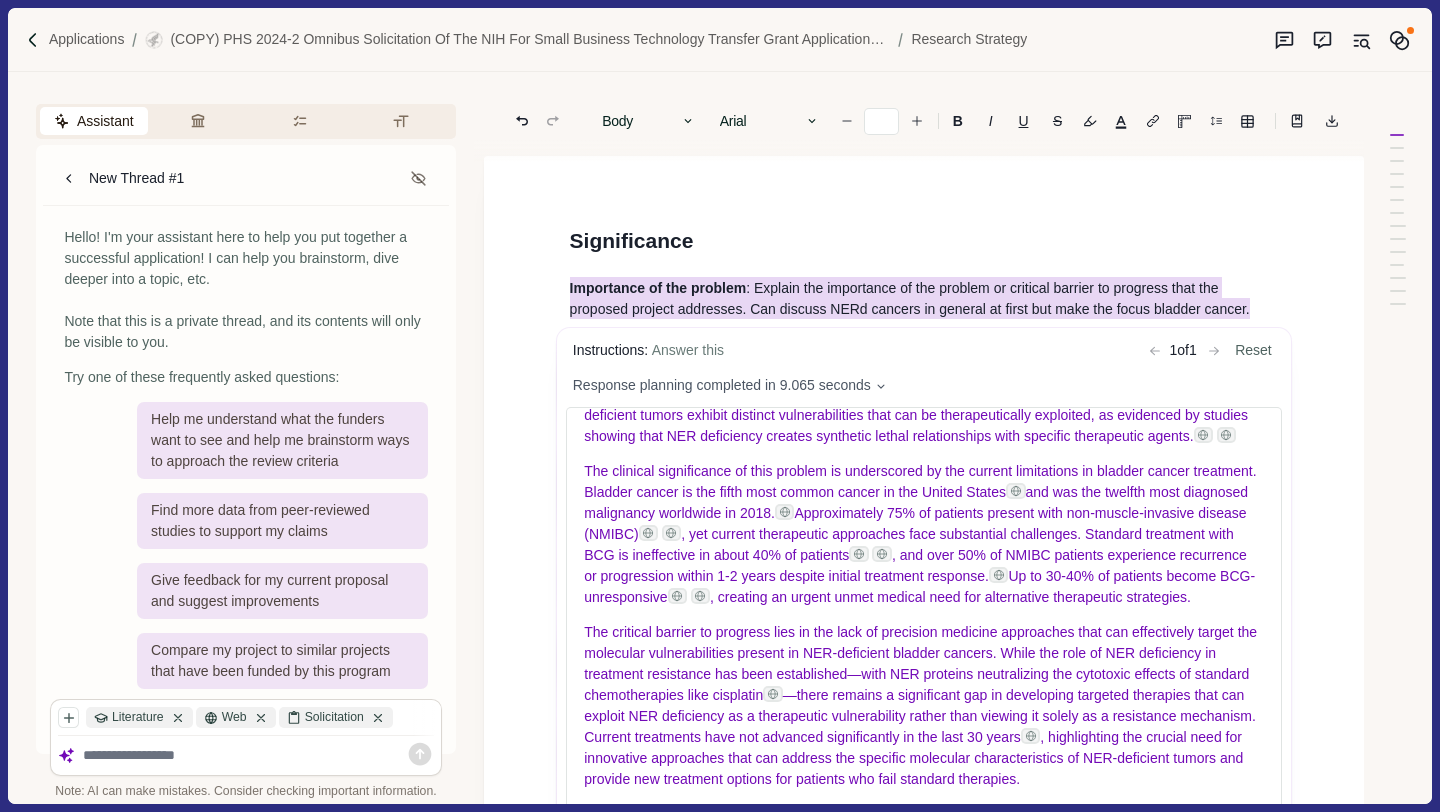 click on "Applications (COPY) PHS 2024-2 Omnibus Solicitation of the NIH for Small Business Technology Transfer Grant Applications (Parent STTR [R41/R42] Clinical Trial Required) Research Strategy Assistant Review Criteria Requirements Formatting New Thread #1 Hello! I'm your assistant here to help you put together a successful application! I can help you brainstorm, dive deeper into a topic, etc. Note that this is a private thread, and its contents will only be visible to you. Try one of these frequently asked questions: Help me understand what the funders want to see and help me brainstorm ways to approach the review criteria Find more data from peer-reviewed studies to support my claims Give feedback for my current proposal and suggest improvements Compare my project to similar projects that have been funded by this program Literature Web Solicitation Note: AI can make mistakes. Consider checking important information. 1.   Significance   2.   Investigator(s)   3.   Innovation   4.   Approach   5.   Environment   6." at bounding box center [720, 406] 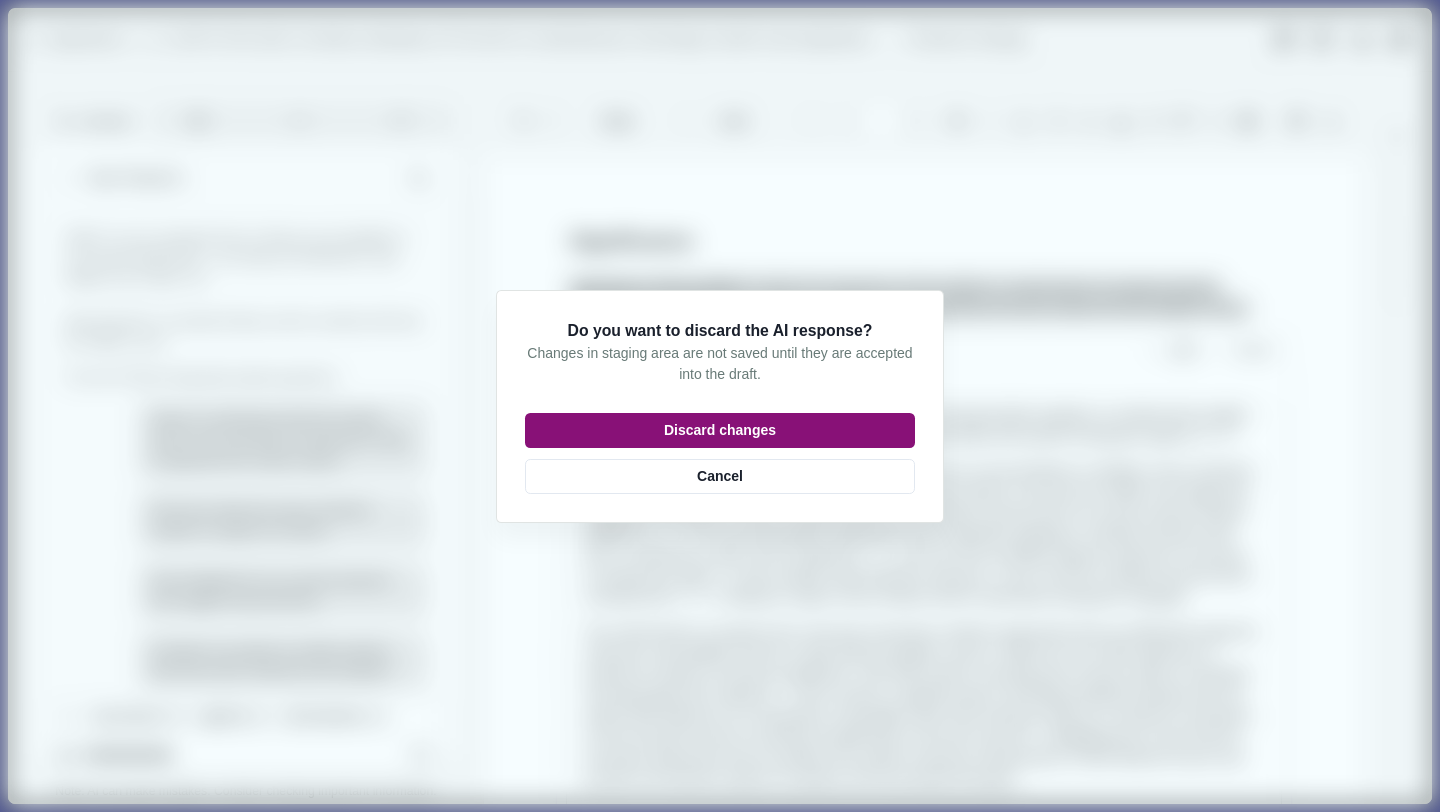 click on "Discard changes" at bounding box center (720, 430) 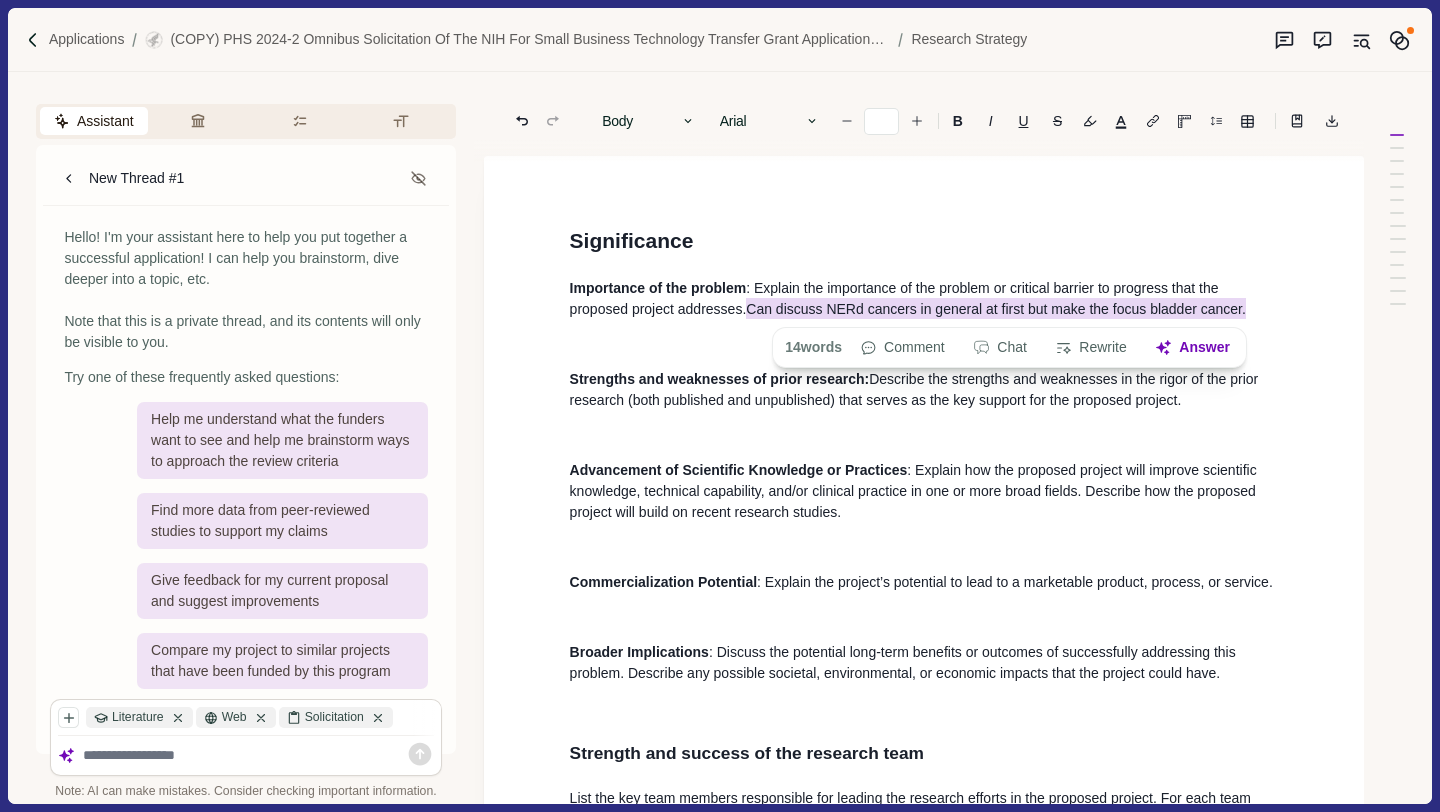 drag, startPoint x: 1265, startPoint y: 306, endPoint x: 741, endPoint y: 310, distance: 524.01526 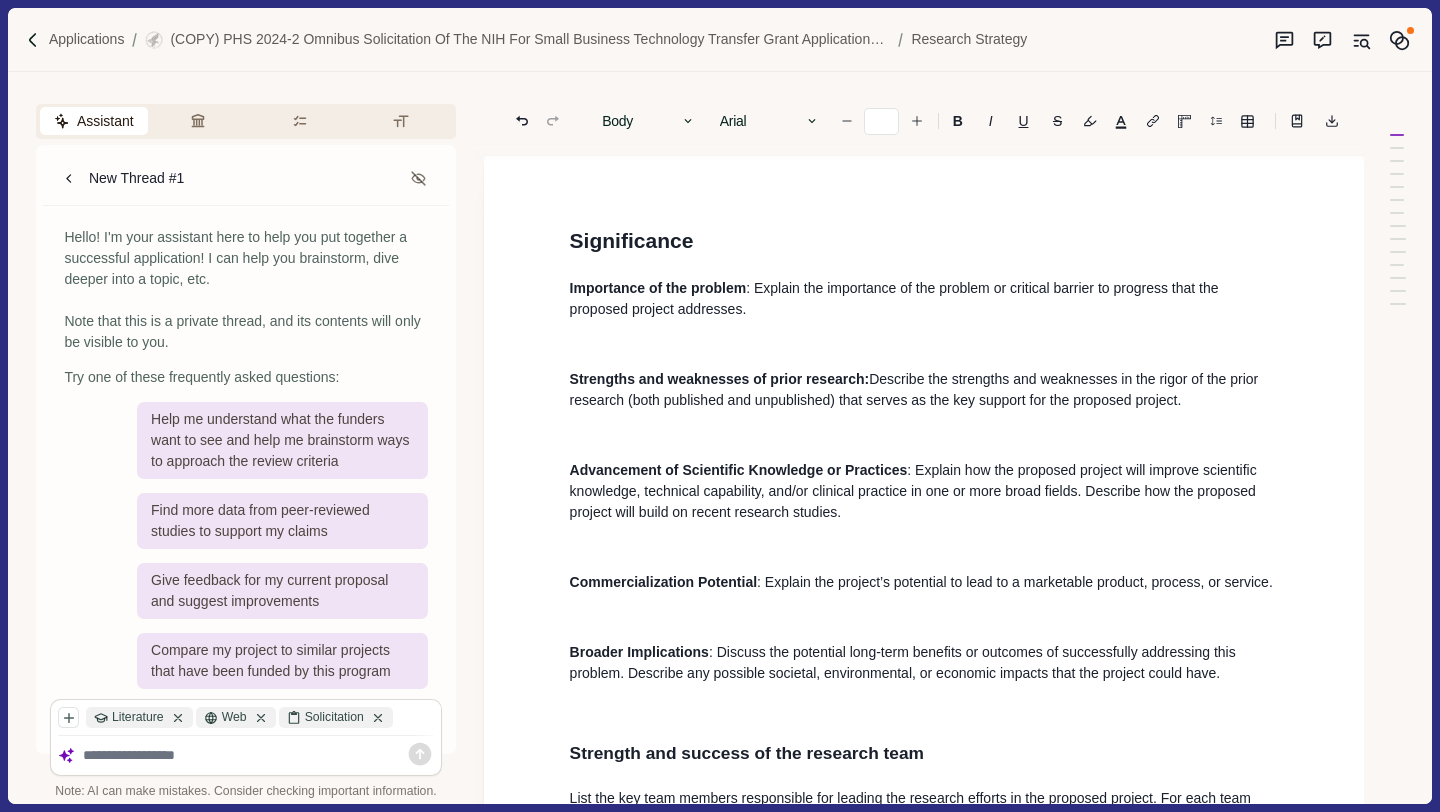 click on ": Explain the importance of the problem or critical barrier to progress that the proposed project addresses." at bounding box center [924, 299] 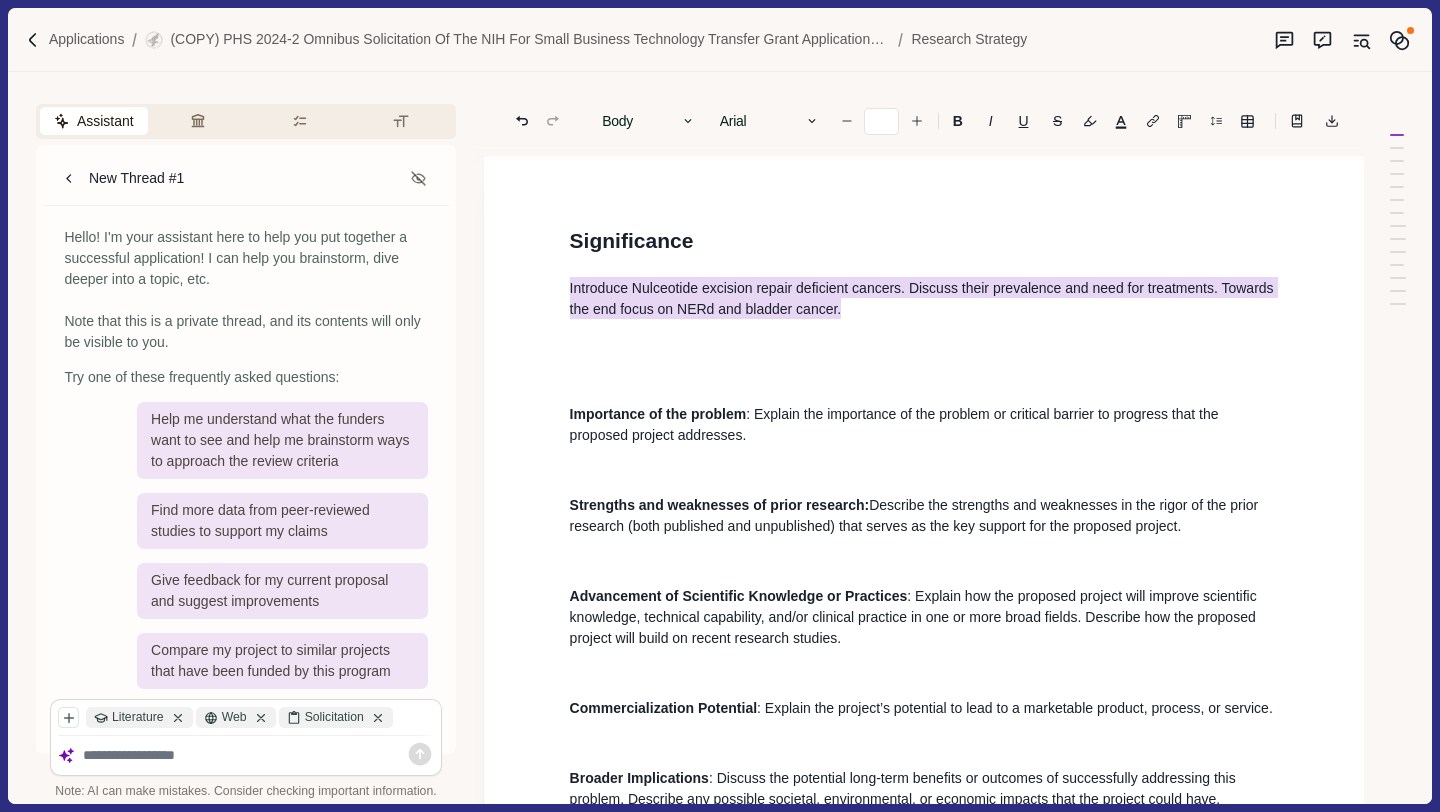 drag, startPoint x: 871, startPoint y: 312, endPoint x: 552, endPoint y: 286, distance: 320.0578 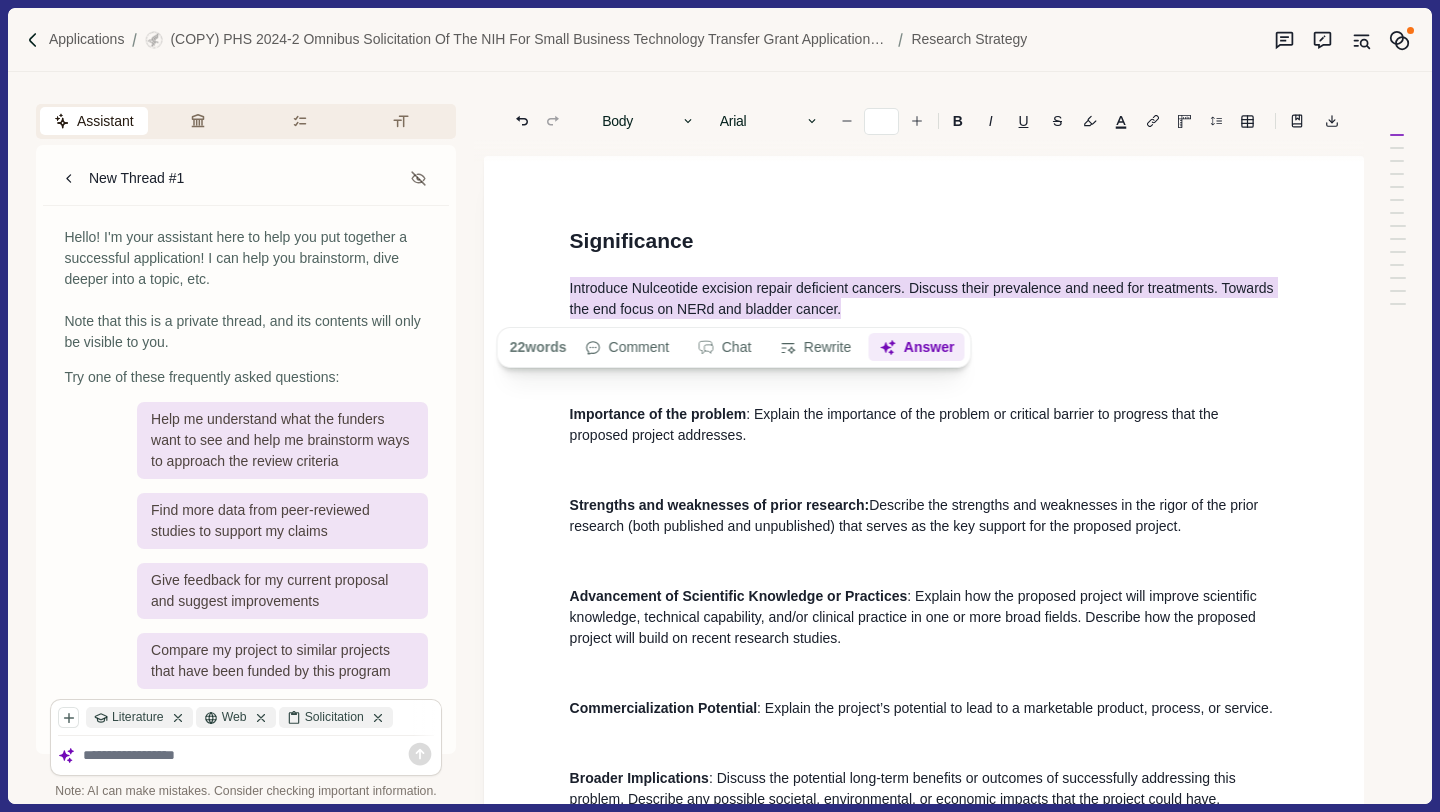 click on "Answer" at bounding box center [916, 348] 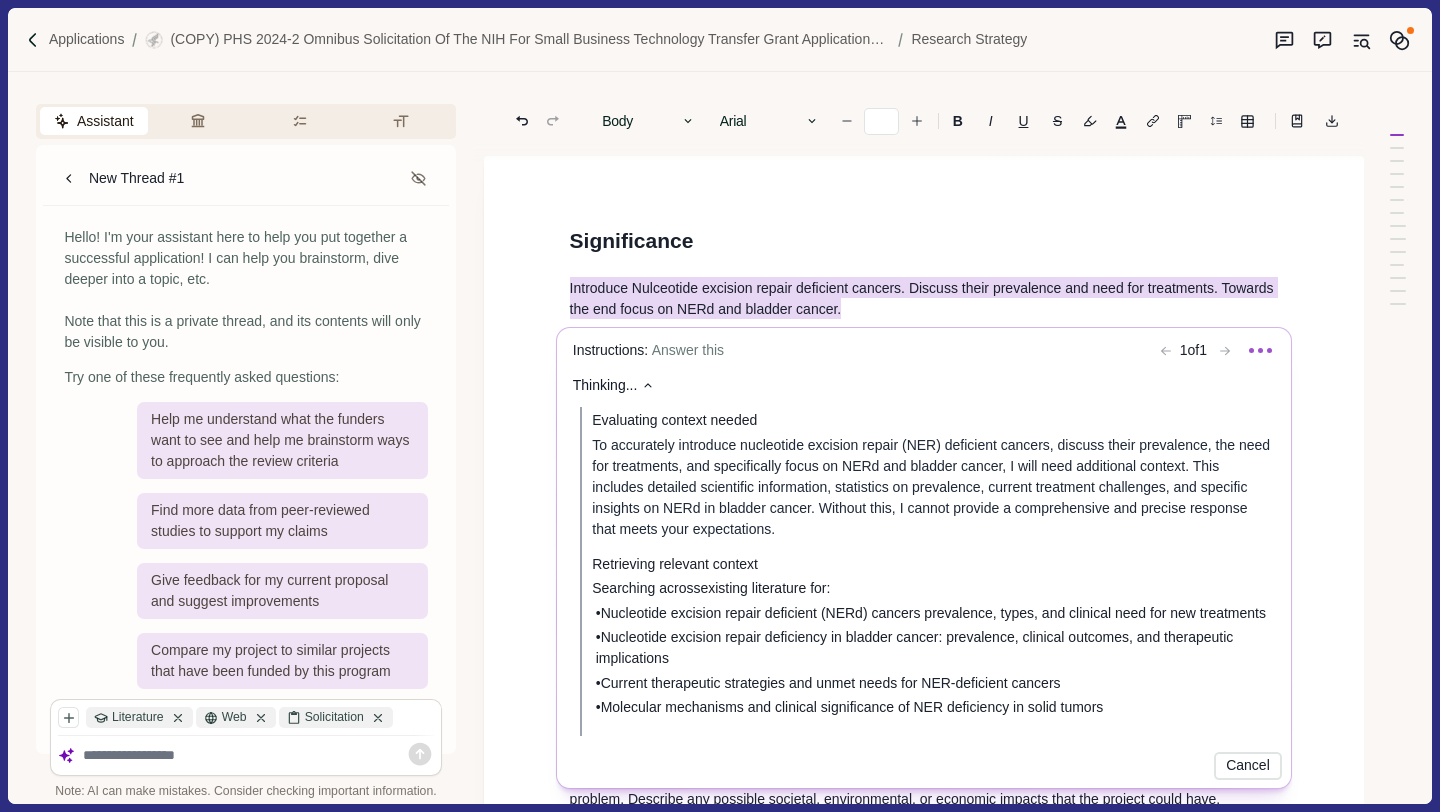 scroll, scrollTop: 165, scrollLeft: 0, axis: vertical 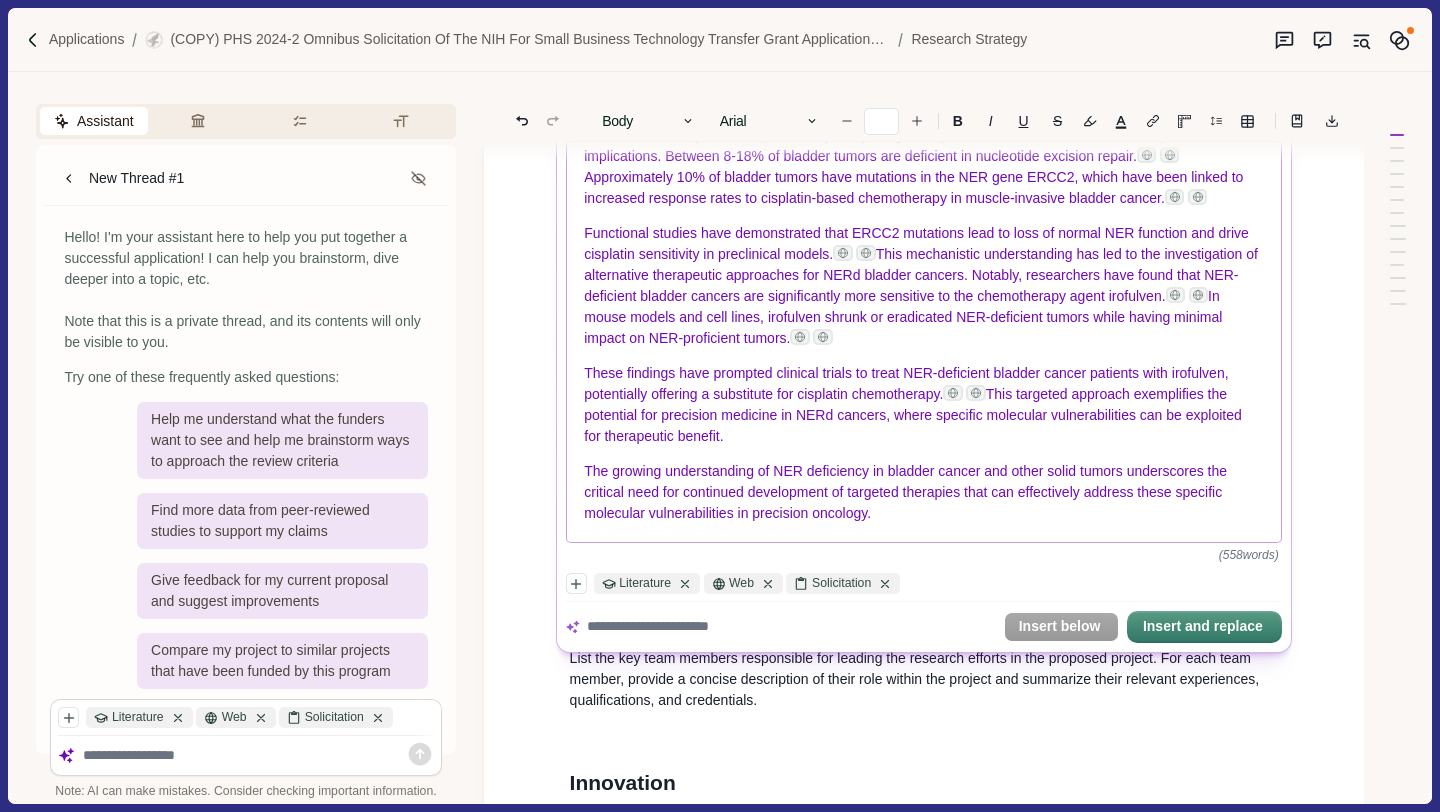 click on "Functional studies have demonstrated that ERCC2 mutations lead to loss of normal NER function and drive cisplatin sensitivity in preclinical models. This mechanistic understanding has led to the investigation of alternative therapeutic approaches for NERd bladder cancers. Notably, researchers have found that NER-deficient bladder cancers are significantly more sensitive to the chemotherapy agent irofulven. In mouse models and cell lines, irofulven shrunk or eradicated NER-deficient tumors while having minimal impact on NER-proficient tumors." at bounding box center (924, 286) 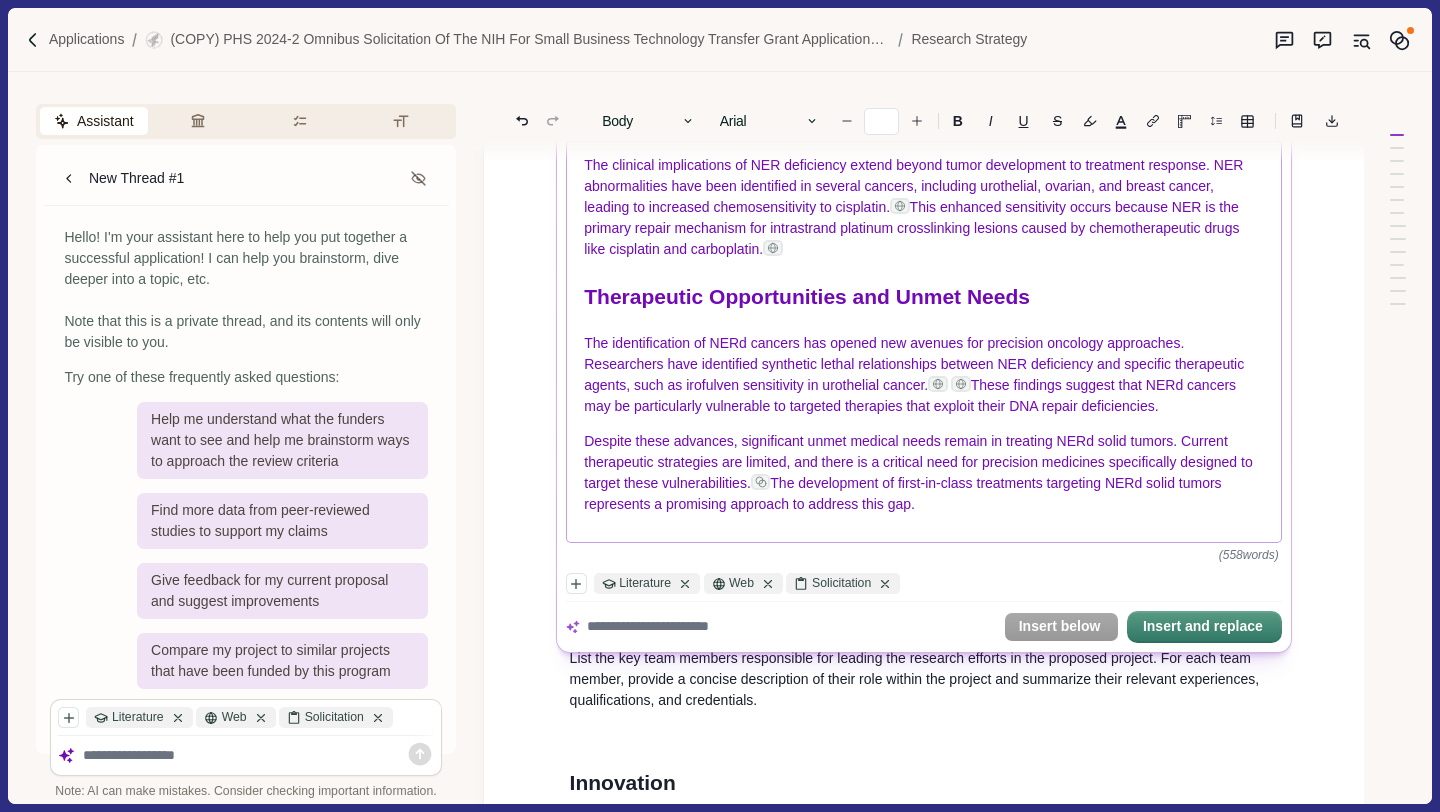 scroll, scrollTop: 243, scrollLeft: 0, axis: vertical 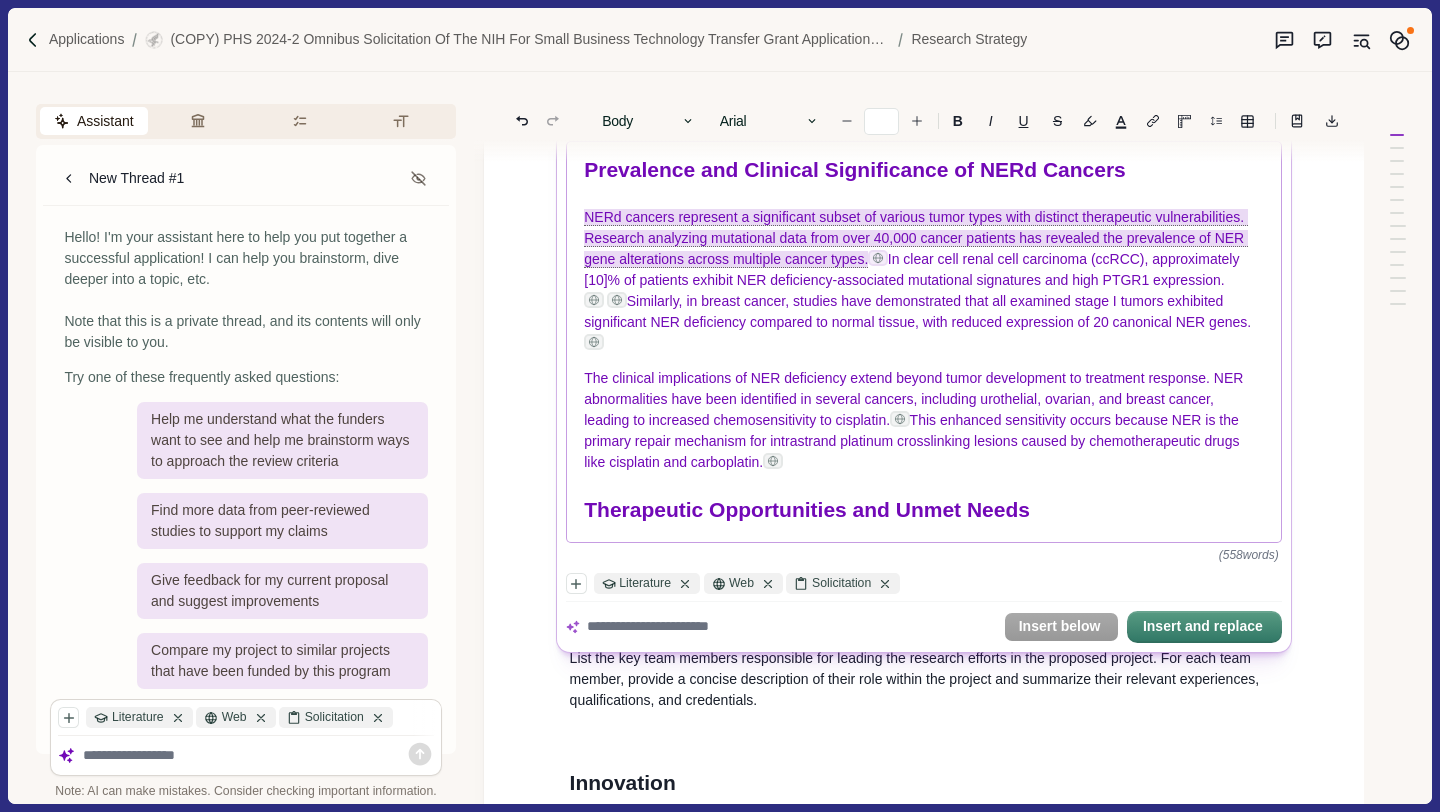 click at bounding box center (878, 258) 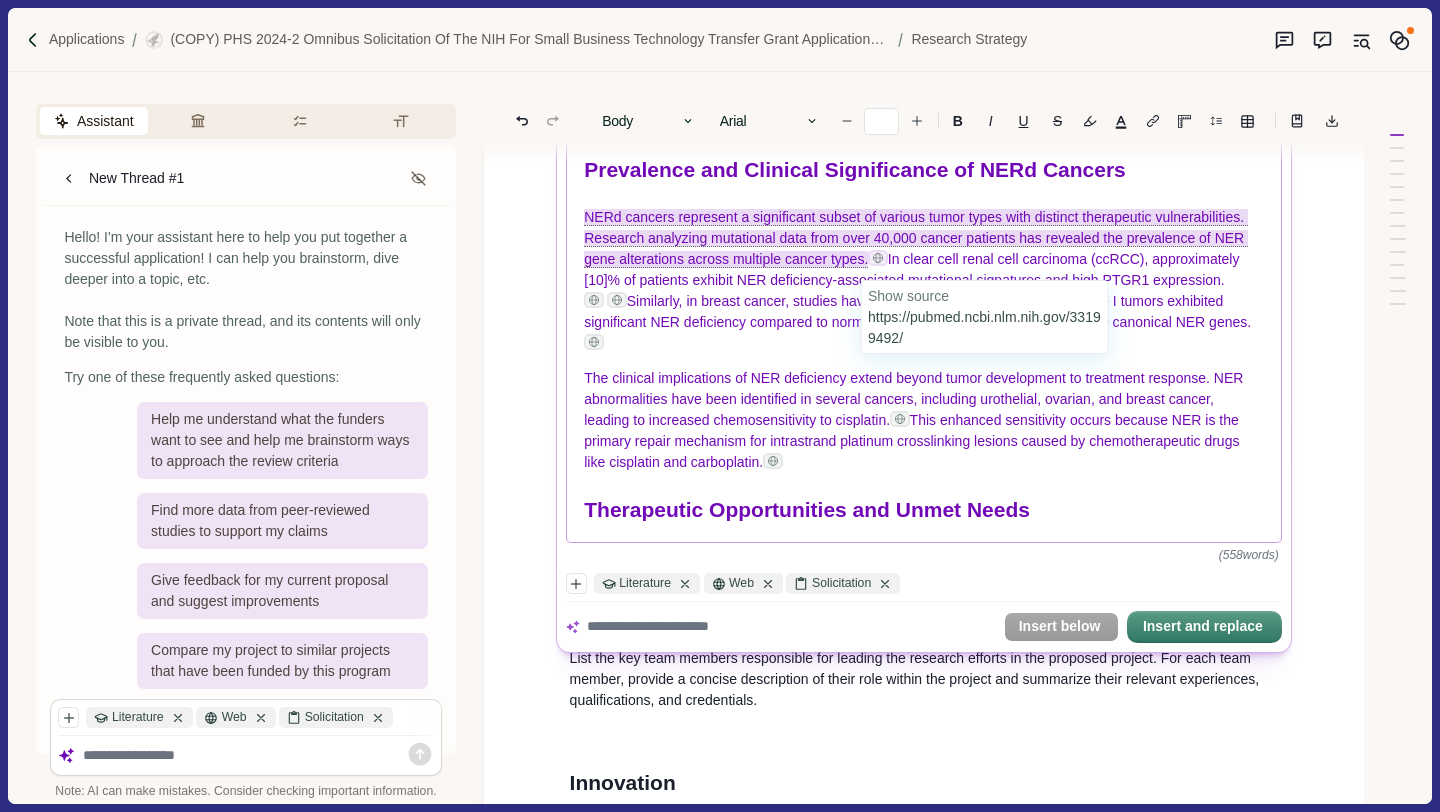 click at bounding box center [878, 258] 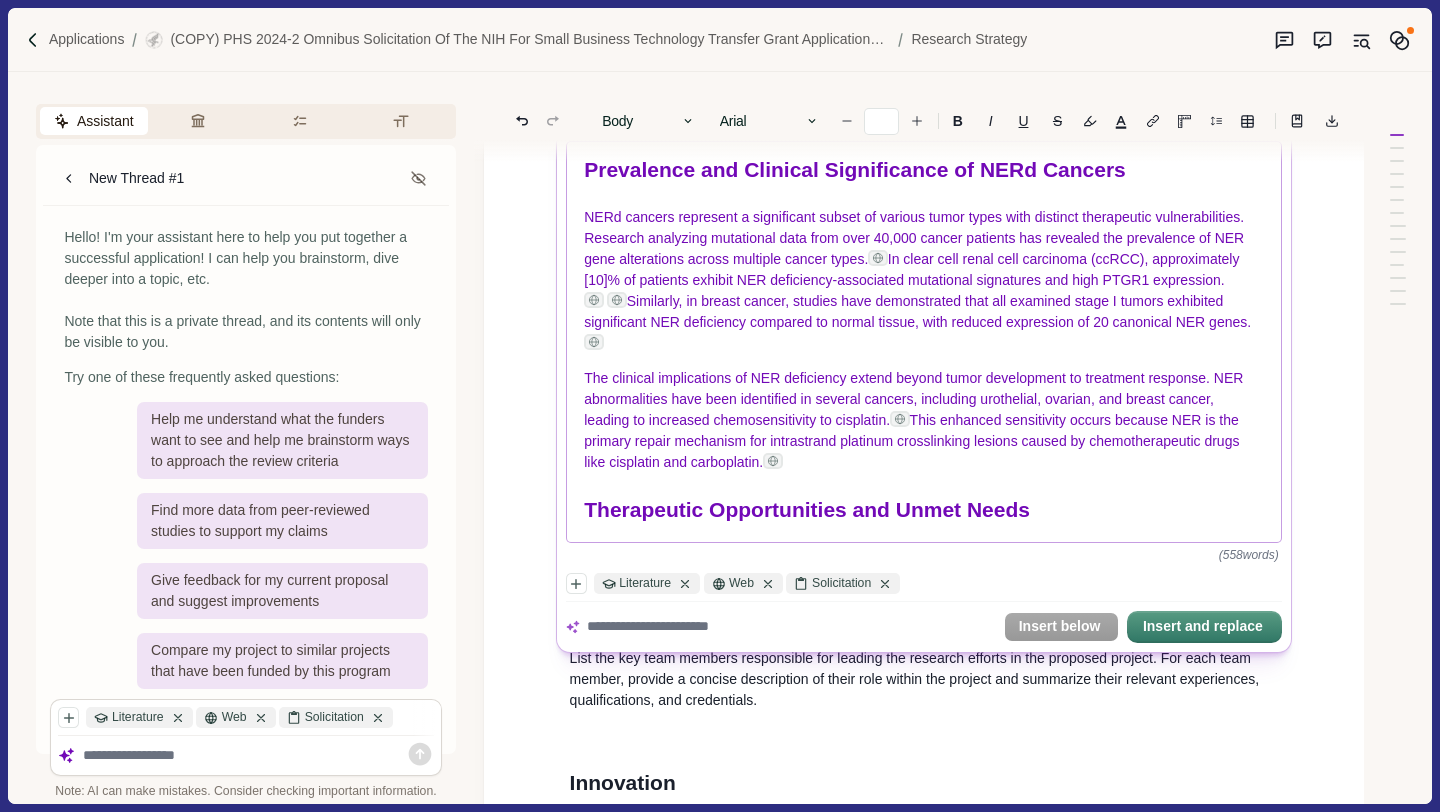 click on "NERd cancers represent a significant subset of various tumor types with distinct therapeutic vulnerabilities. Research analyzing mutational data from over 40,000 cancer patients has revealed the prevalence of NER gene alterations across multiple cancer types." at bounding box center [916, 238] 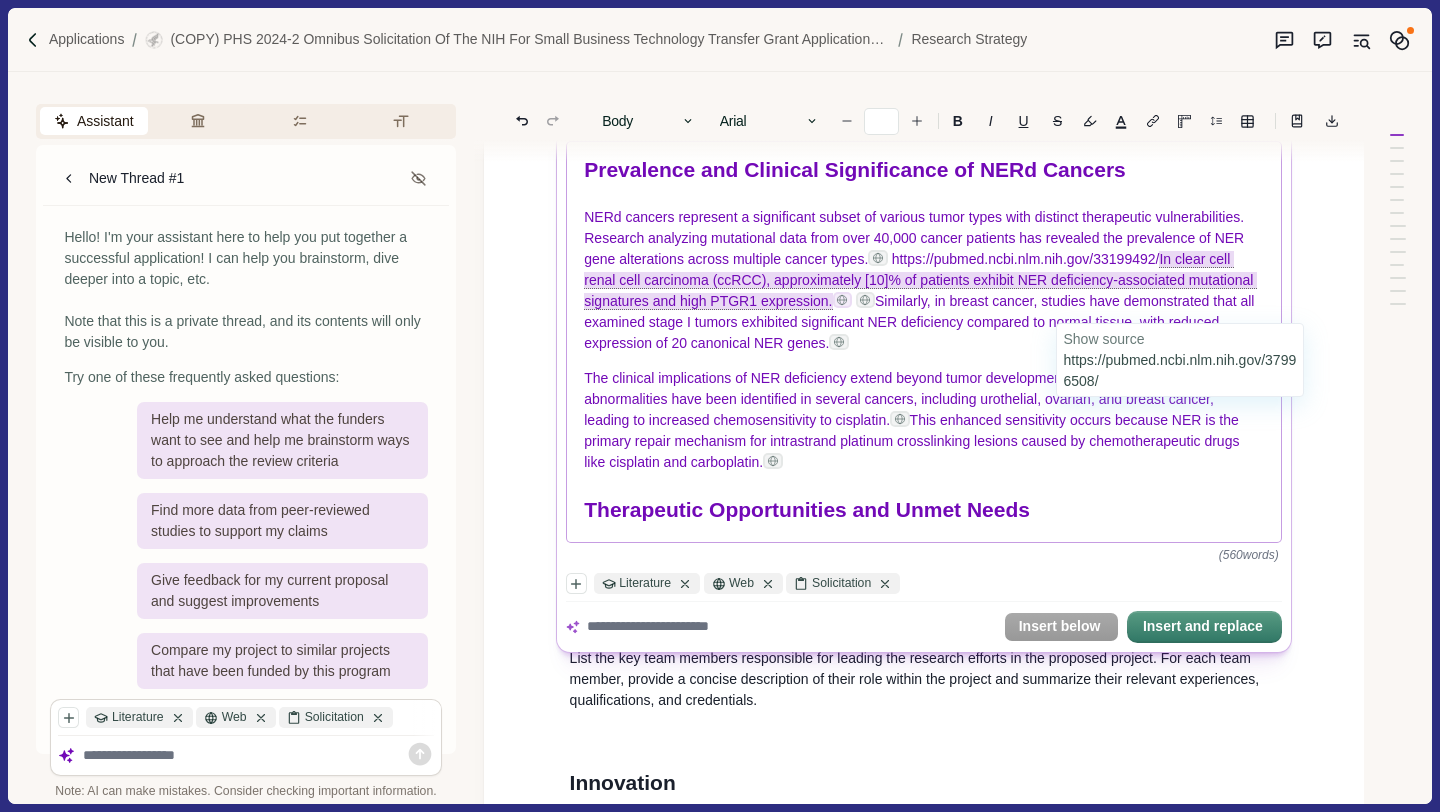 click at bounding box center [842, 300] 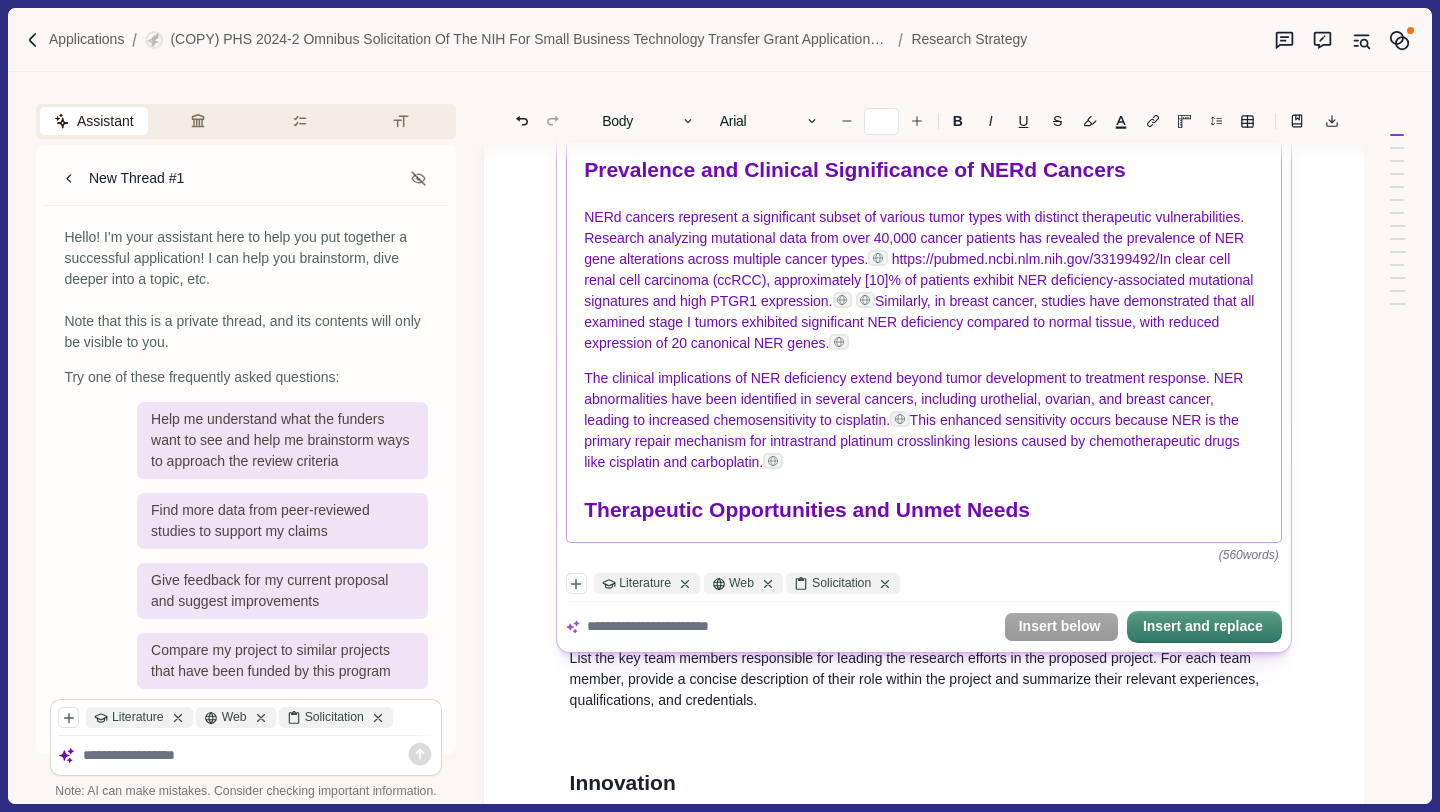 click on "Similarly, in breast cancer, studies have demonstrated that all examined stage I tumors exhibited significant NER deficiency compared to normal tissue, with reduced expression of 20 canonical NER genes." at bounding box center (921, 322) 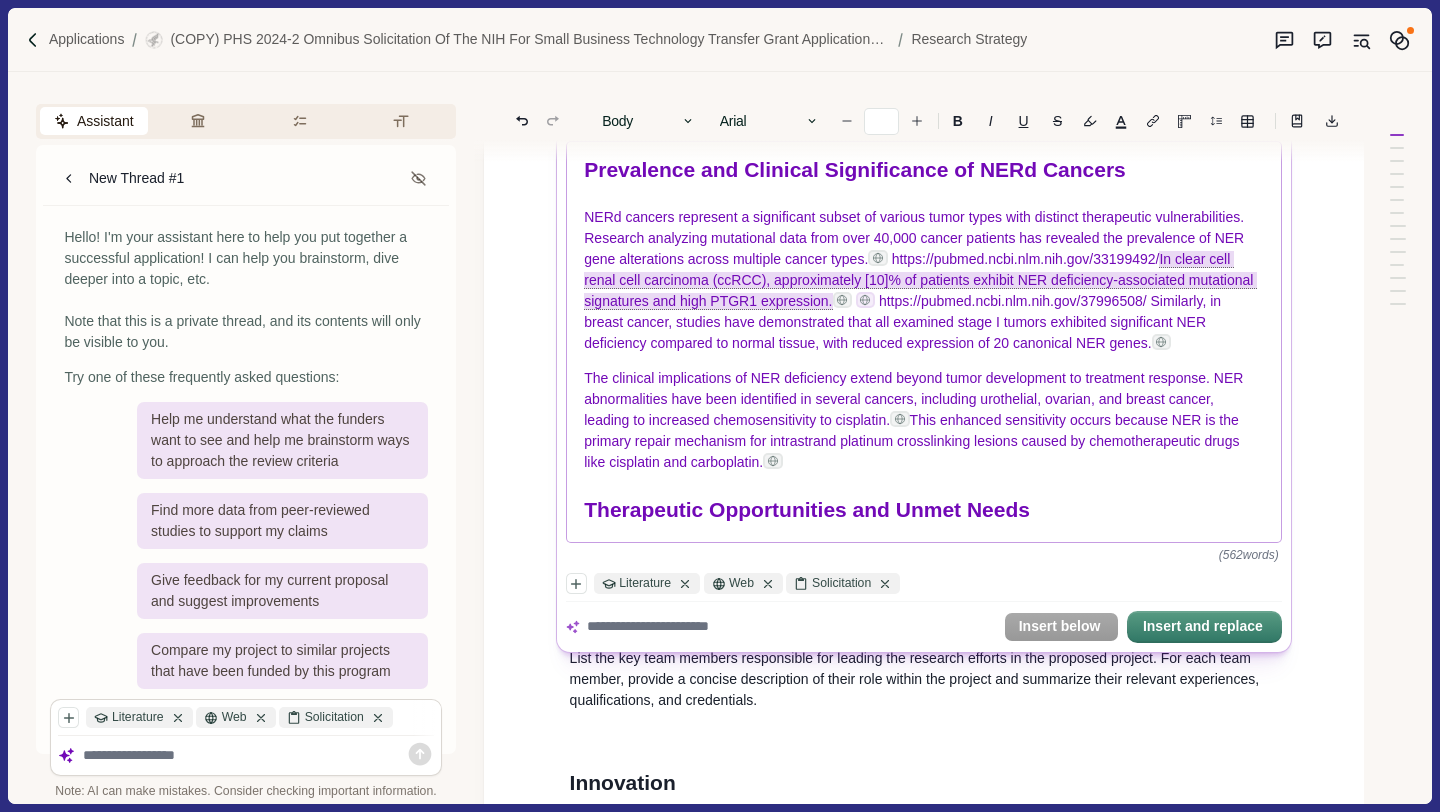 click at bounding box center [865, 300] 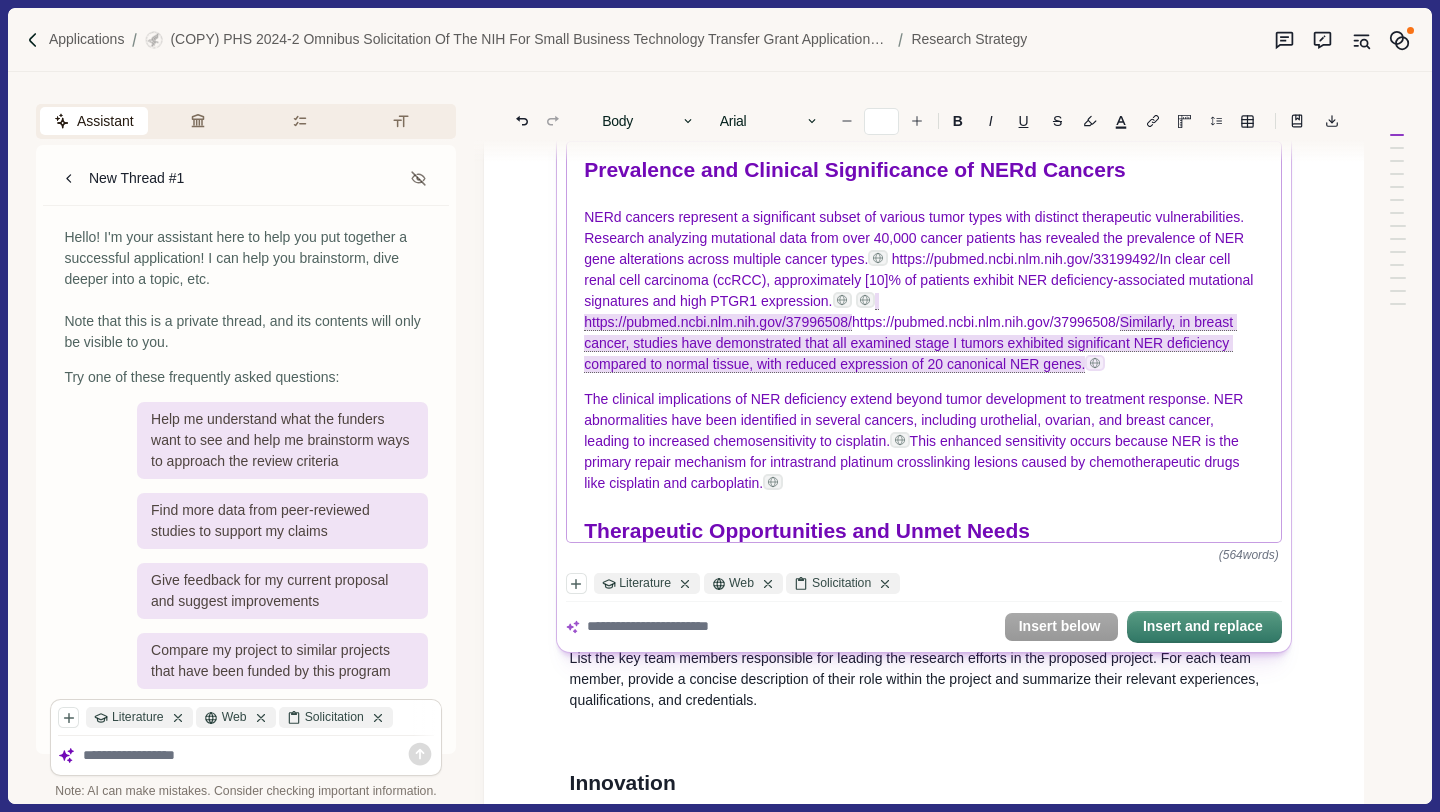 click at bounding box center [1095, 363] 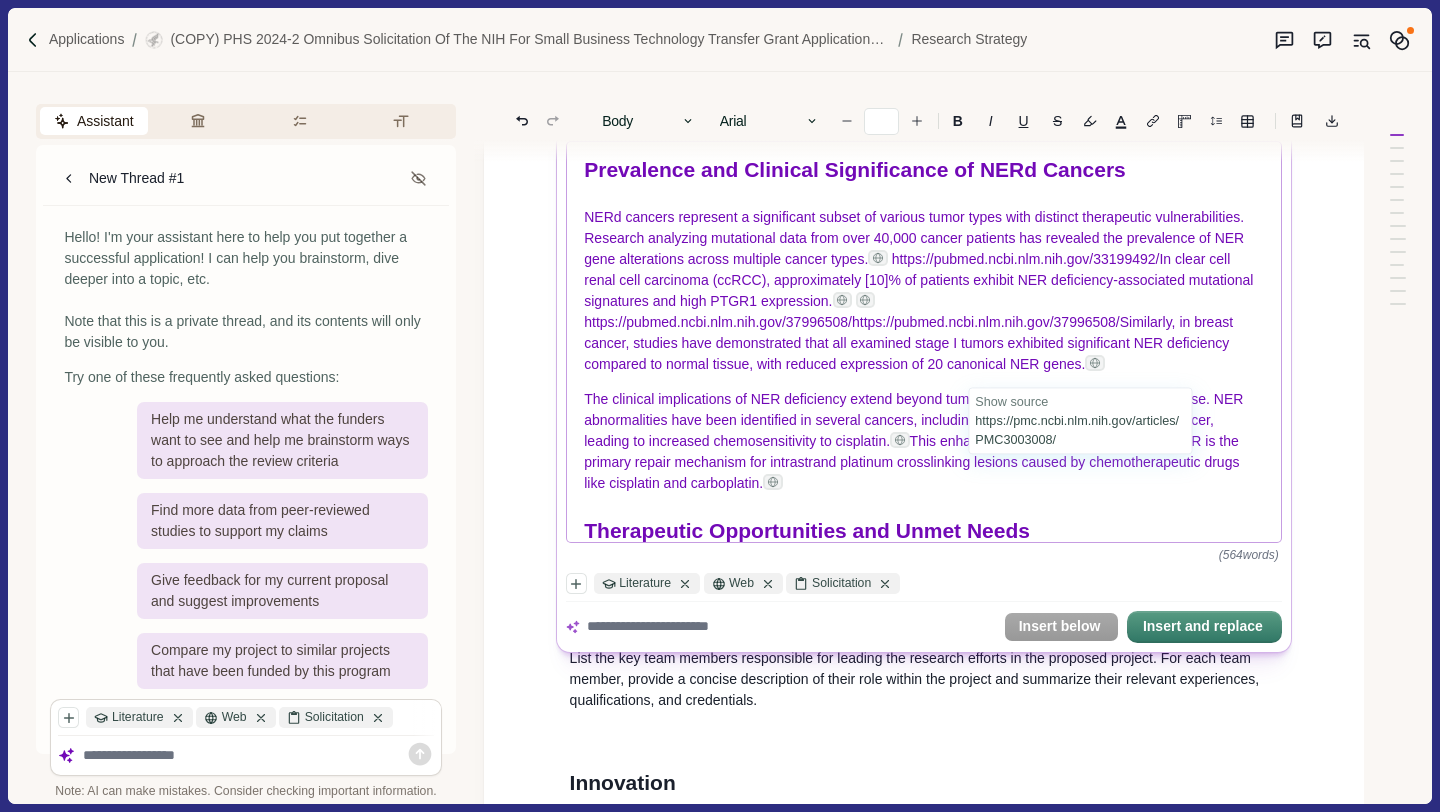 click on "NERd cancers represent a significant subset of various tumor types with distinct therapeutic vulnerabilities. Research analyzing mutational data from over 40,000 cancer patients has revealed the prevalence of NER gene alterations across multiple cancer types.   https://pubmed.ncbi.nlm.nih.gov/33199492/  In clear cell renal cell carcinoma (ccRCC), approximately 10% of patients exhibit NER deficiency-associated mutational signatures and high PTGR1 expression.   https://pubmed.ncbi.nlm.nih.gov/37996508/  https://pubmed.ncbi.nlm.nih.gov/37996508/  Similarly, in breast cancer, studies have demonstrated that all examined stage I tumors exhibited significant NER deficiency compared to normal tissue, with reduced expression of 20 canonical NER genes." at bounding box center (924, 291) 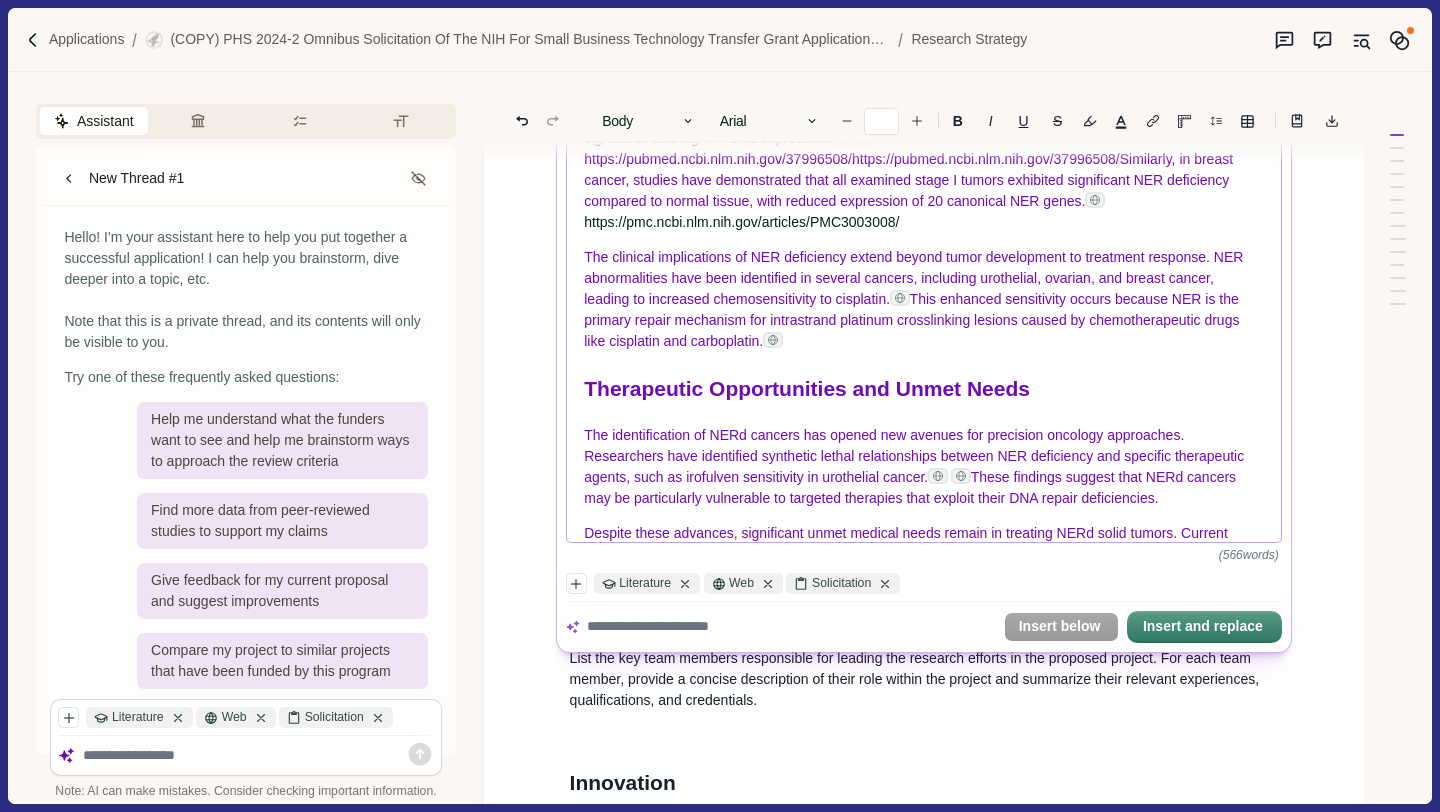 scroll, scrollTop: 404, scrollLeft: 0, axis: vertical 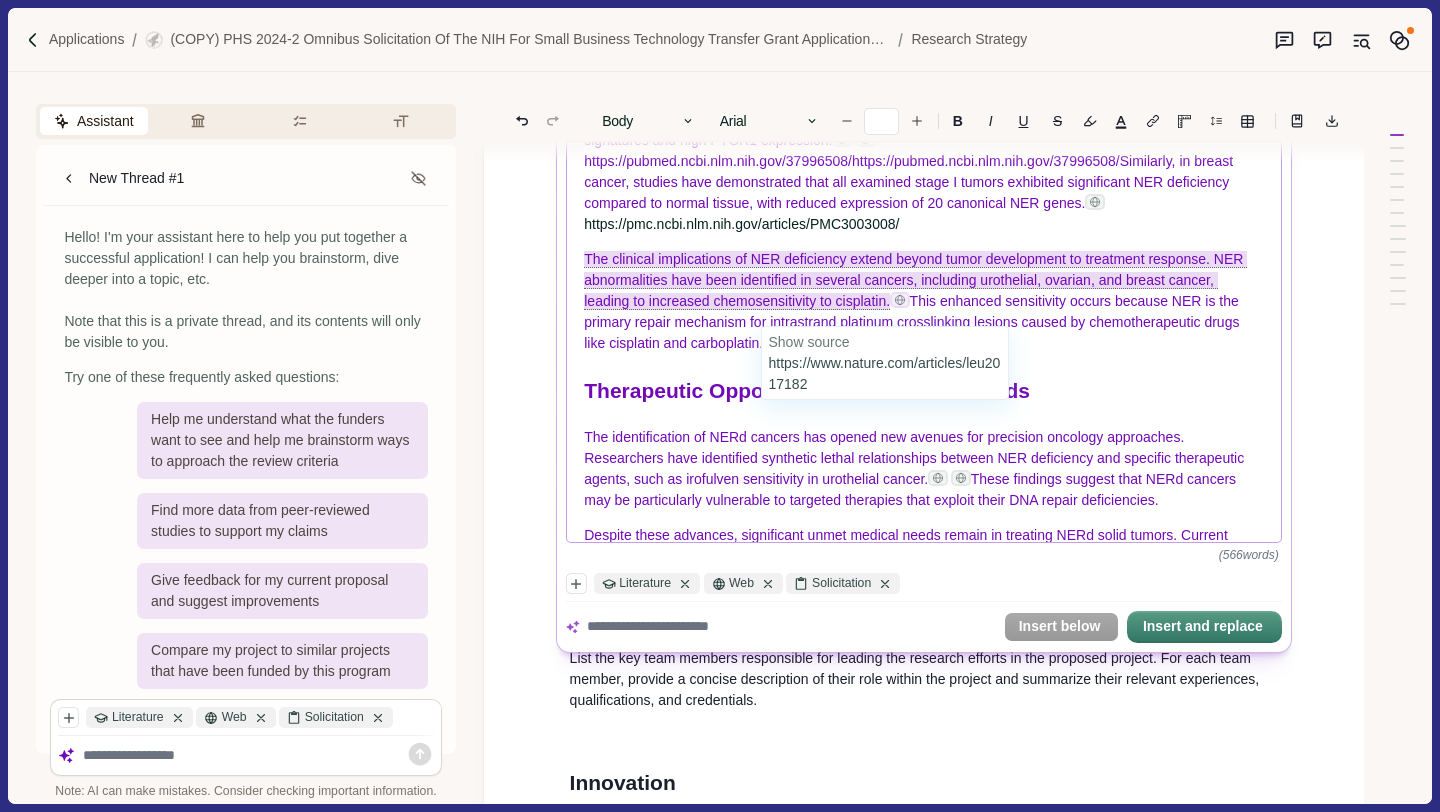 click at bounding box center (899, 300) 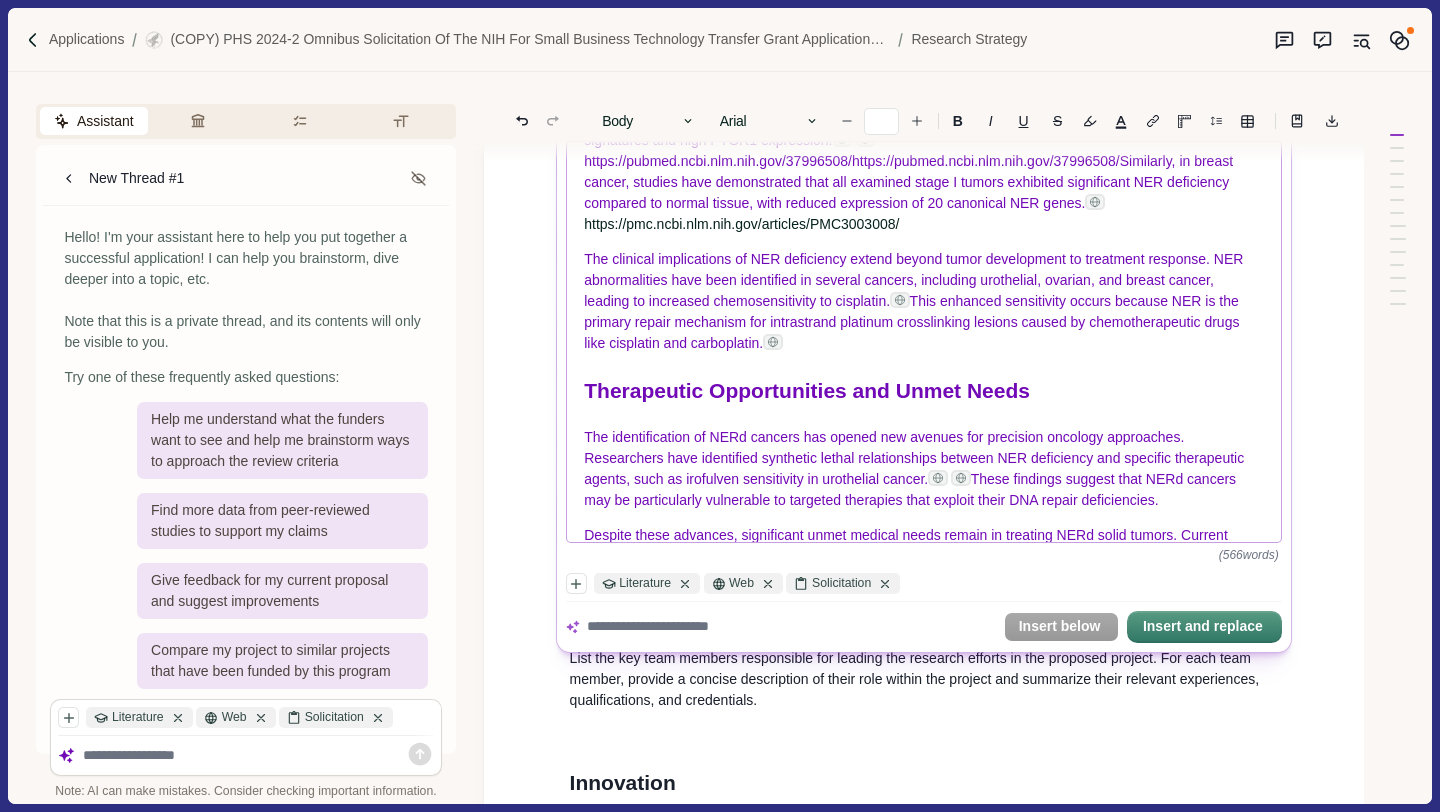 click on "This enhanced sensitivity occurs because NER is the primary repair mechanism for intrastrand platinum crosslinking lesions caused by chemotherapeutic drugs like cisplatin and carboplatin." at bounding box center (913, 322) 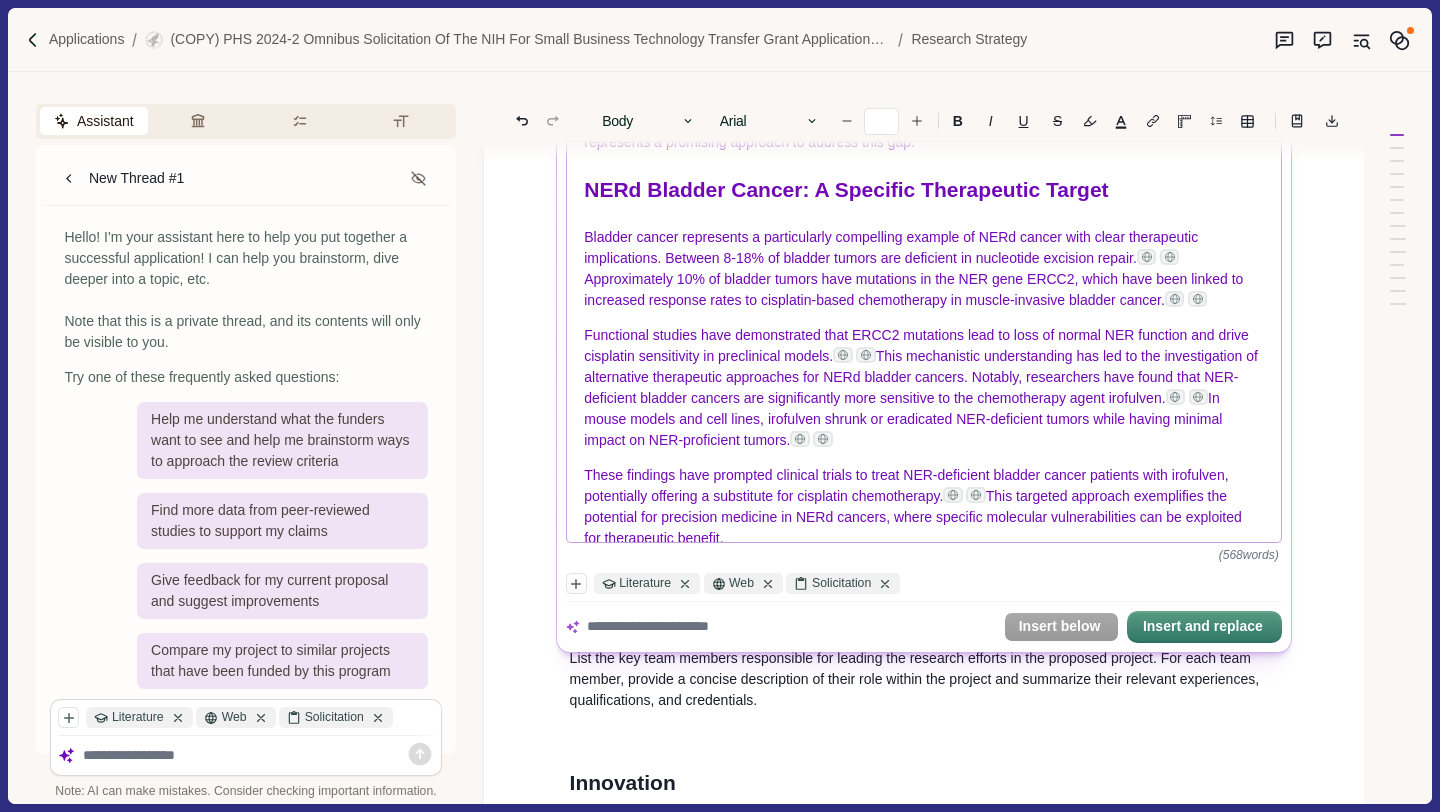 scroll, scrollTop: 878, scrollLeft: 0, axis: vertical 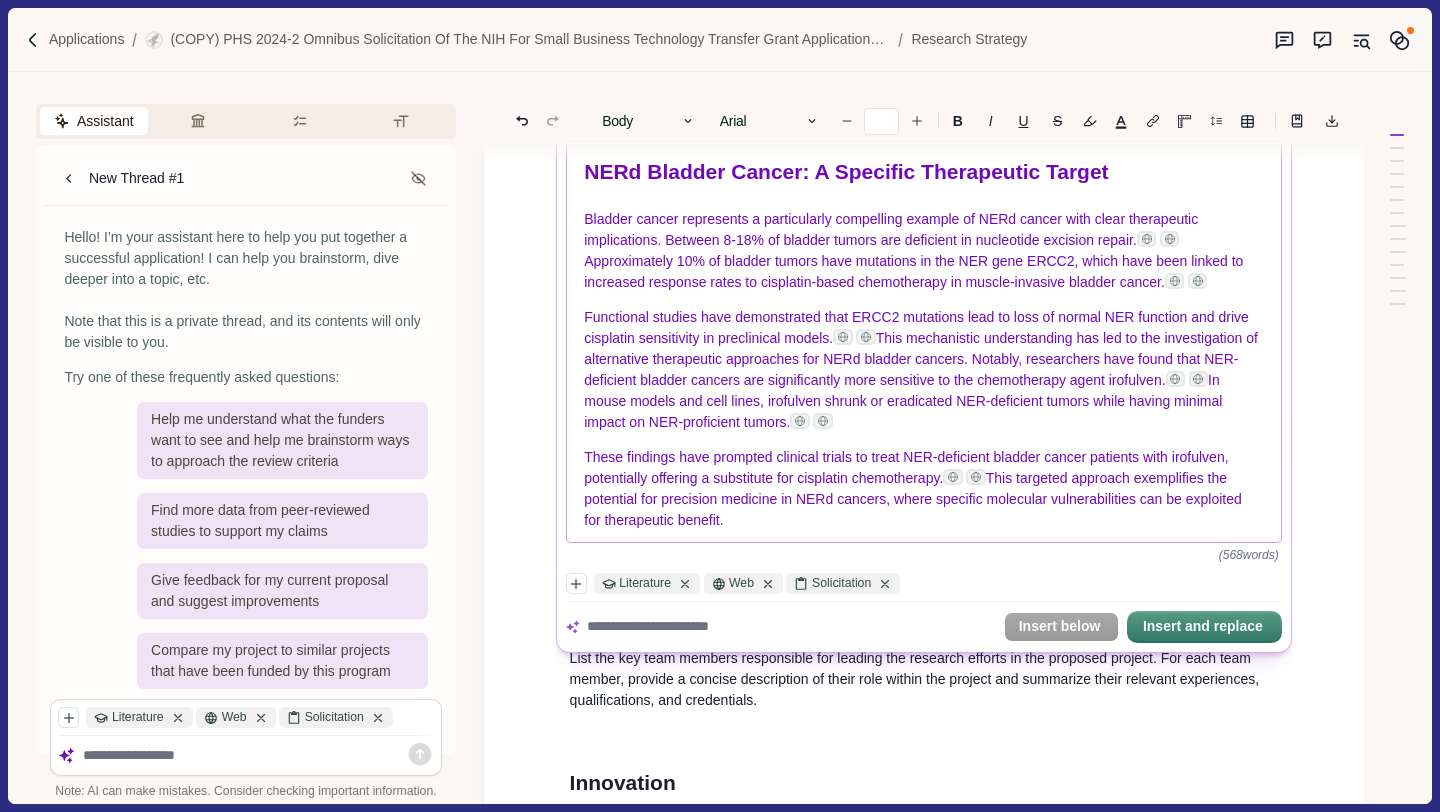 click on "Nucleotide Excision Repair Deficient Cancers: An Emerging Therapeutic Target Nucleotide excision repair (NER) is a critical DNA repair pathway responsible for removing bulky DNA lesions caused by UV light, platinum chemotherapeutics, and environmental carcinogens. This pathway involves two main mechanisms: transcription-coupled NER (TC-NER) and global genome NER (GG-NER), which work together to maintain genomic stability. When NER function is compromised, cells become nucleotide excision repair deficient (NERd), leading to genomic instability—a hallmark of cancer development and treatment response. Prevalence and Clinical Significance of NERd Cancers NERd cancers represent a significant subset of various tumor types with distinct therapeutic vulnerabilities. Research analyzing mutational data from over [40,000] cancer patients has revealed the prevalence of NER gene alterations across multiple cancer types. https://pubmed.ncbi.nlm.nih.gov/33199492/ https://pubmed.ncbi.nlm.nih.gov/37996508/" at bounding box center (923, 342) 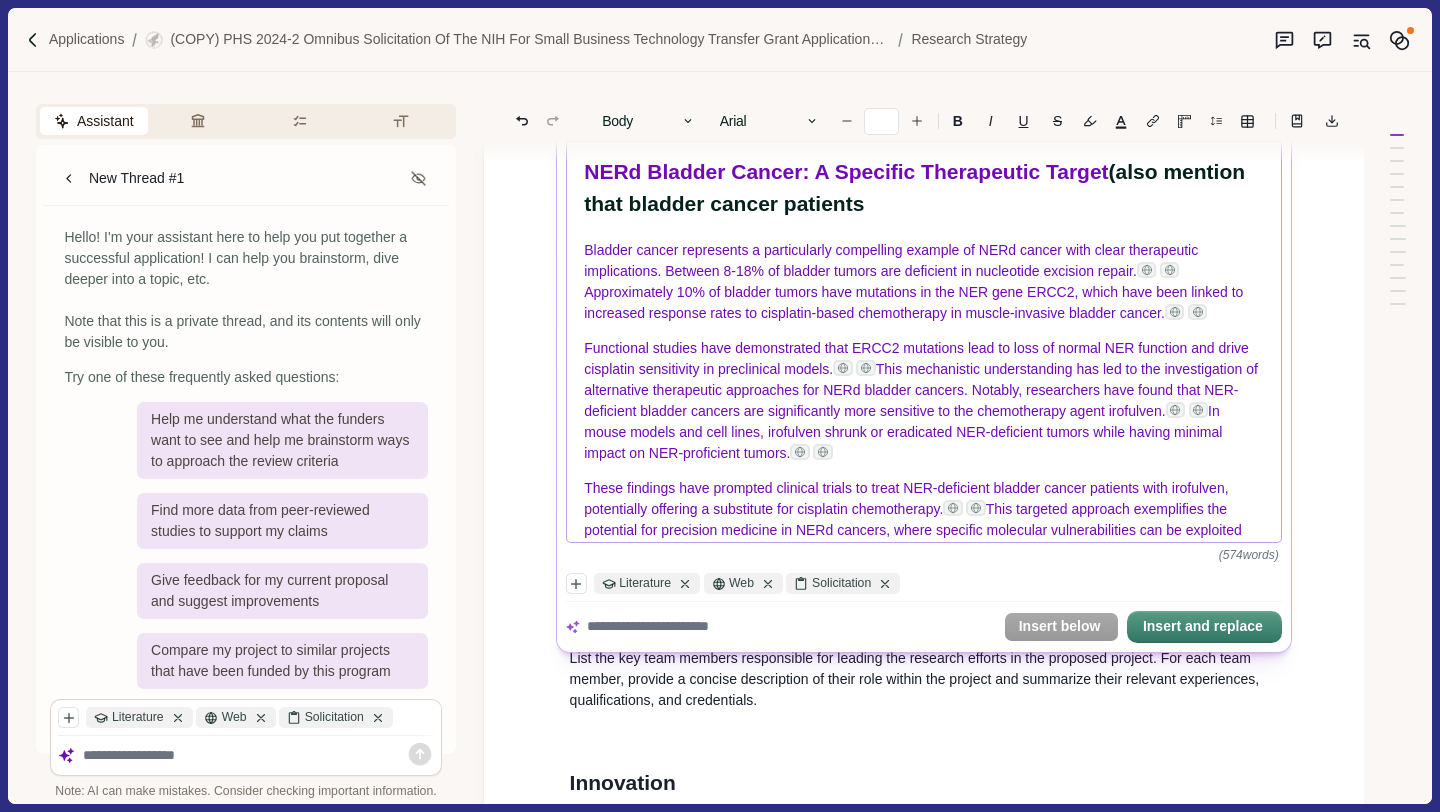 click on "(also mention that bladder cancer patients" at bounding box center (917, 188) 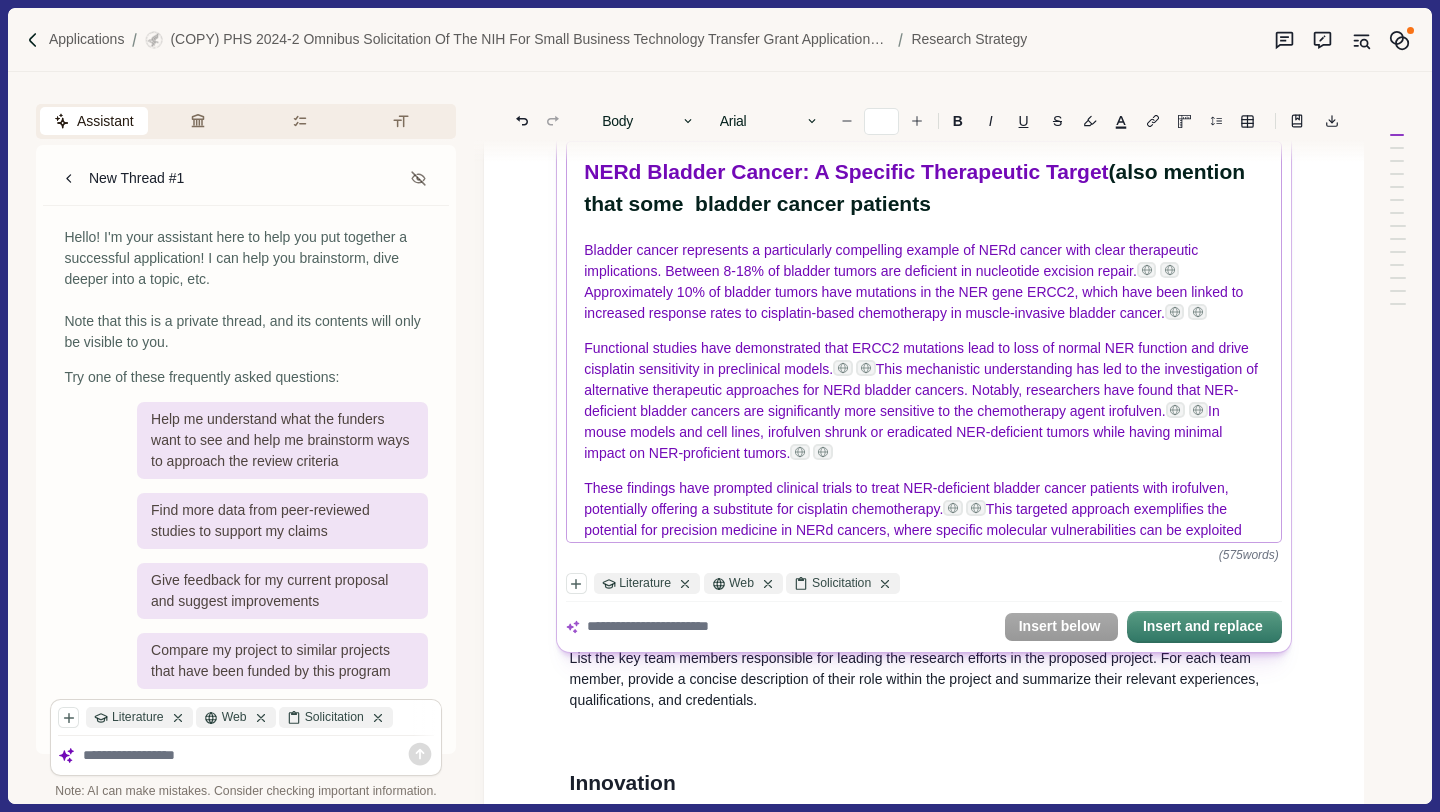 click on "(also mention that some  bladder cancer patients" at bounding box center (917, 188) 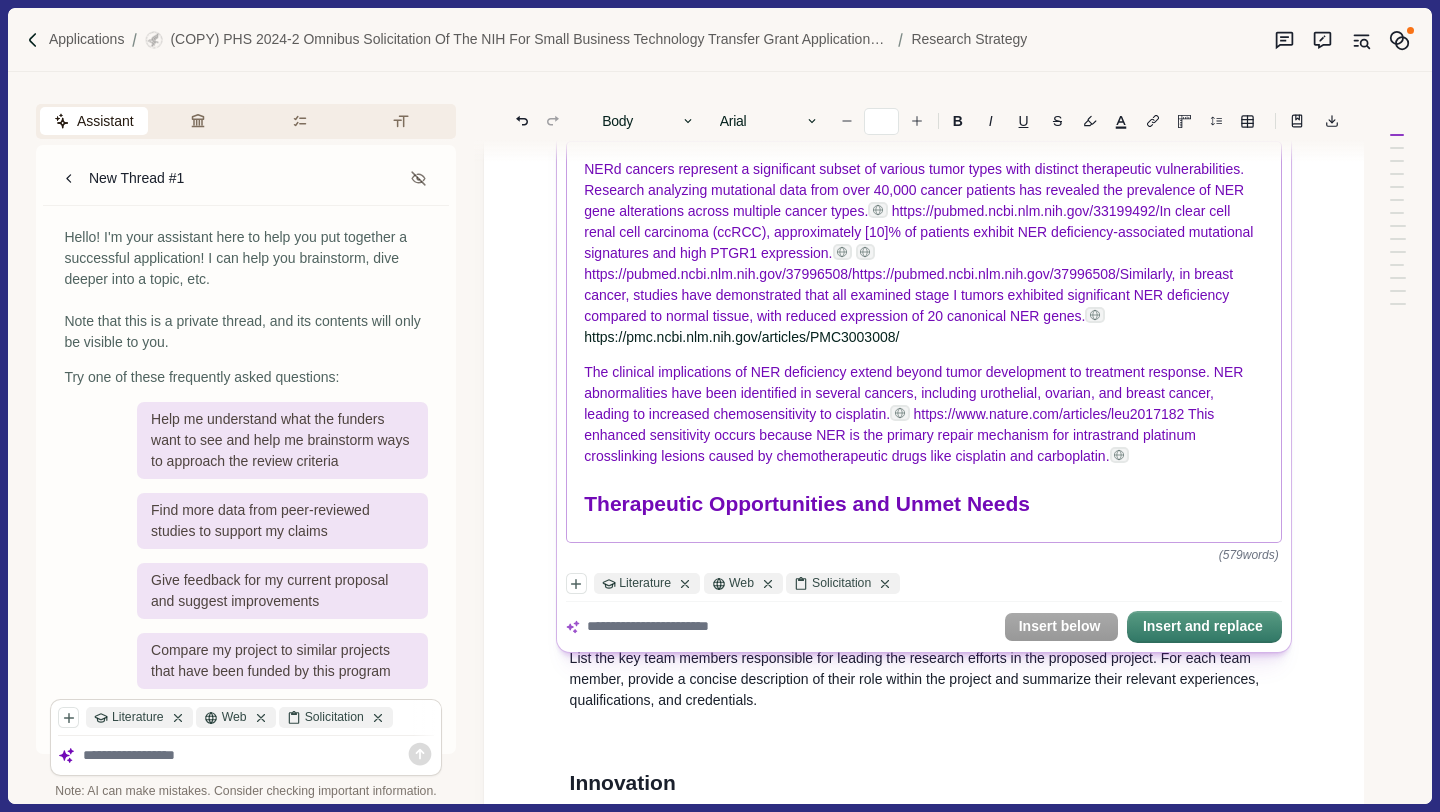 scroll, scrollTop: 0, scrollLeft: 0, axis: both 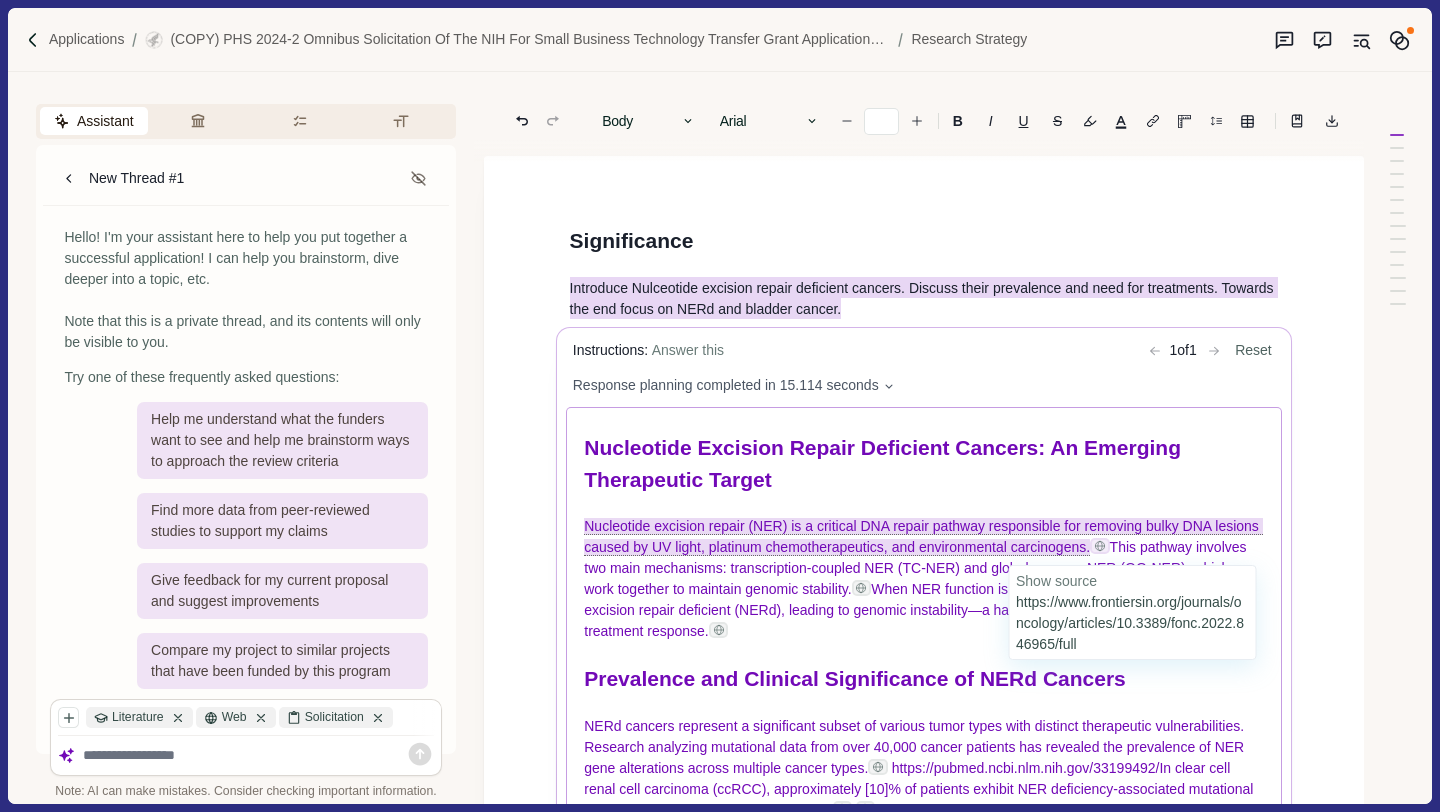 click at bounding box center [1099, 547] 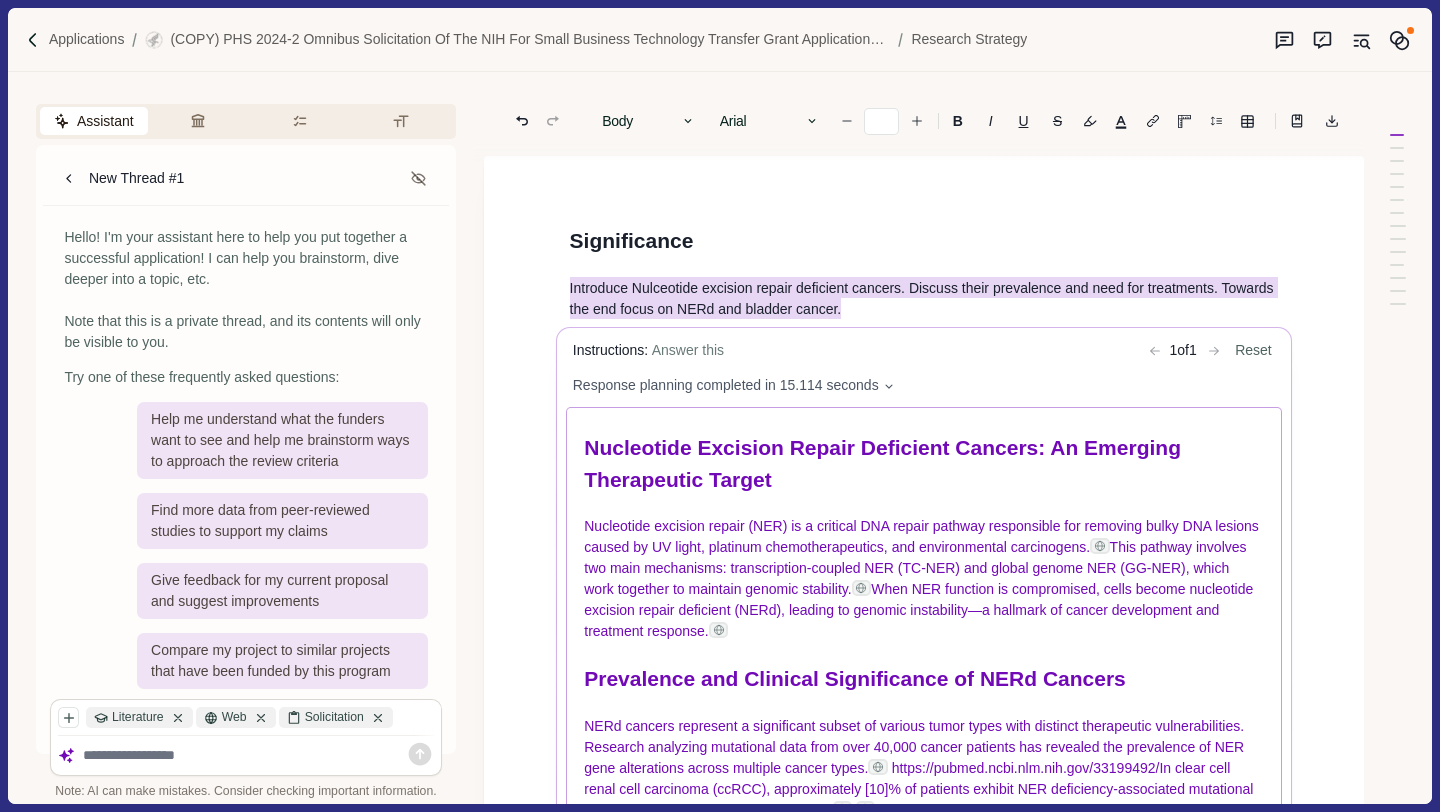 click on "This pathway involves two main mechanisms: transcription-coupled NER (TC-NER) and global genome NER (GG-NER), which work together to maintain genomic stability." at bounding box center [917, 569] 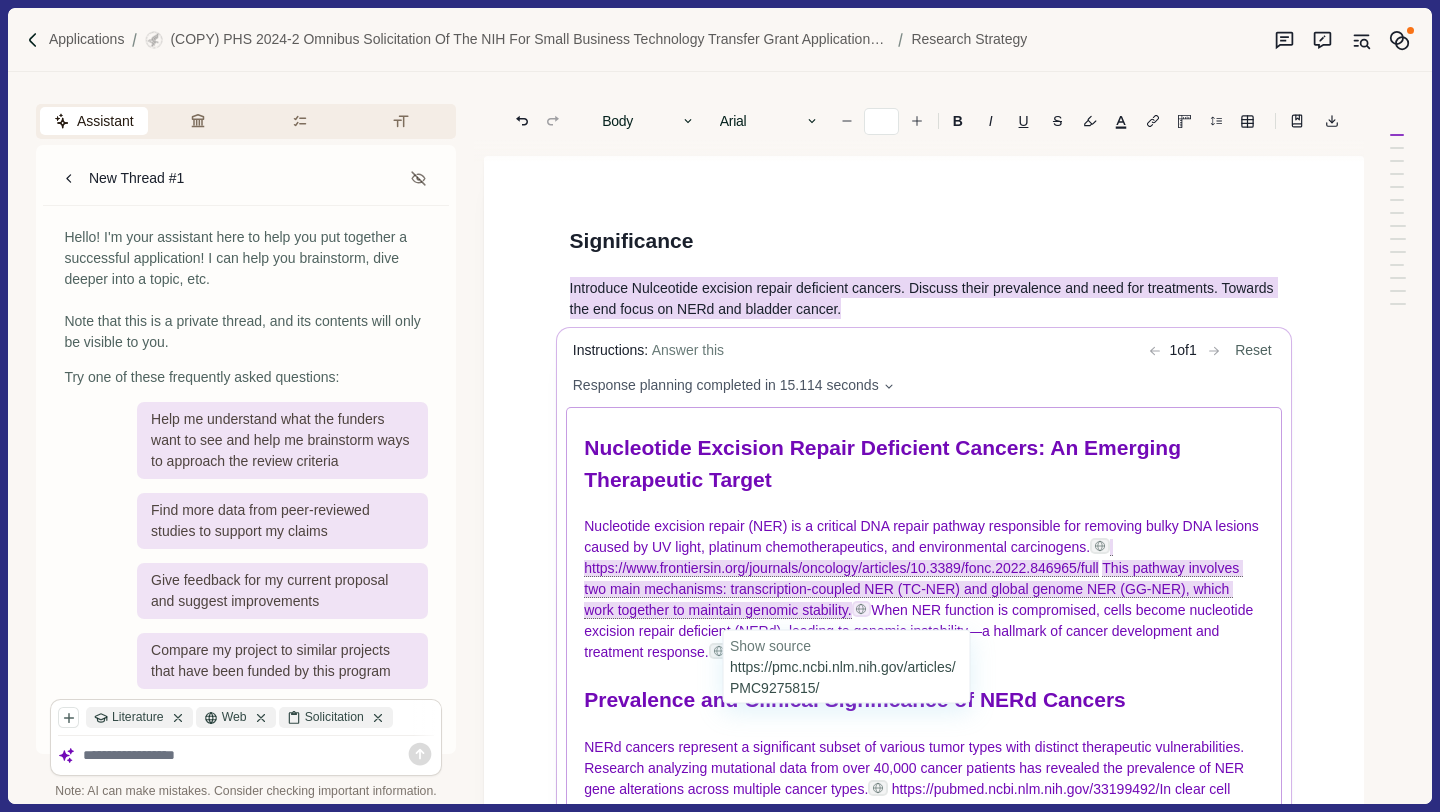 click at bounding box center (861, 610) 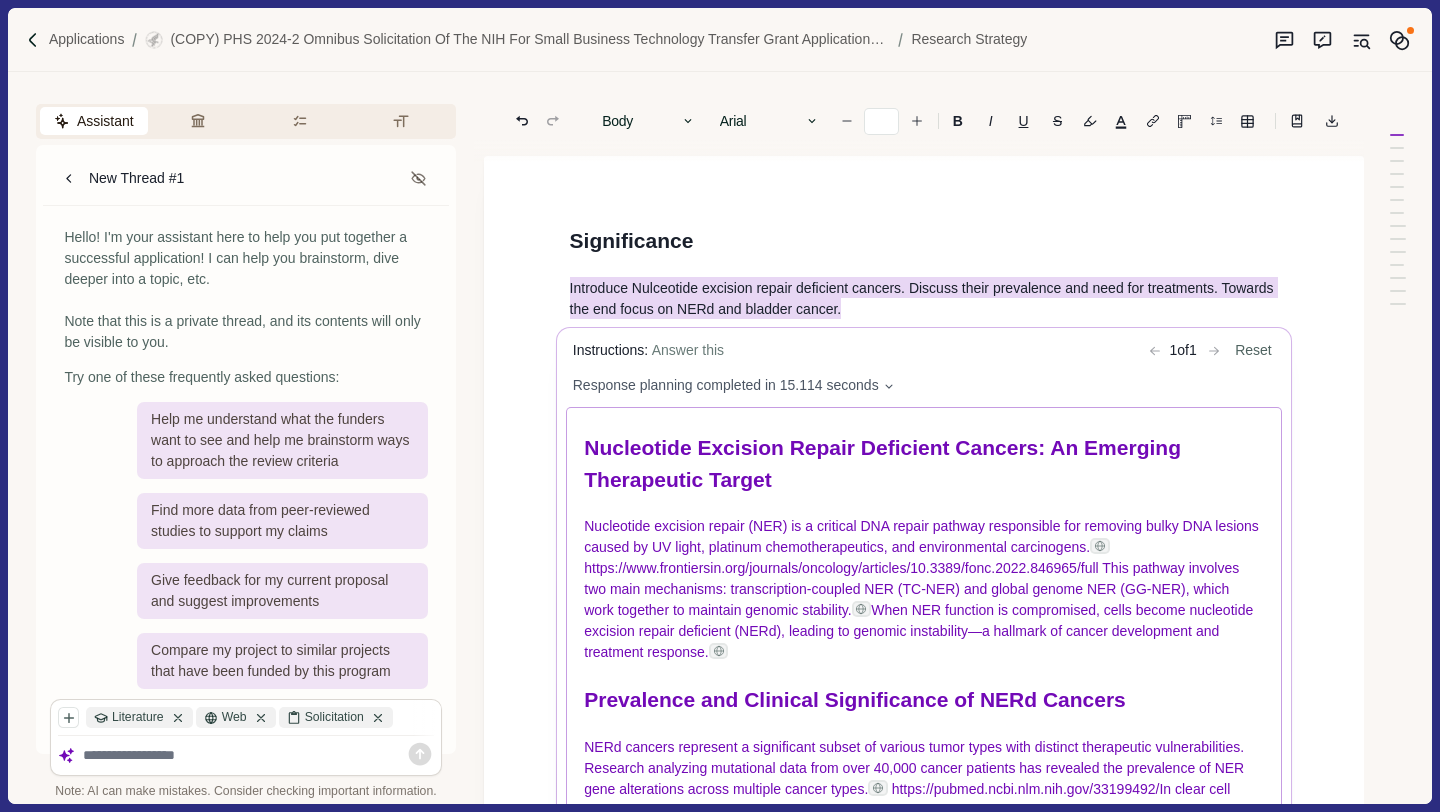 click on "When NER function is compromised, cells become nucleotide excision repair deficient (NERd), leading to genomic instability—a hallmark of cancer development and treatment response." at bounding box center (920, 632) 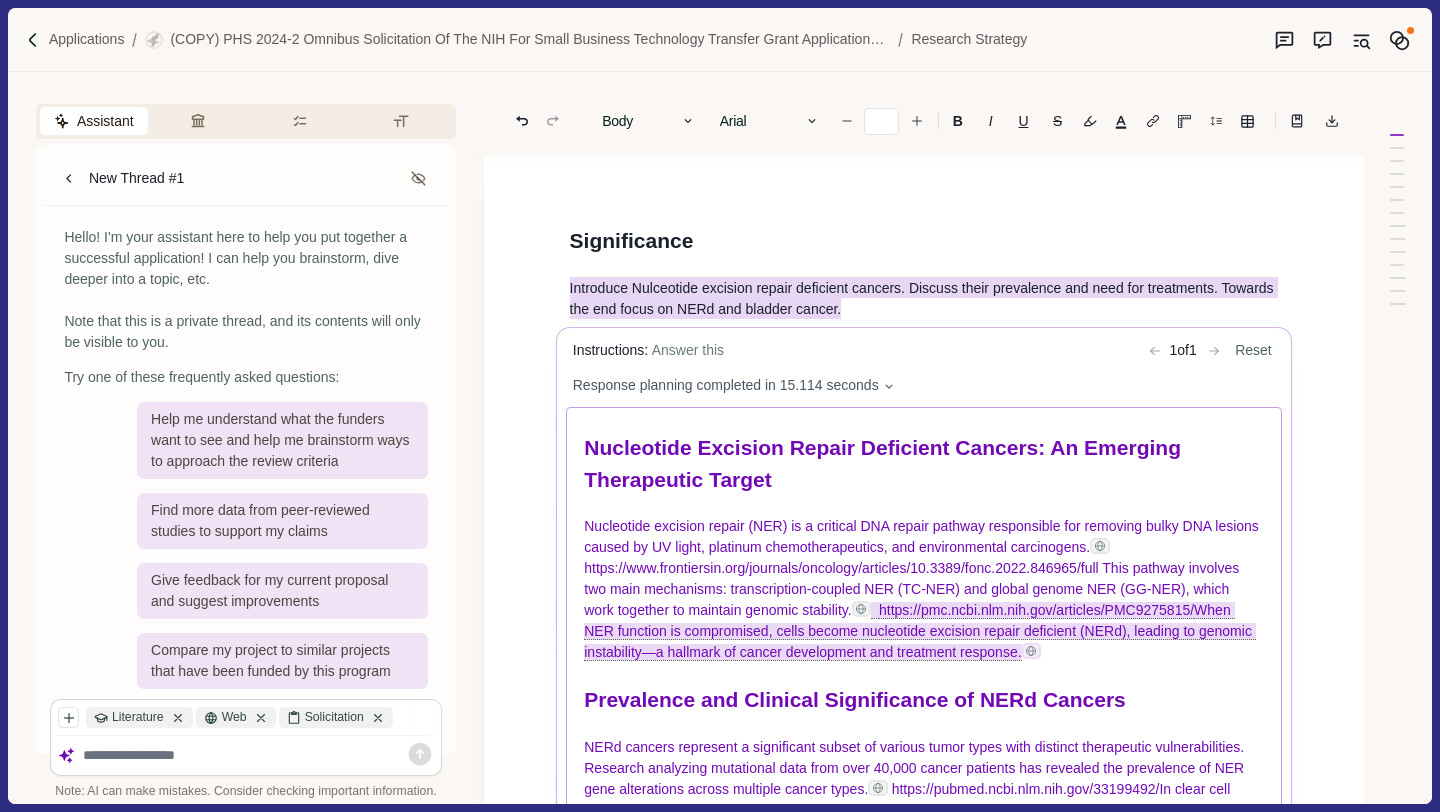 click at bounding box center (1031, 652) 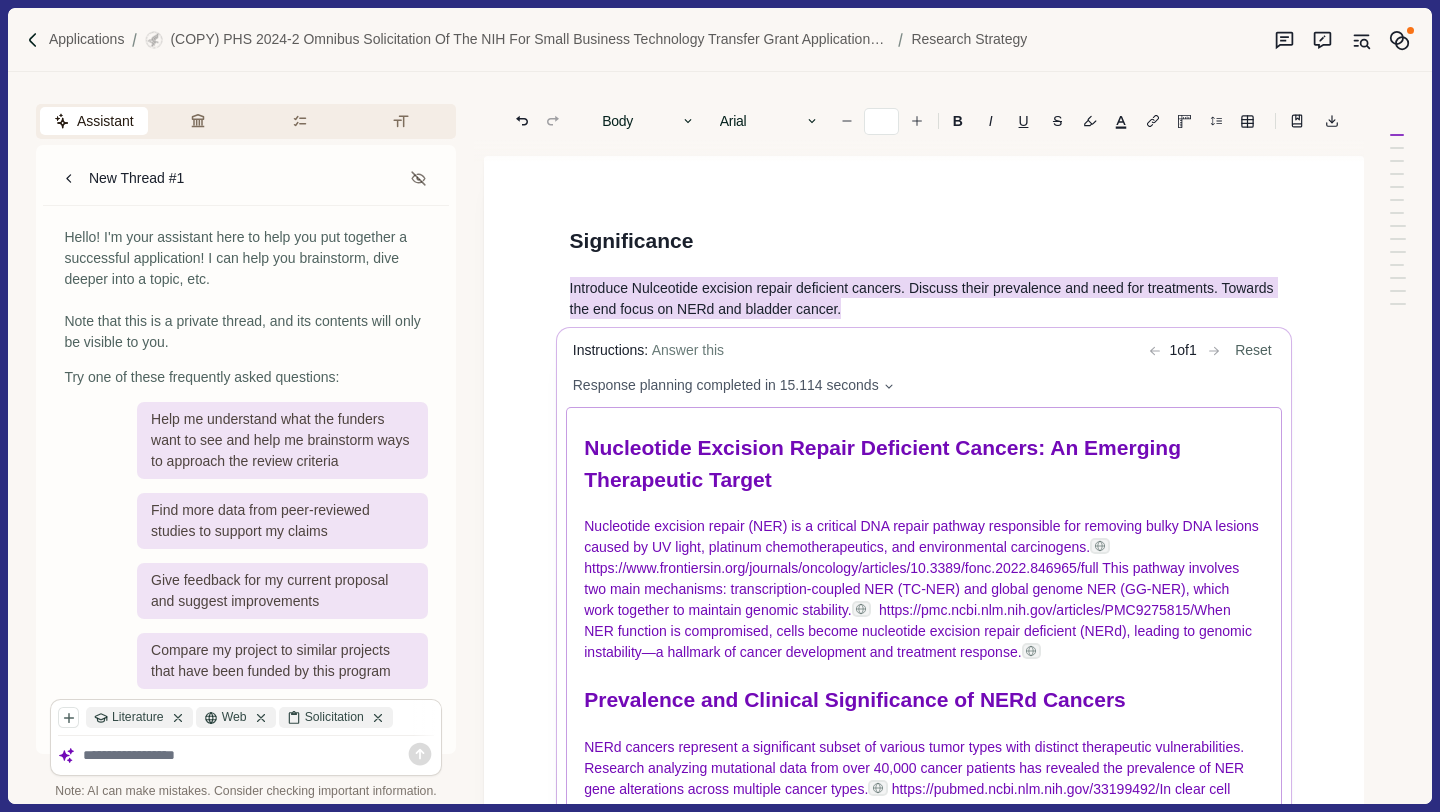 click on "Nucleotide excision repair (NER) is a critical DNA repair pathway responsible for removing bulky DNA lesions caused by UV light, platinum chemotherapeutics, and environmental carcinogens.   https://www.frontiersin.org/journals/oncology/articles/10.3389/fonc.2022.846965/full   This pathway involves two main mechanisms: transcription-coupled NER (TC-NER) and global genome NER (GG-NER), which work together to maintain genomic stability.    https://pmc.ncbi.nlm.nih.gov/articles/PMC9275815/ When NER function is compromised, cells become nucleotide excision repair deficient (NERd), leading to genomic instability—a hallmark of cancer development and treatment response." at bounding box center (924, 590) 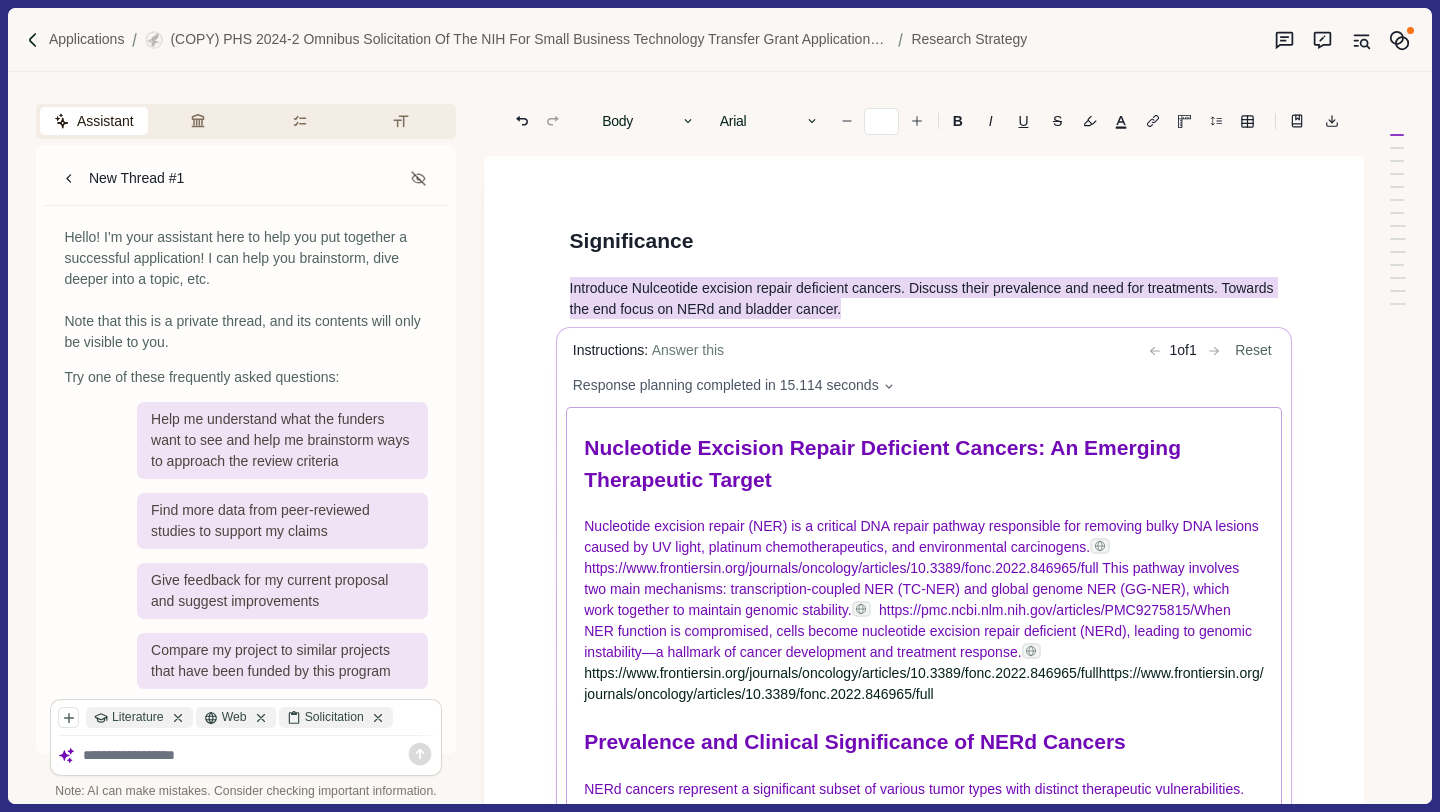 scroll, scrollTop: 421, scrollLeft: 0, axis: vertical 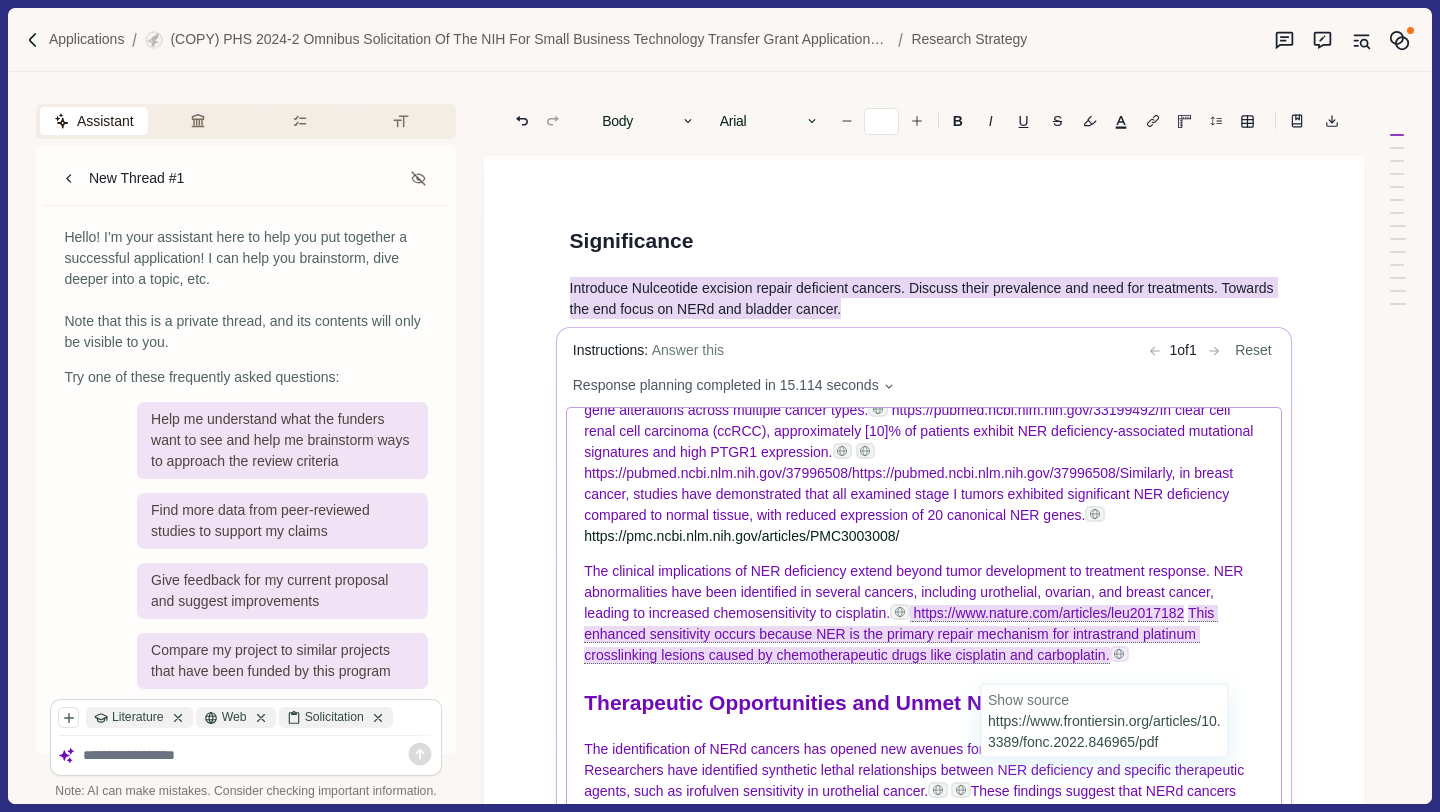 click at bounding box center [1119, 654] 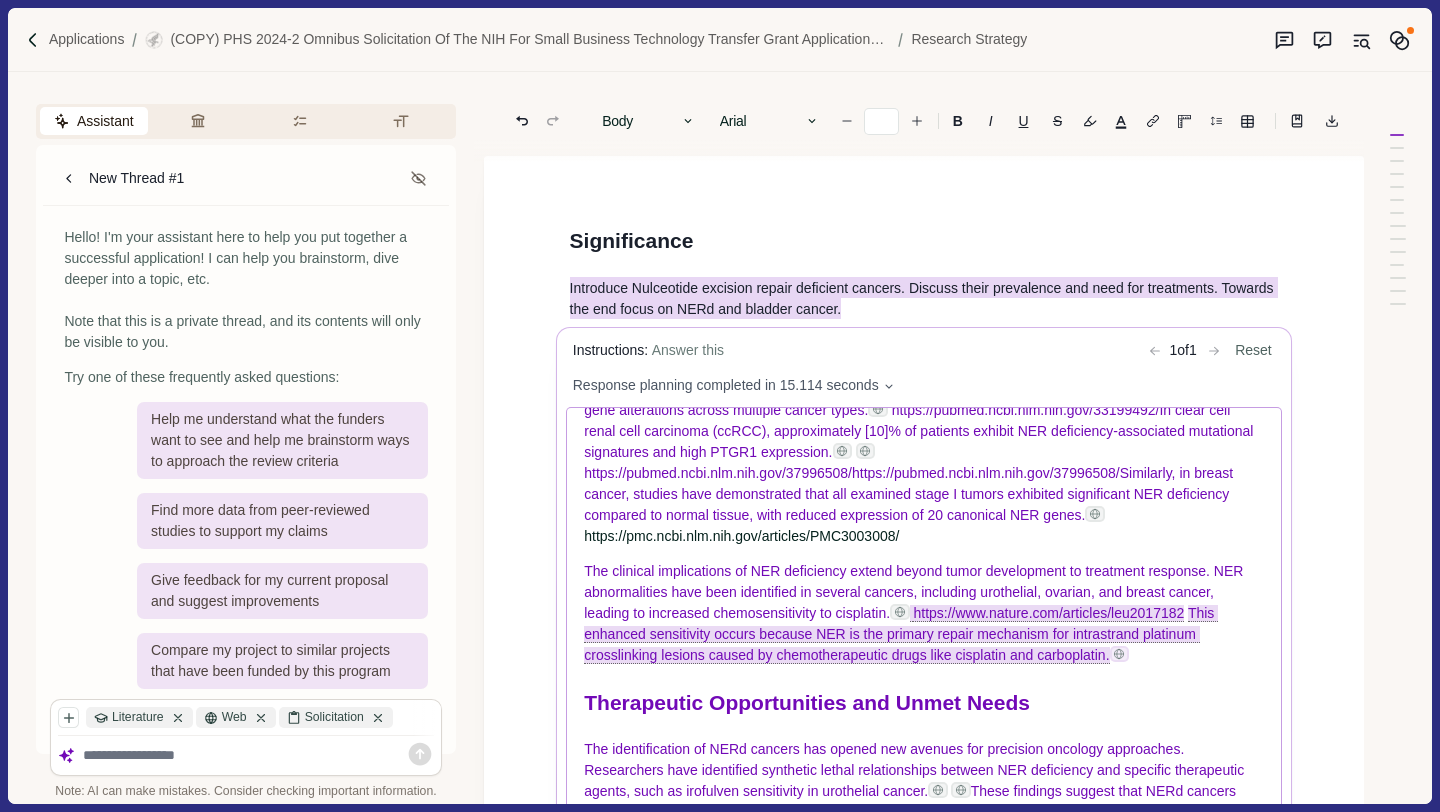 click at bounding box center [1119, 654] 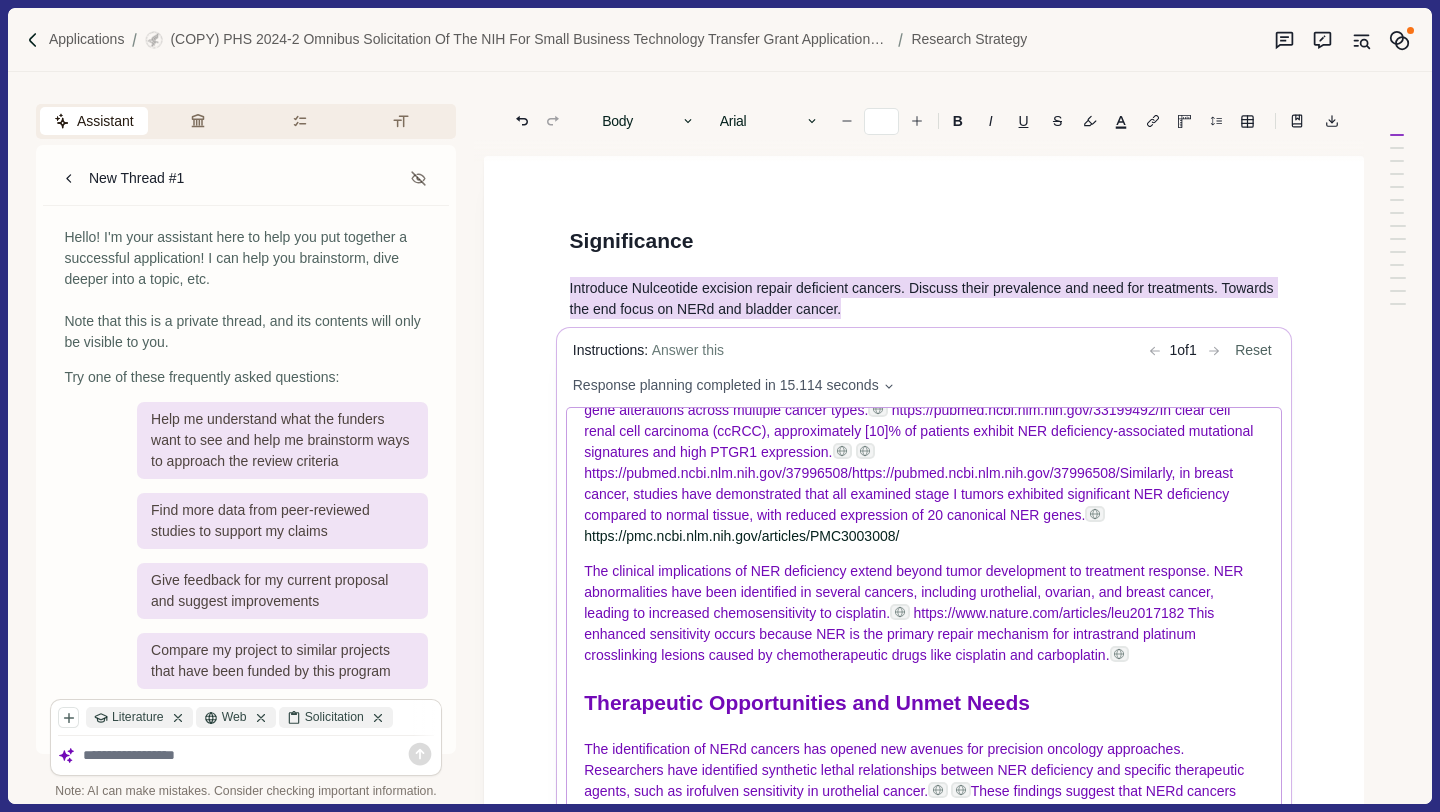 click on "The clinical implications of NER deficiency extend beyond tumor development to treatment response. NER abnormalities have been identified in several cancers, including urothelial, ovarian, and breast cancer, leading to increased chemosensitivity to cisplatin.   https://www.nature.com/articles/leu2017182   This enhanced sensitivity occurs because NER is the primary repair mechanism for intrastrand platinum crosslinking lesions caused by chemotherapeutic drugs like cisplatin and carboplatin." at bounding box center [924, 613] 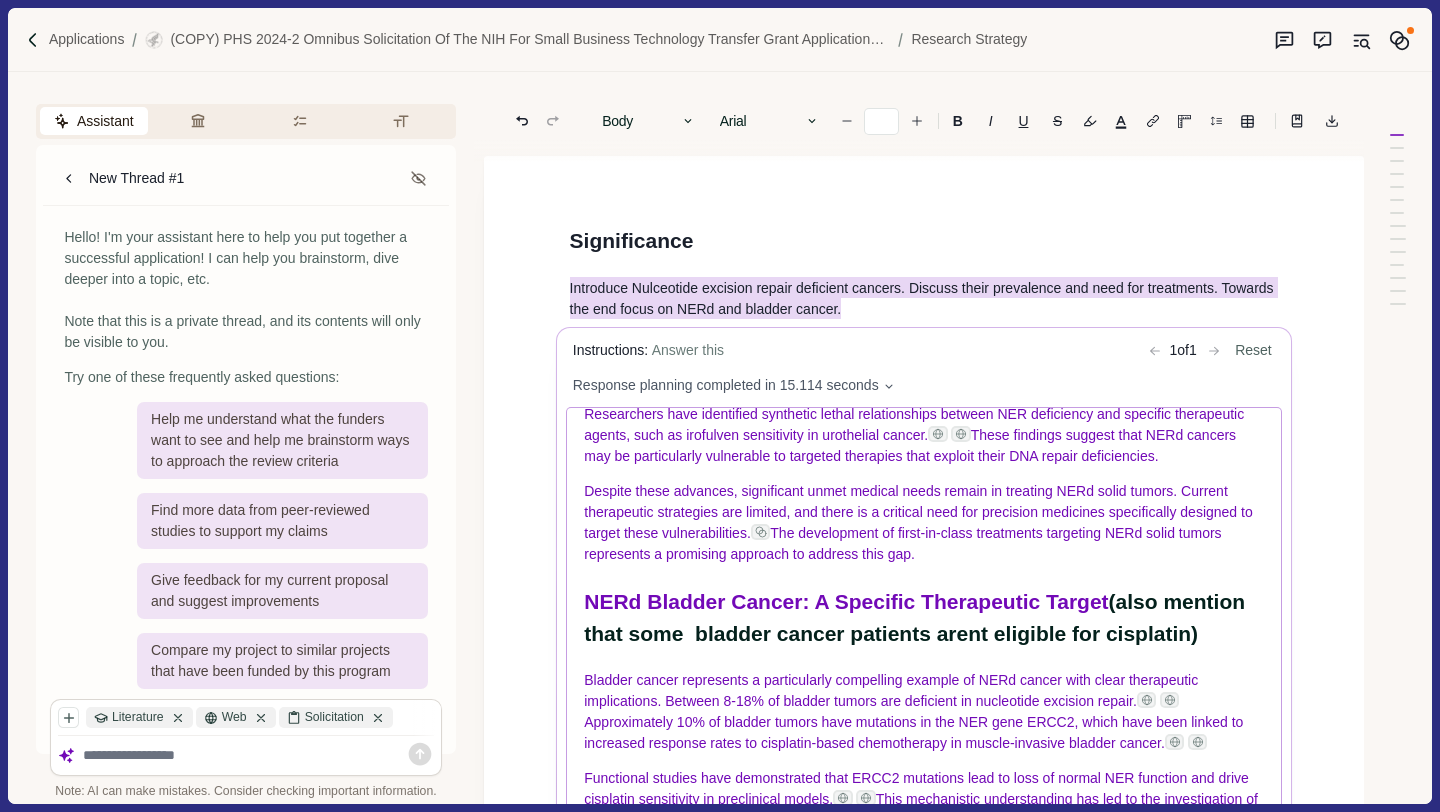 scroll, scrollTop: 589, scrollLeft: 0, axis: vertical 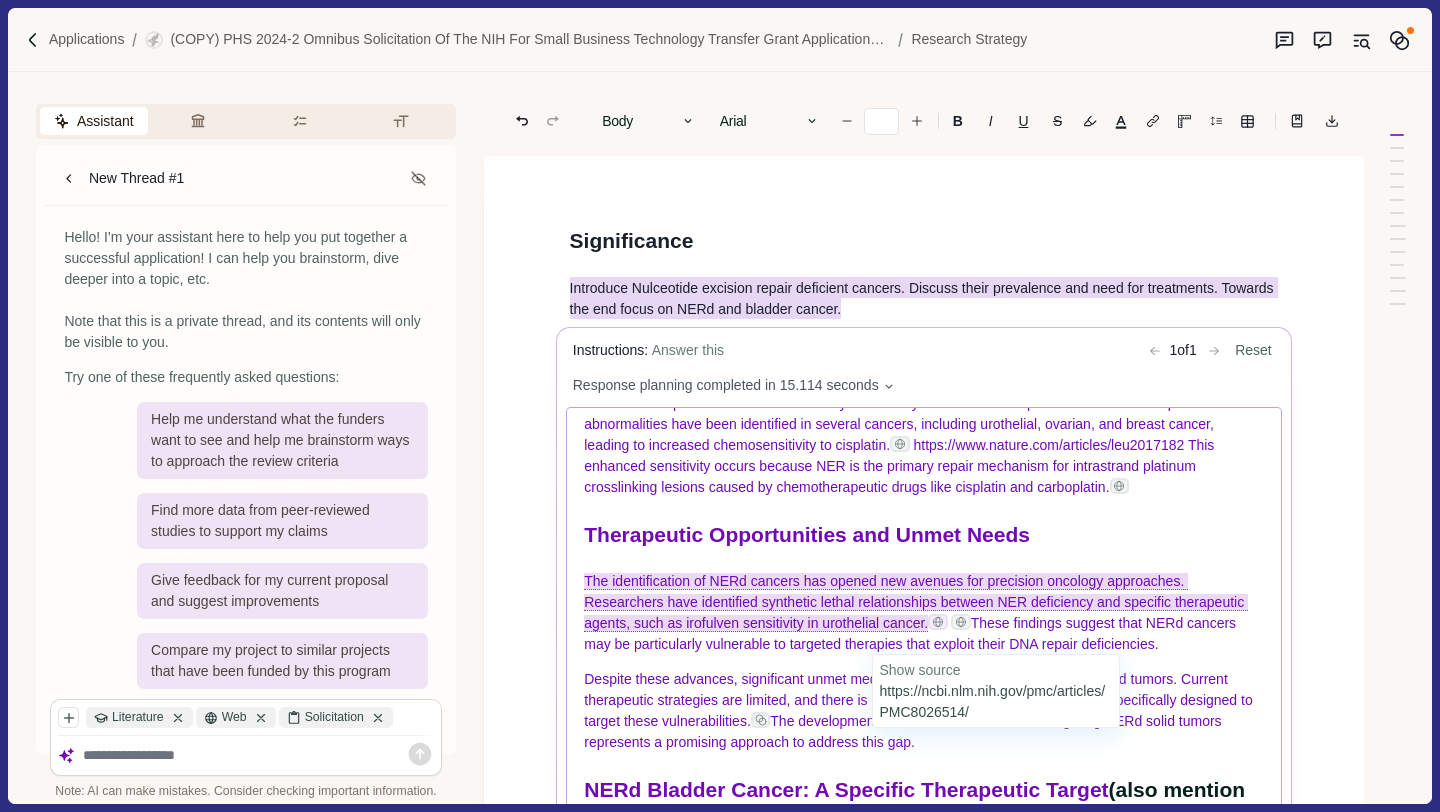 click at bounding box center (938, 623) 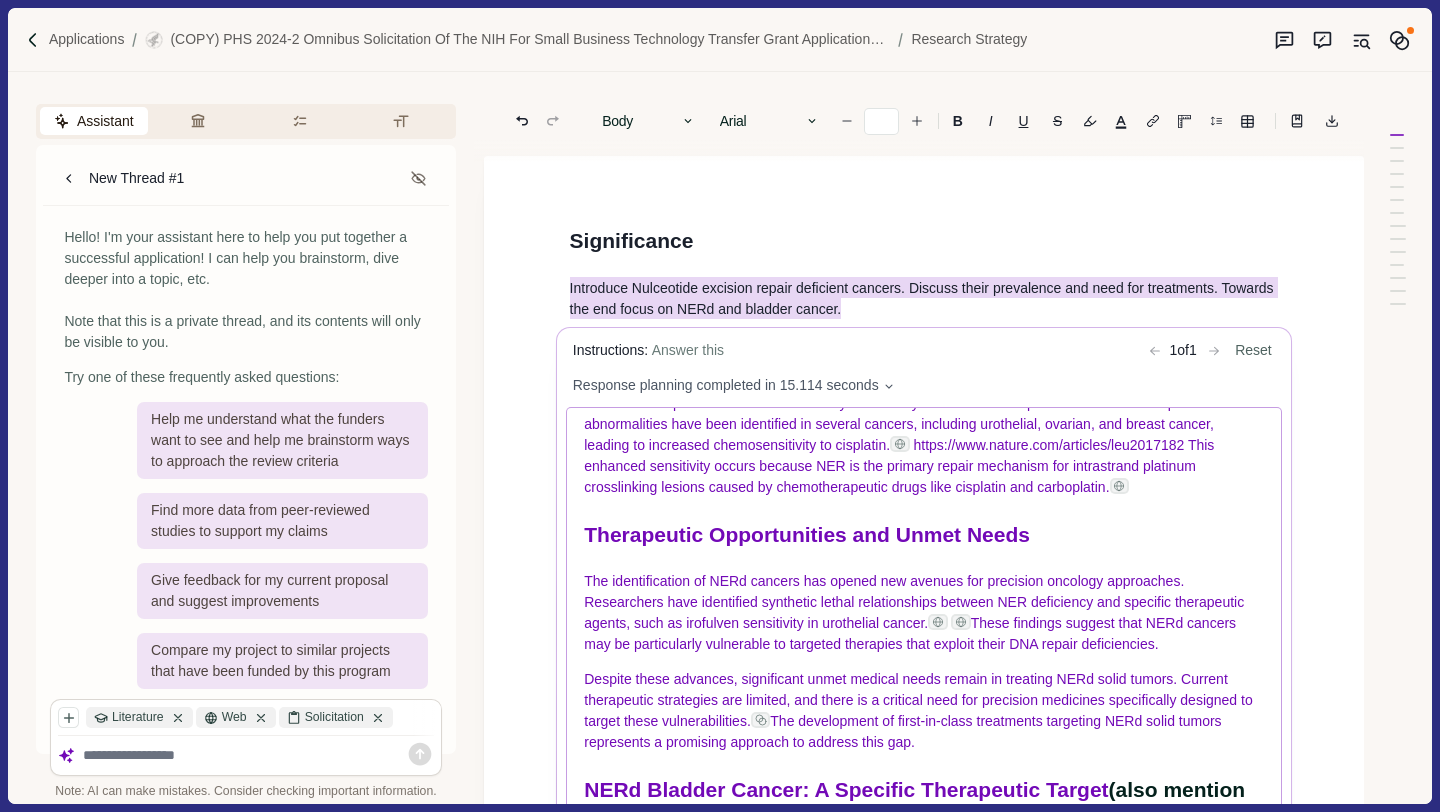 click on "These findings suggest that NERd cancers may be particularly vulnerable to targeted therapies that exploit their DNA repair deficiencies." at bounding box center (912, 634) 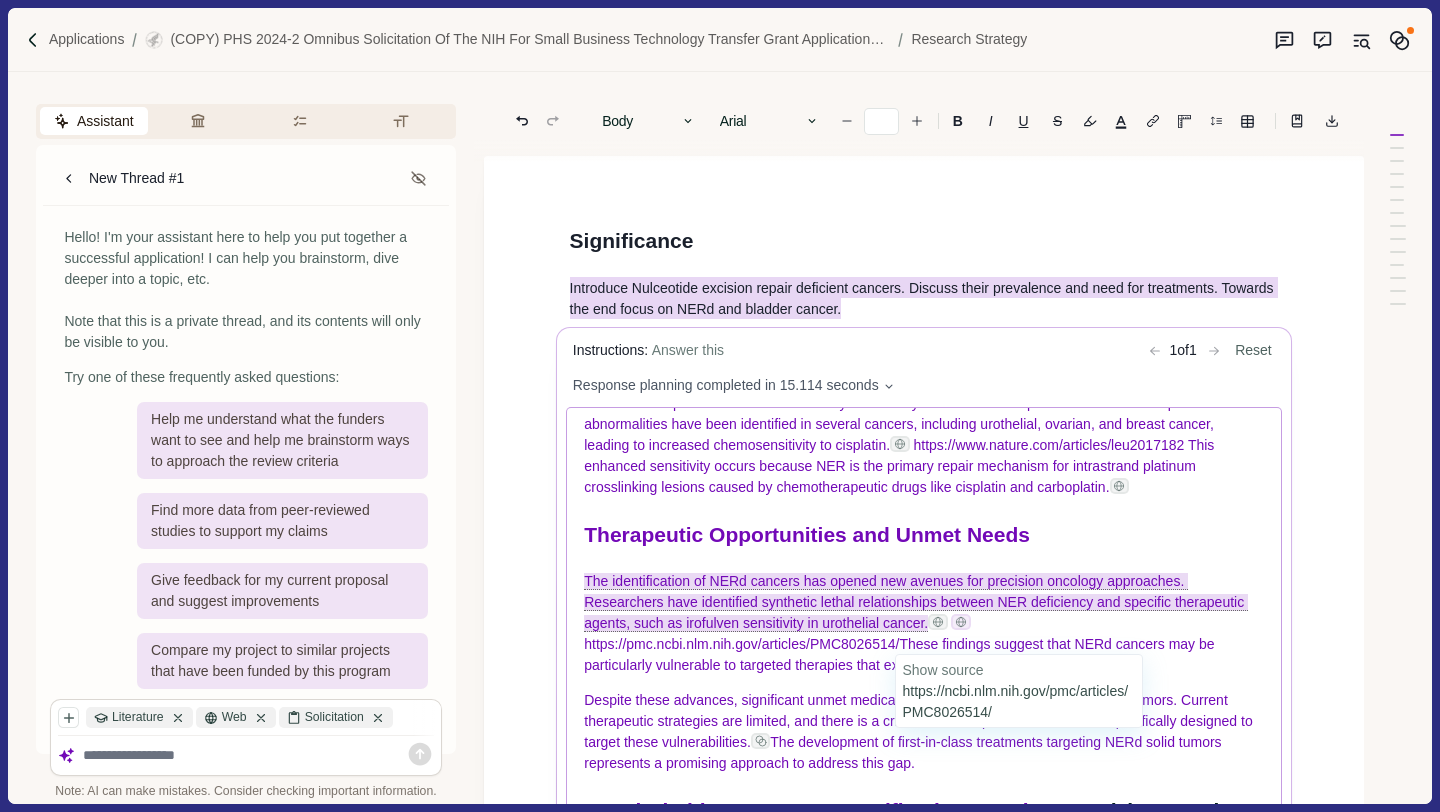 click at bounding box center [961, 623] 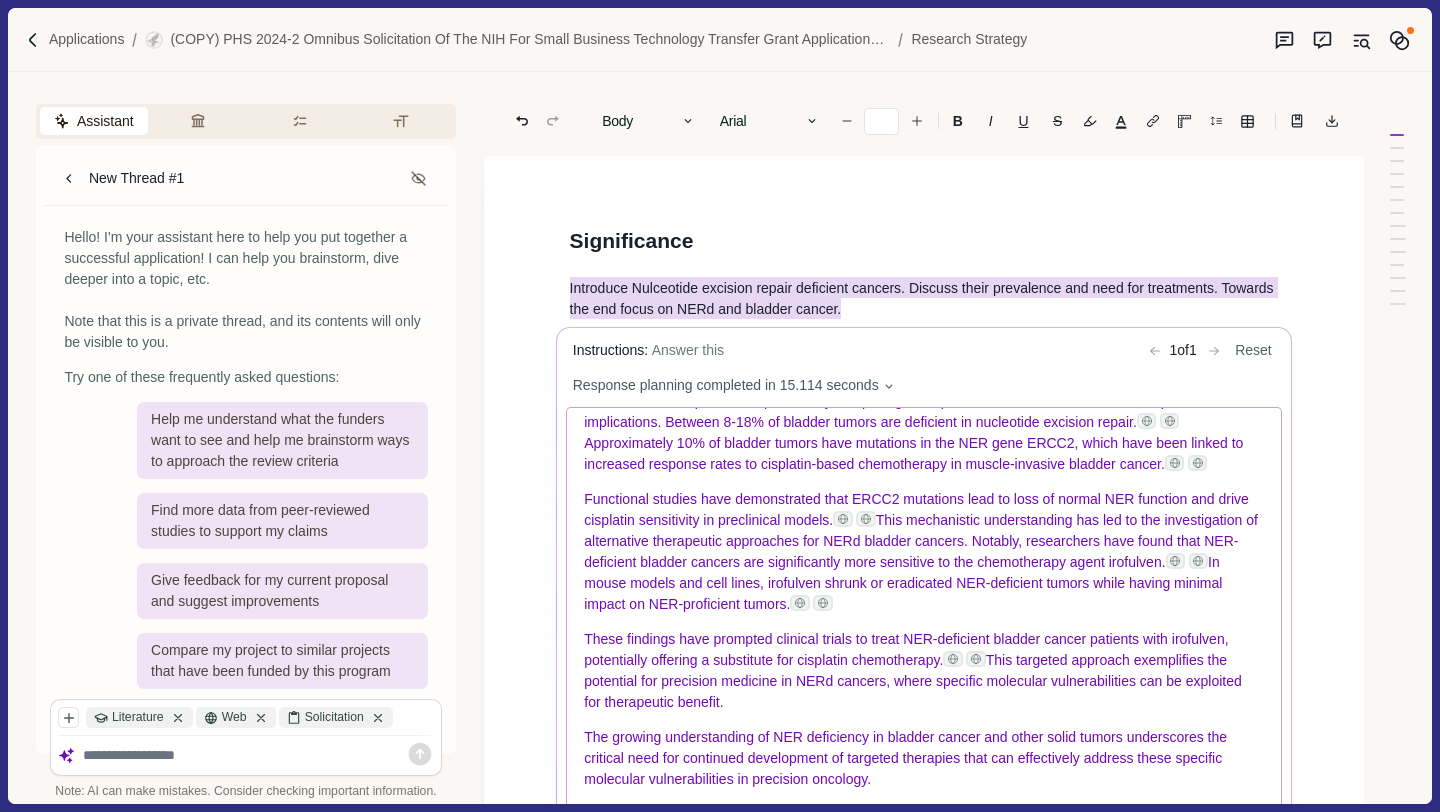 scroll, scrollTop: 1129, scrollLeft: 0, axis: vertical 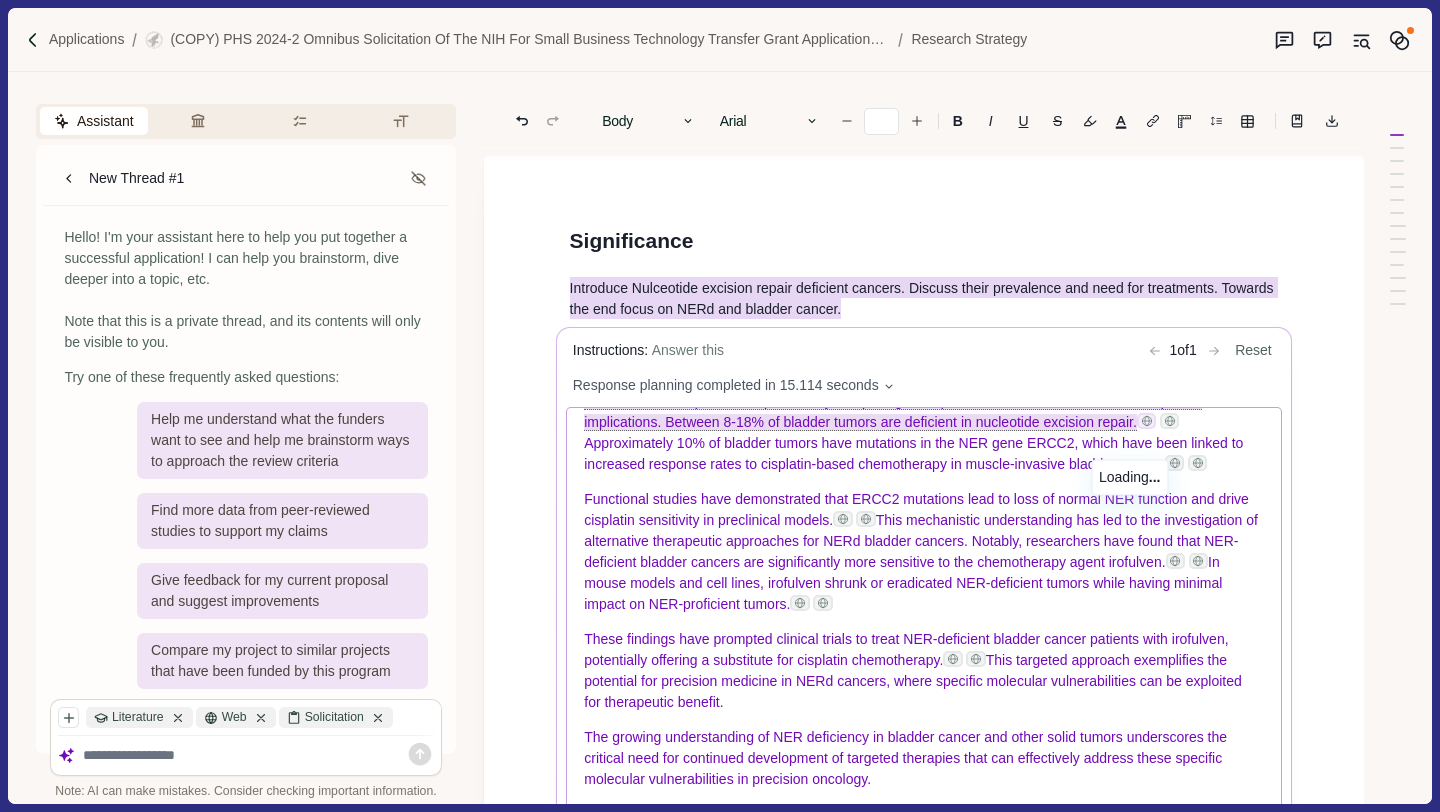 click at bounding box center (1146, 422) 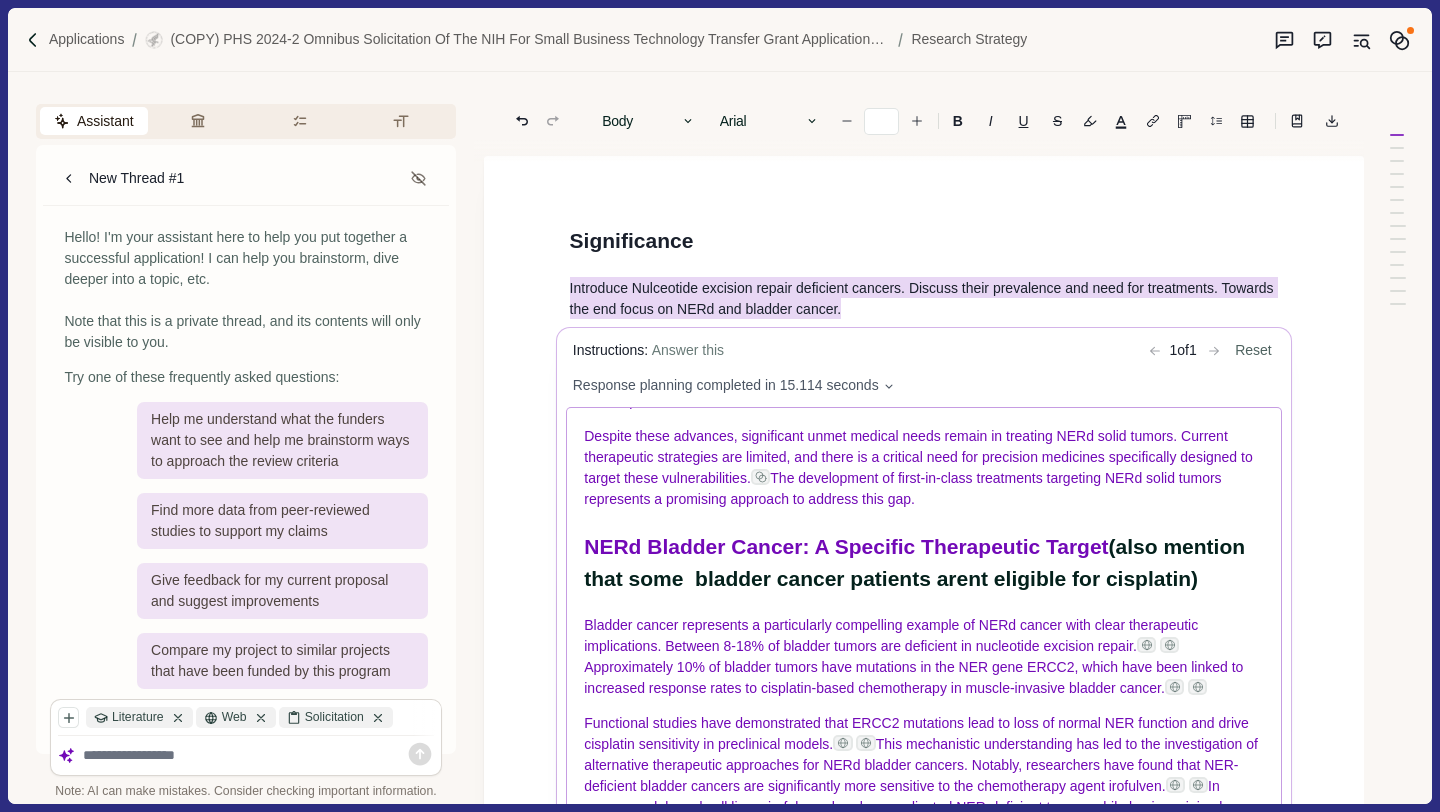 scroll, scrollTop: 912, scrollLeft: 0, axis: vertical 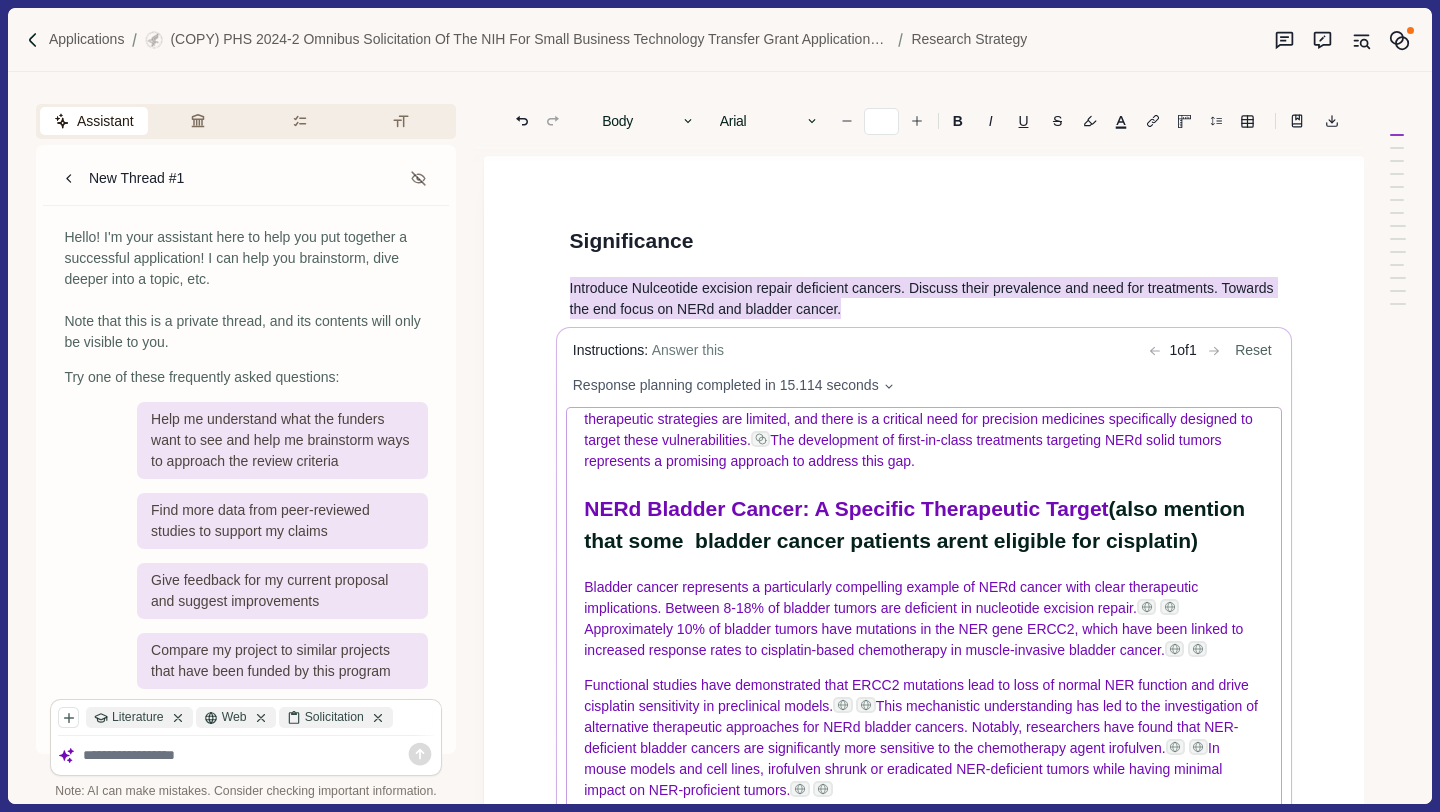 click on "Bladder cancer represents a particularly compelling example of NERd cancer with clear therapeutic implications. Between 8-18% of bladder tumors are deficient in nucleotide excision repair." at bounding box center [893, 598] 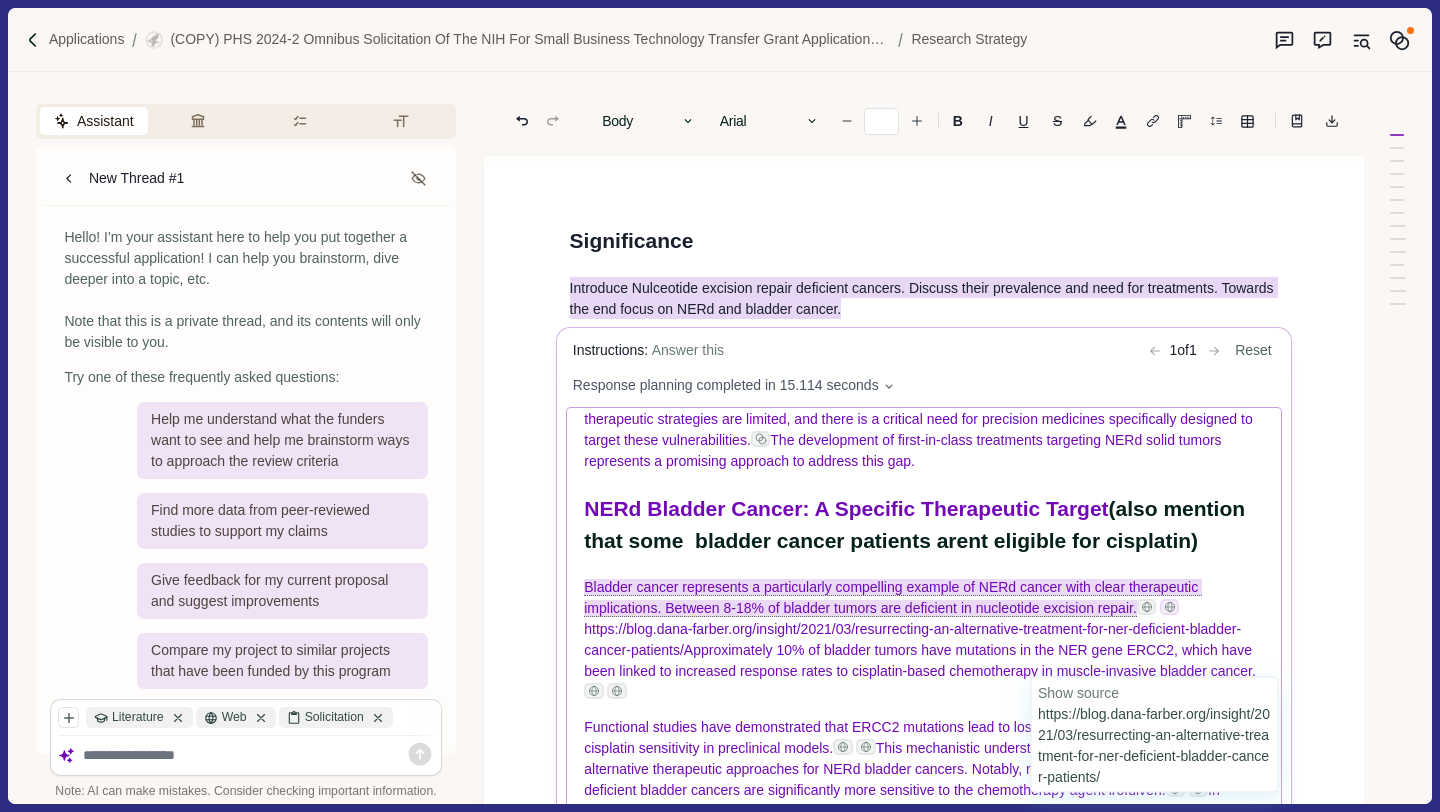 click at bounding box center (1169, 608) 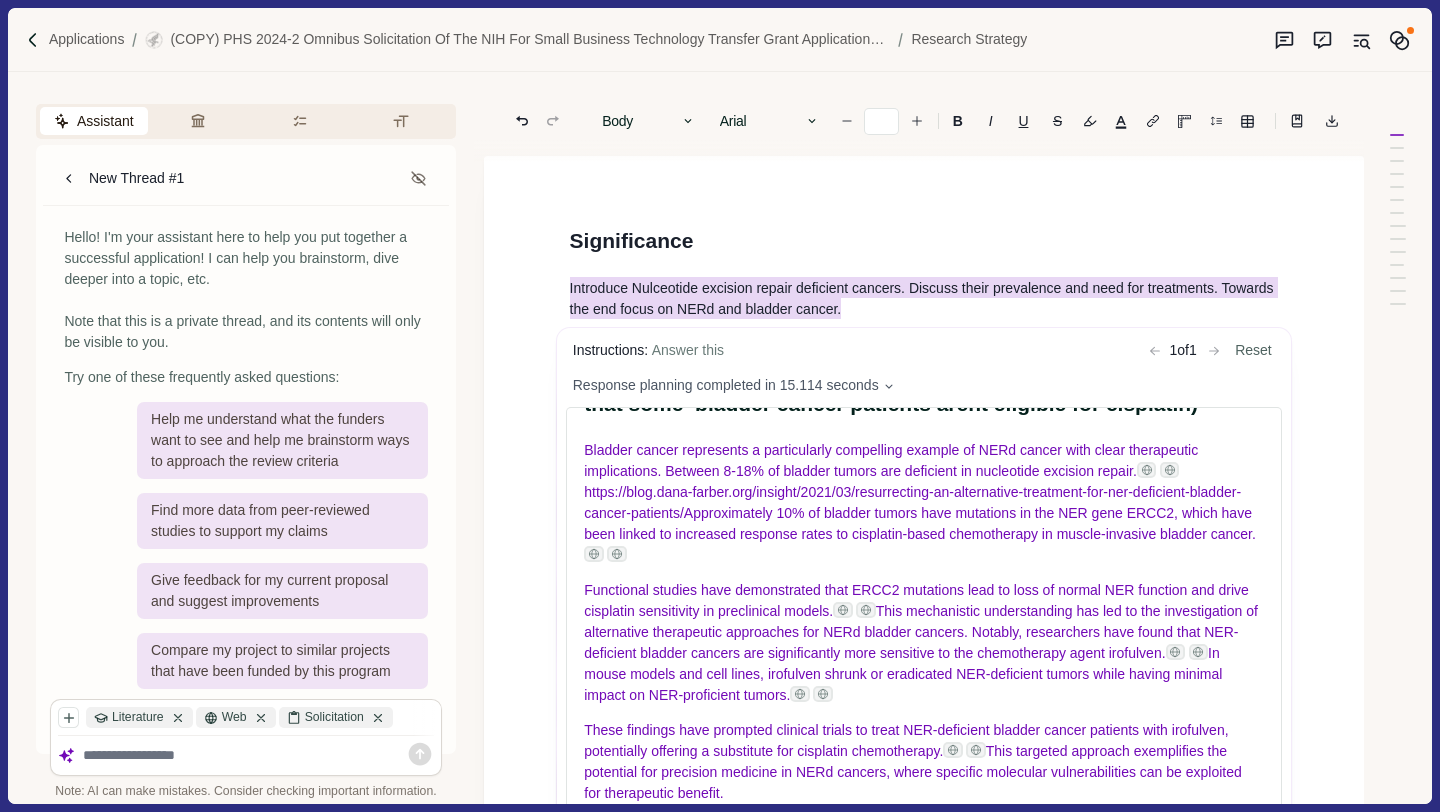 scroll, scrollTop: 1095, scrollLeft: 0, axis: vertical 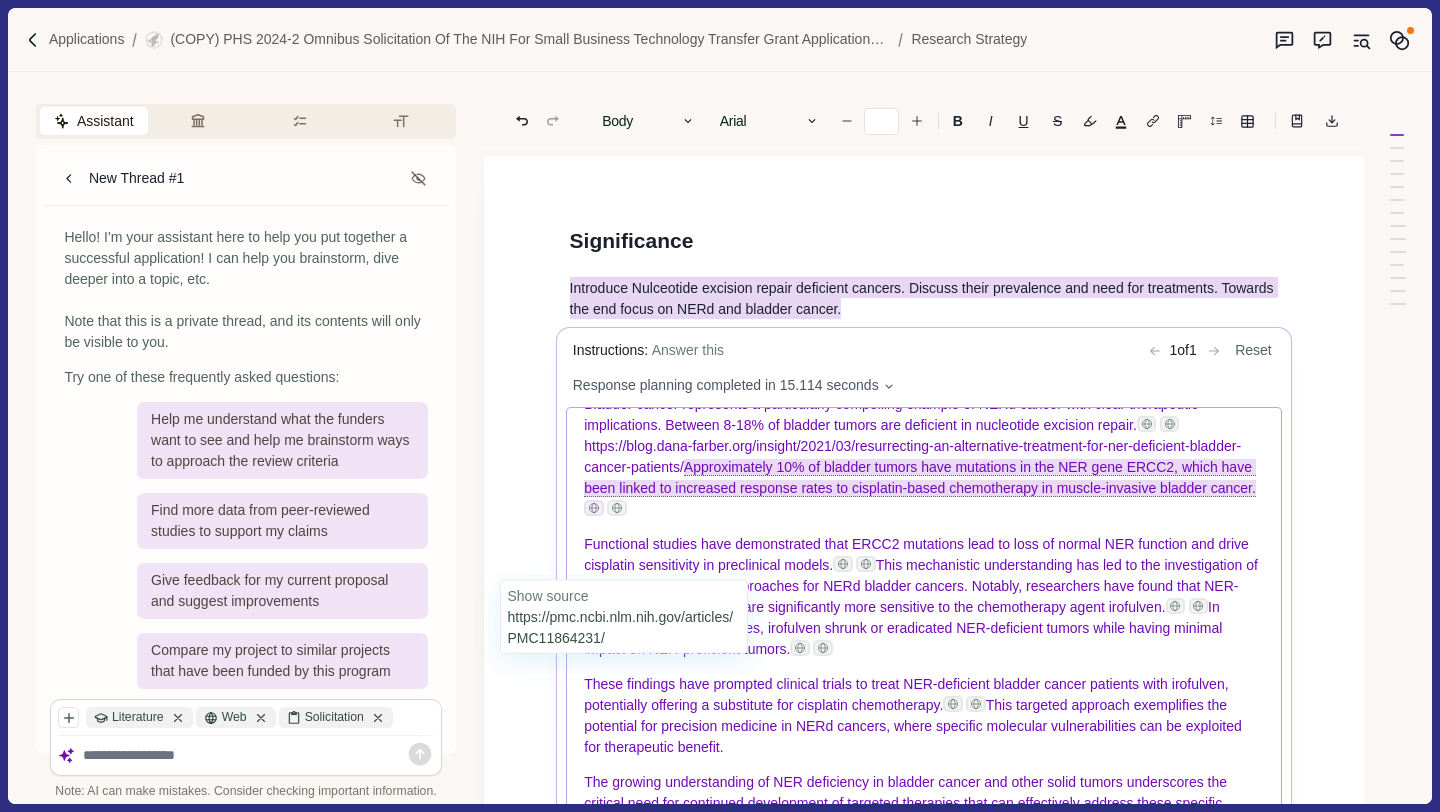 click at bounding box center [594, 509] 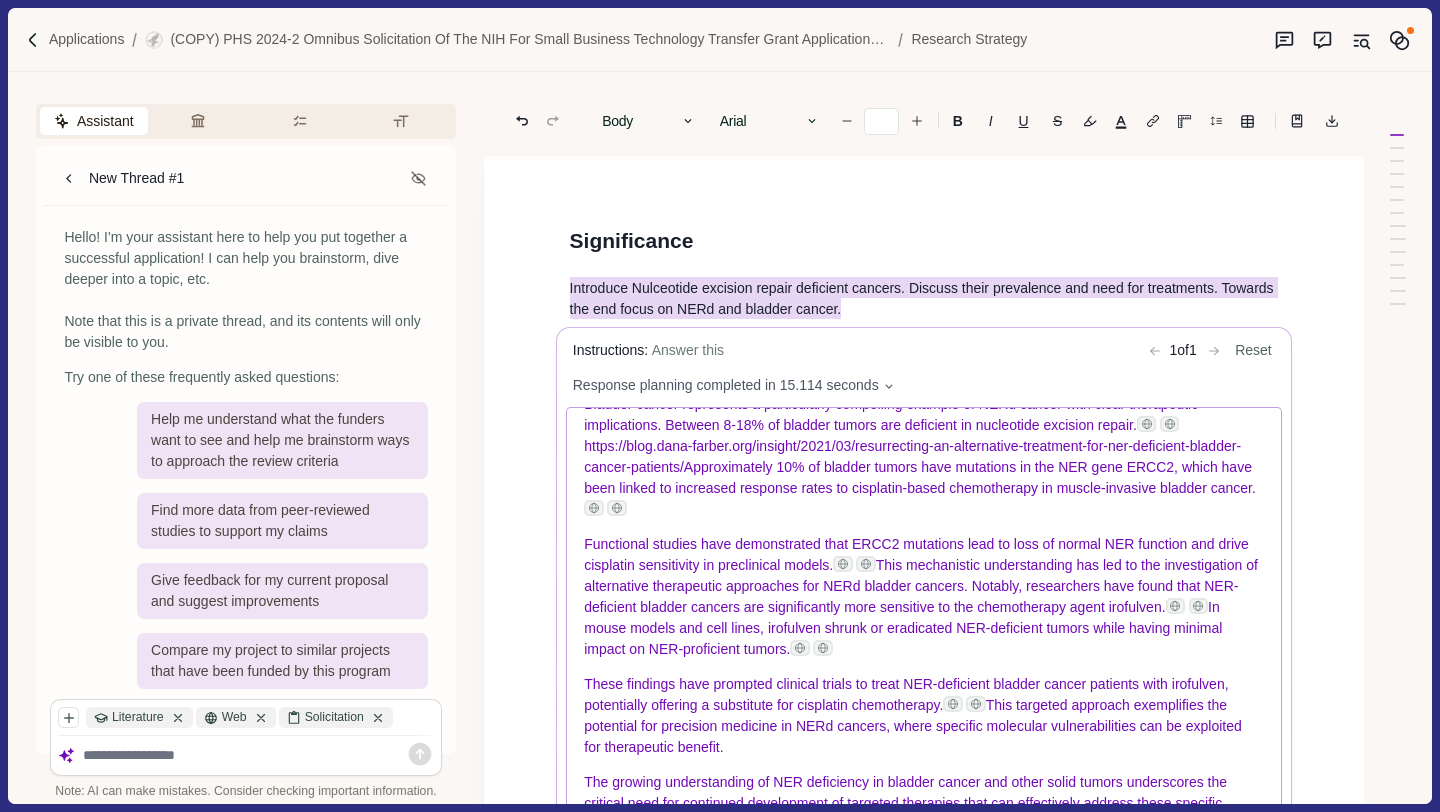 click on "Approximately 10% of bladder tumors have mutations in the NER gene ERCC2, which have been linked to increased response rates to cisplatin-based chemotherapy in muscle-invasive bladder cancer." at bounding box center (920, 478) 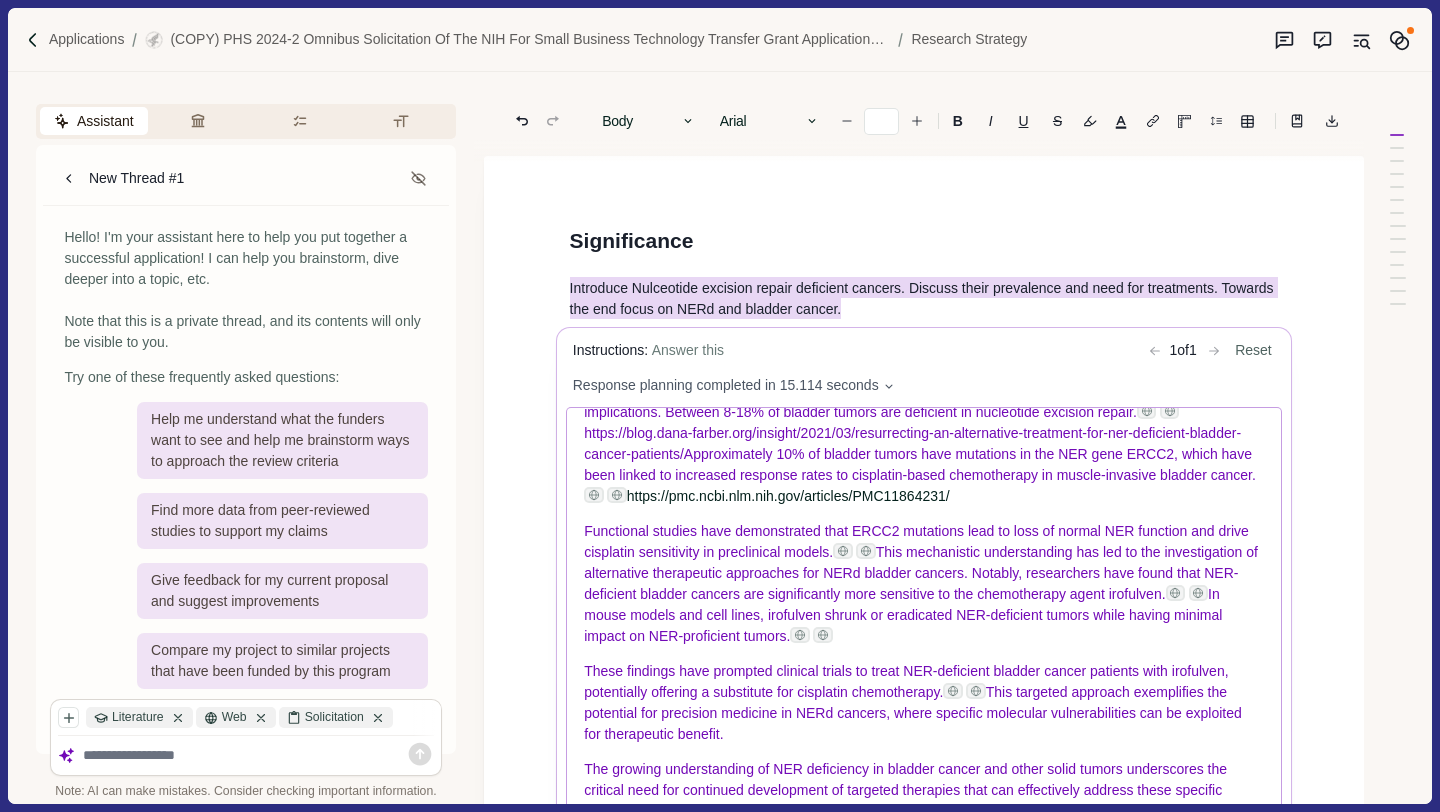 scroll, scrollTop: 1201, scrollLeft: 0, axis: vertical 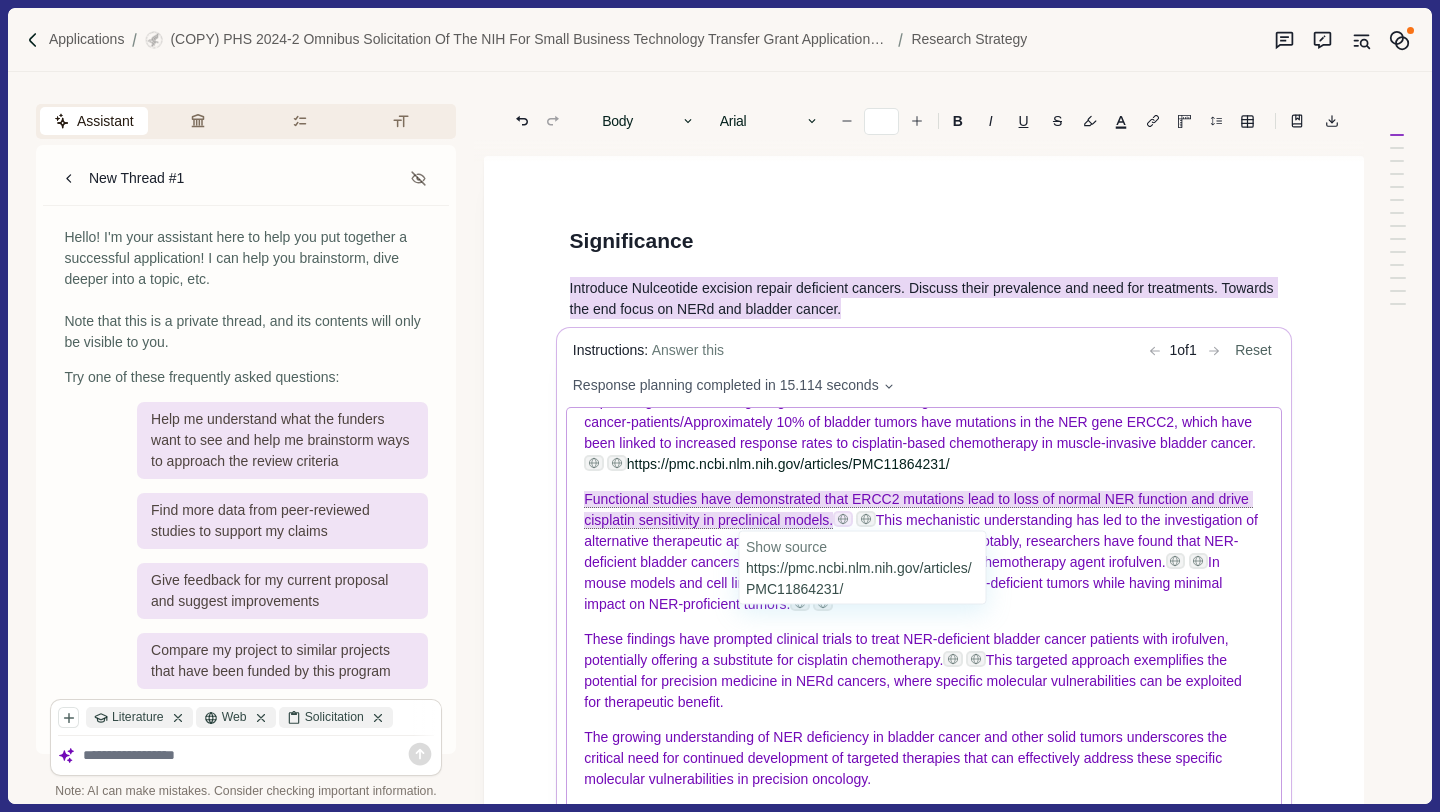 click at bounding box center (843, 520) 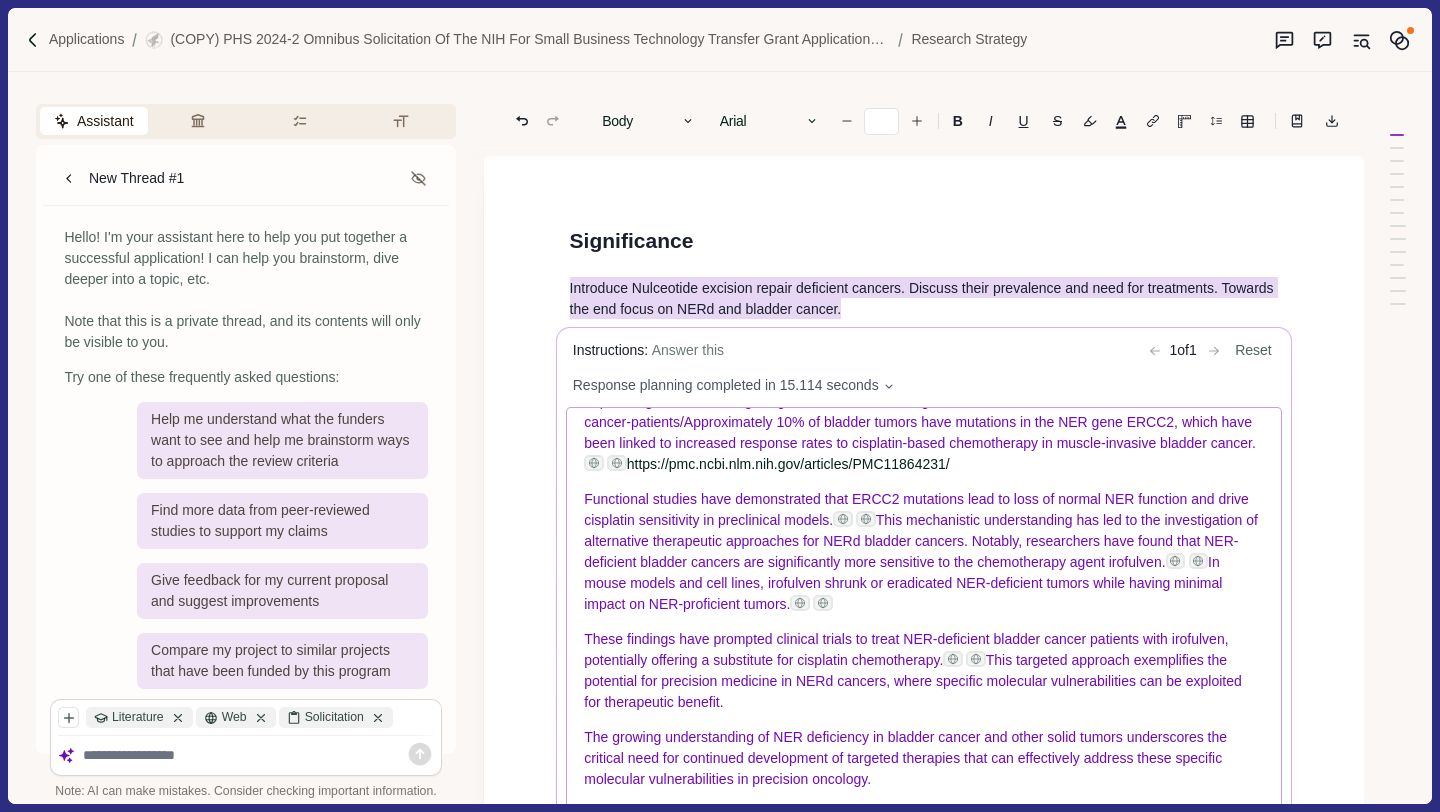 click on "This mechanistic understanding has led to the investigation of alternative therapeutic approaches for NERd bladder cancers. Notably, researchers have found that NER-deficient bladder cancers are significantly more sensitive to the chemotherapy agent irofulven." at bounding box center (923, 542) 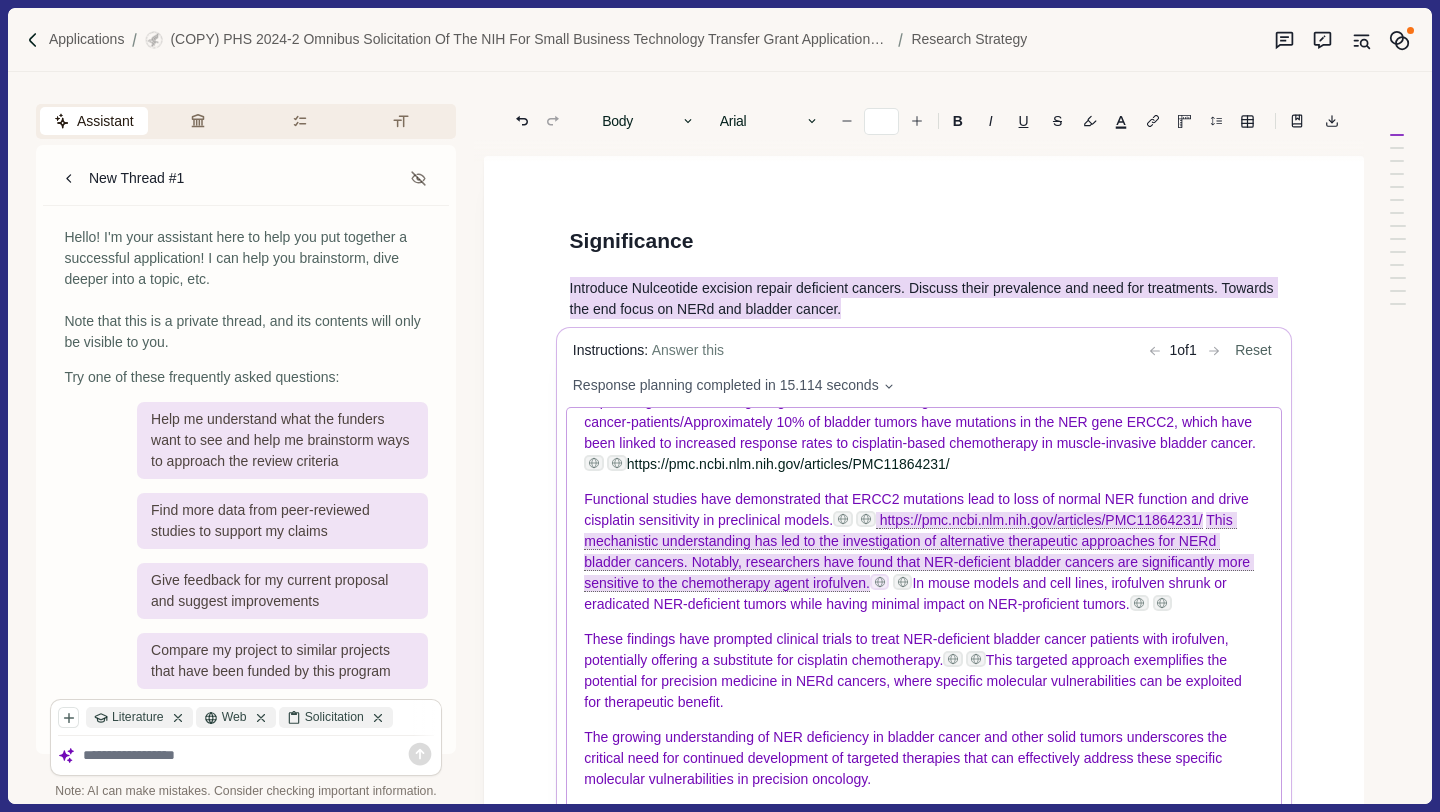 click at bounding box center (879, 583) 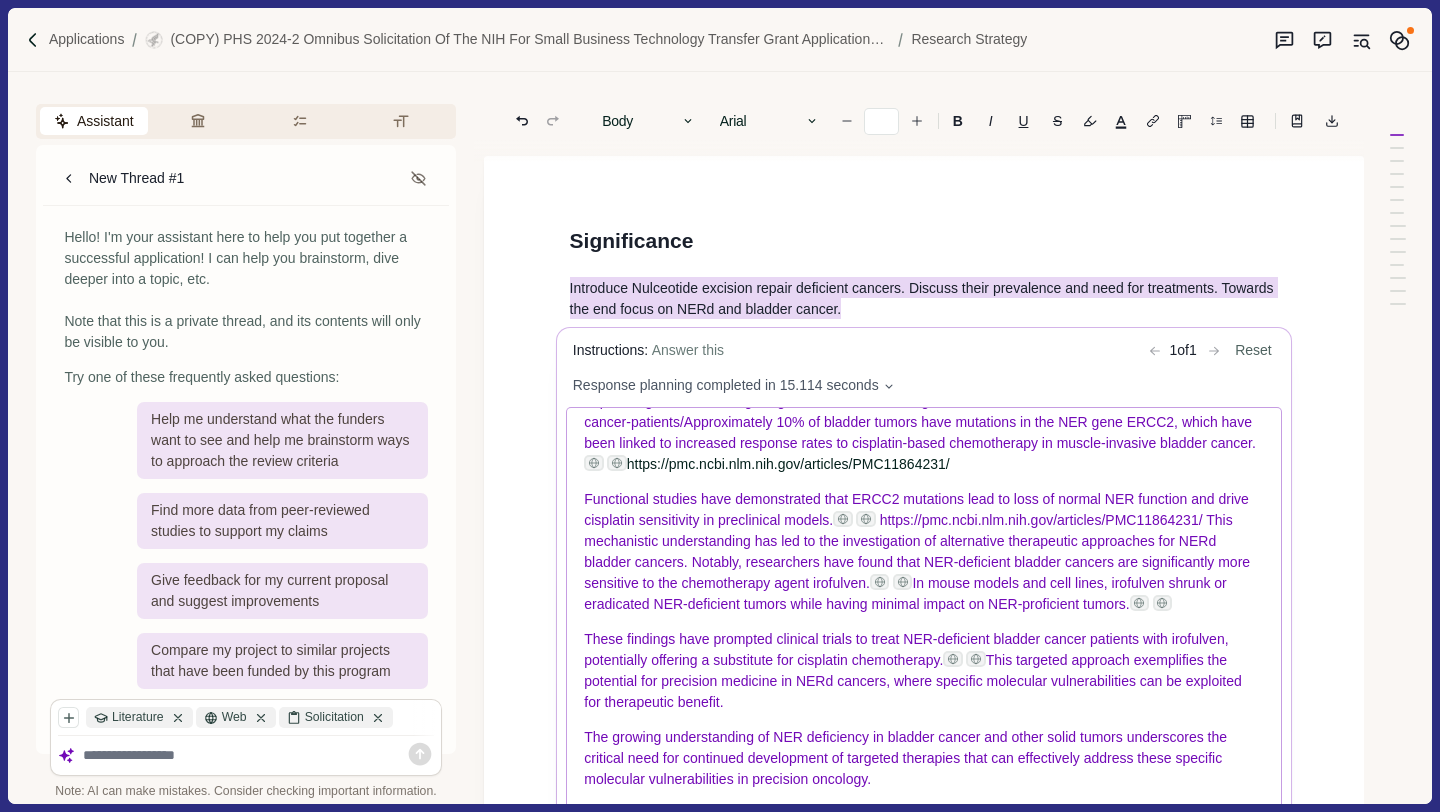 click on "In mouse models and cell lines, irofulven shrunk or eradicated NER-deficient tumors while having minimal impact on NER-proficient tumors." at bounding box center [907, 594] 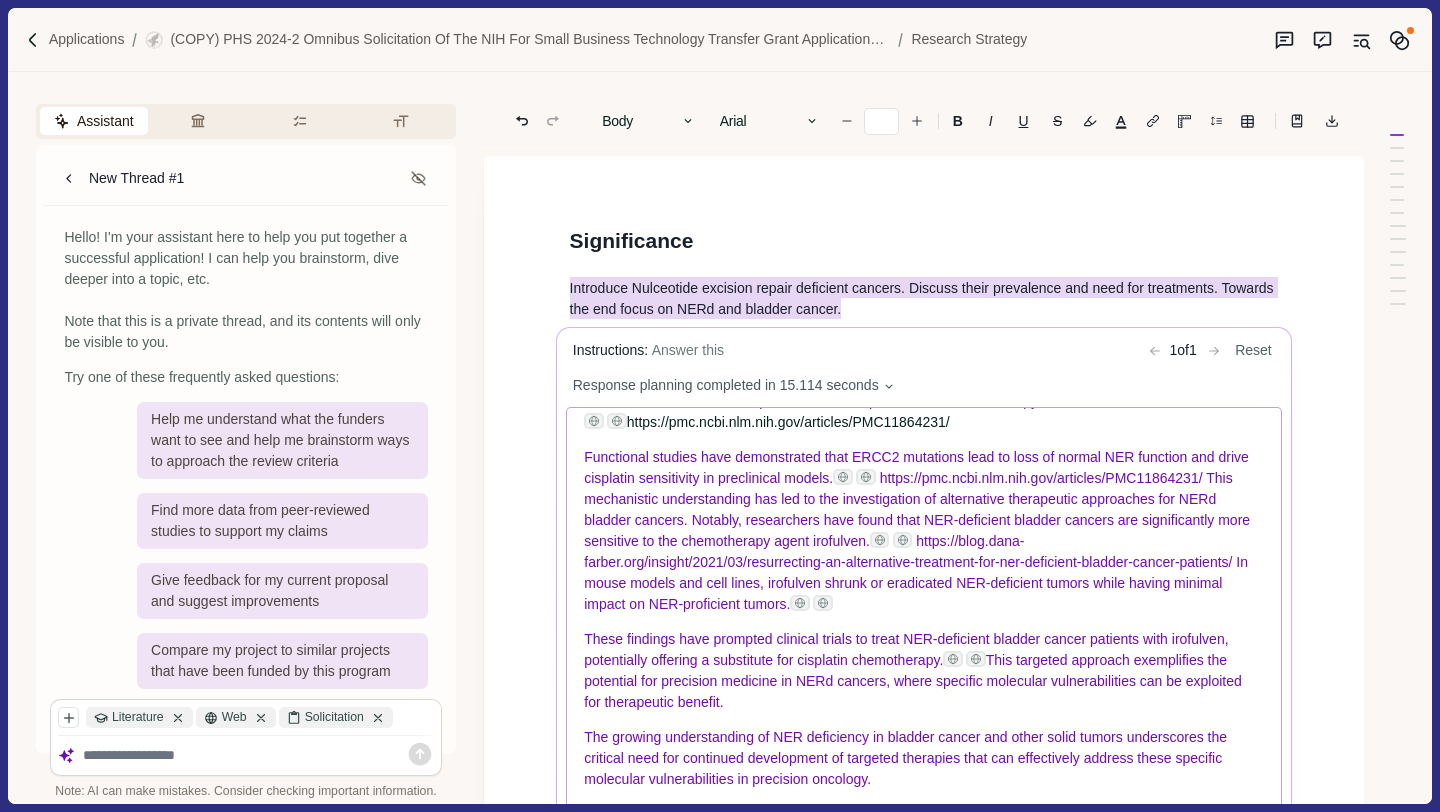 click on "Functional studies have demonstrated that ERCC2 mutations lead to loss of normal NER function and drive cisplatin sensitivity in preclinical models.   https://pmc.ncbi.nlm.nih.gov/articles/PMC11864231/   This mechanistic understanding has led to the investigation of alternative therapeutic approaches for NERd bladder cancers. Notably, researchers have found that NER-deficient bladder cancers are significantly more sensitive to the chemotherapy agent irofulven.   https://blog.dana-farber.org/insight/2021/03/resurrecting-an-alternative-treatment-for-ner-deficient-bladder-cancer-patients/   In mouse models and cell lines, irofulven shrunk or eradicated NER-deficient tumors while having minimal impact on NER-proficient tumors." at bounding box center (924, 532) 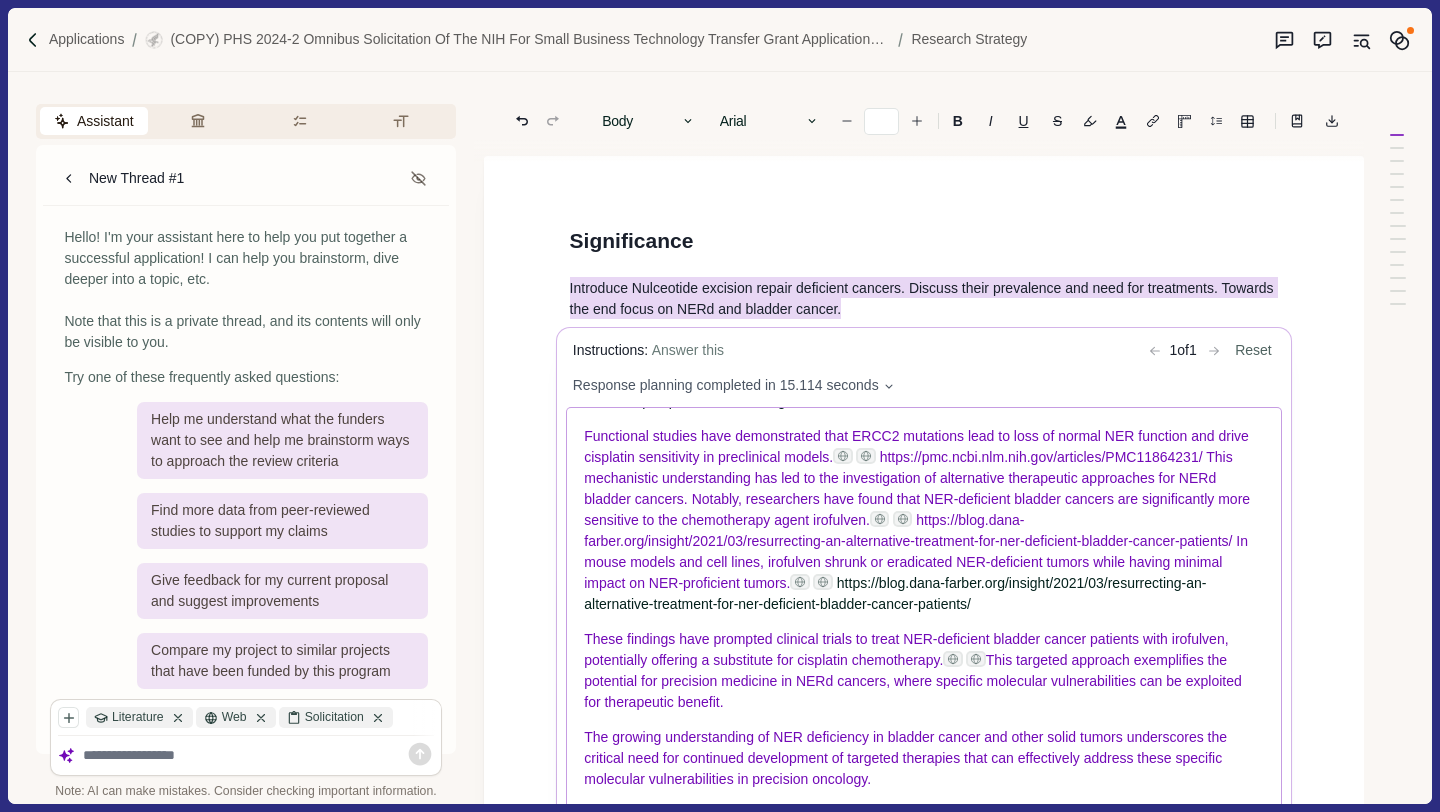 scroll, scrollTop: 1265, scrollLeft: 0, axis: vertical 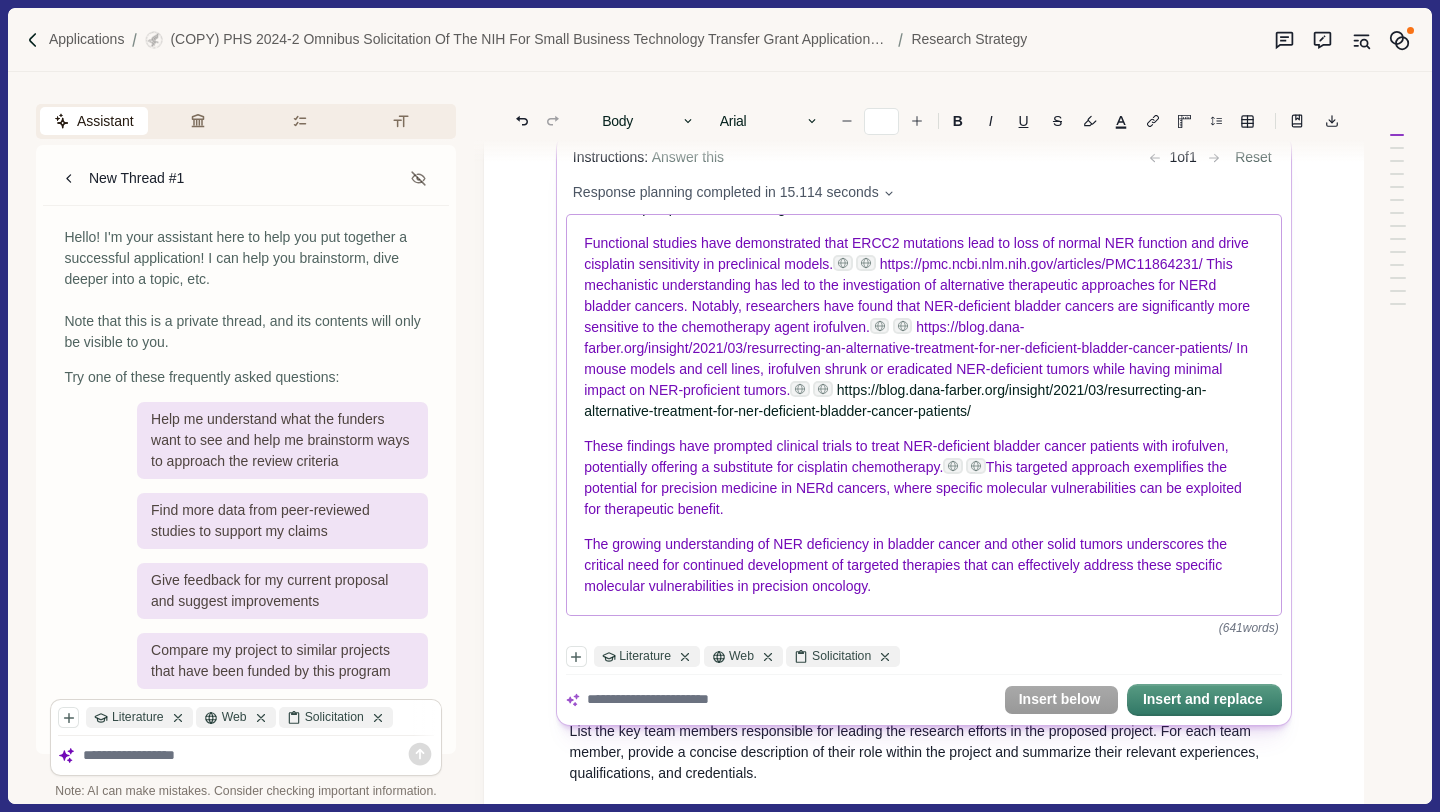 click on "This targeted approach exemplifies the potential for precision medicine in NERd cancers, where specific molecular vulnerabilities can be exploited for therapeutic benefit." at bounding box center [914, 489] 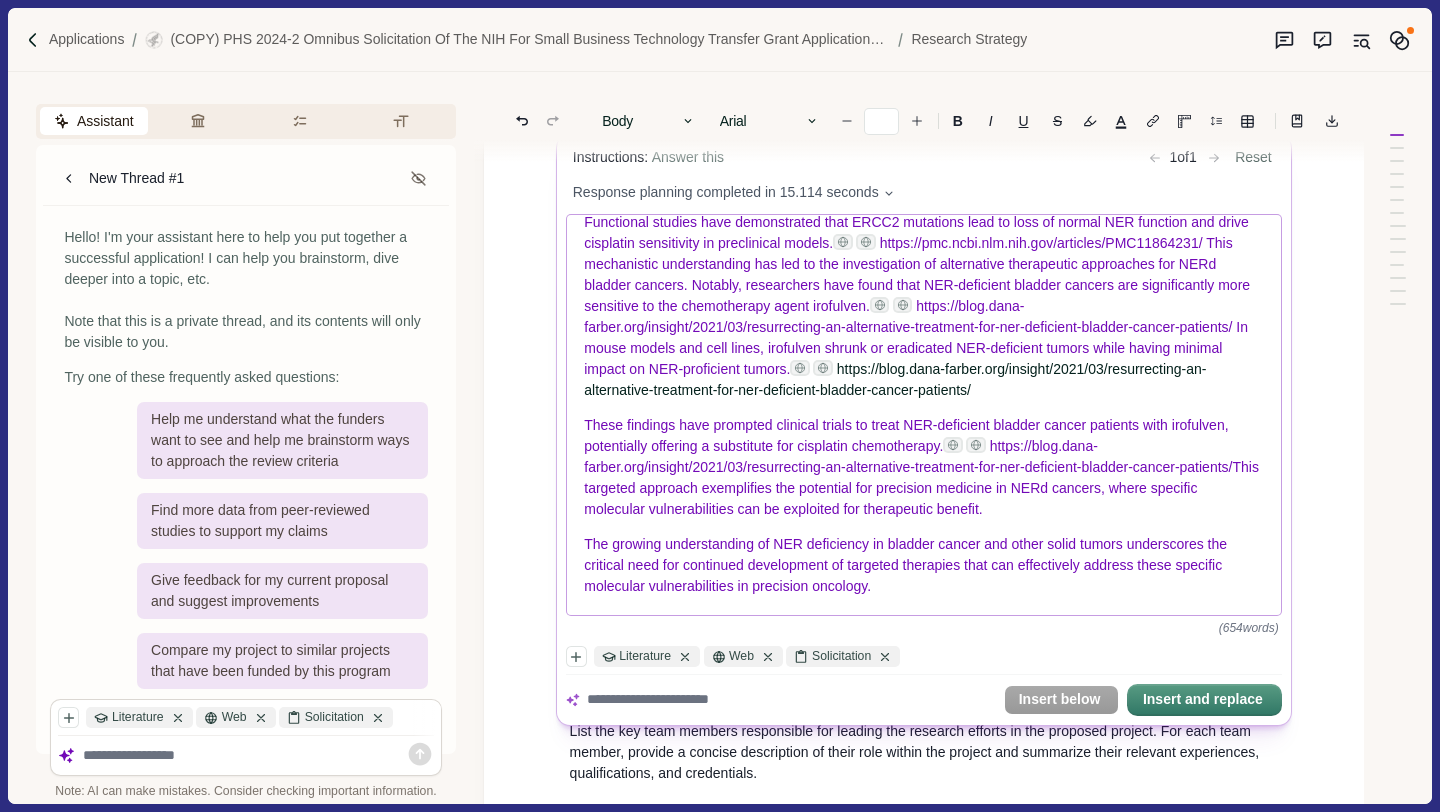 scroll, scrollTop: 1287, scrollLeft: 0, axis: vertical 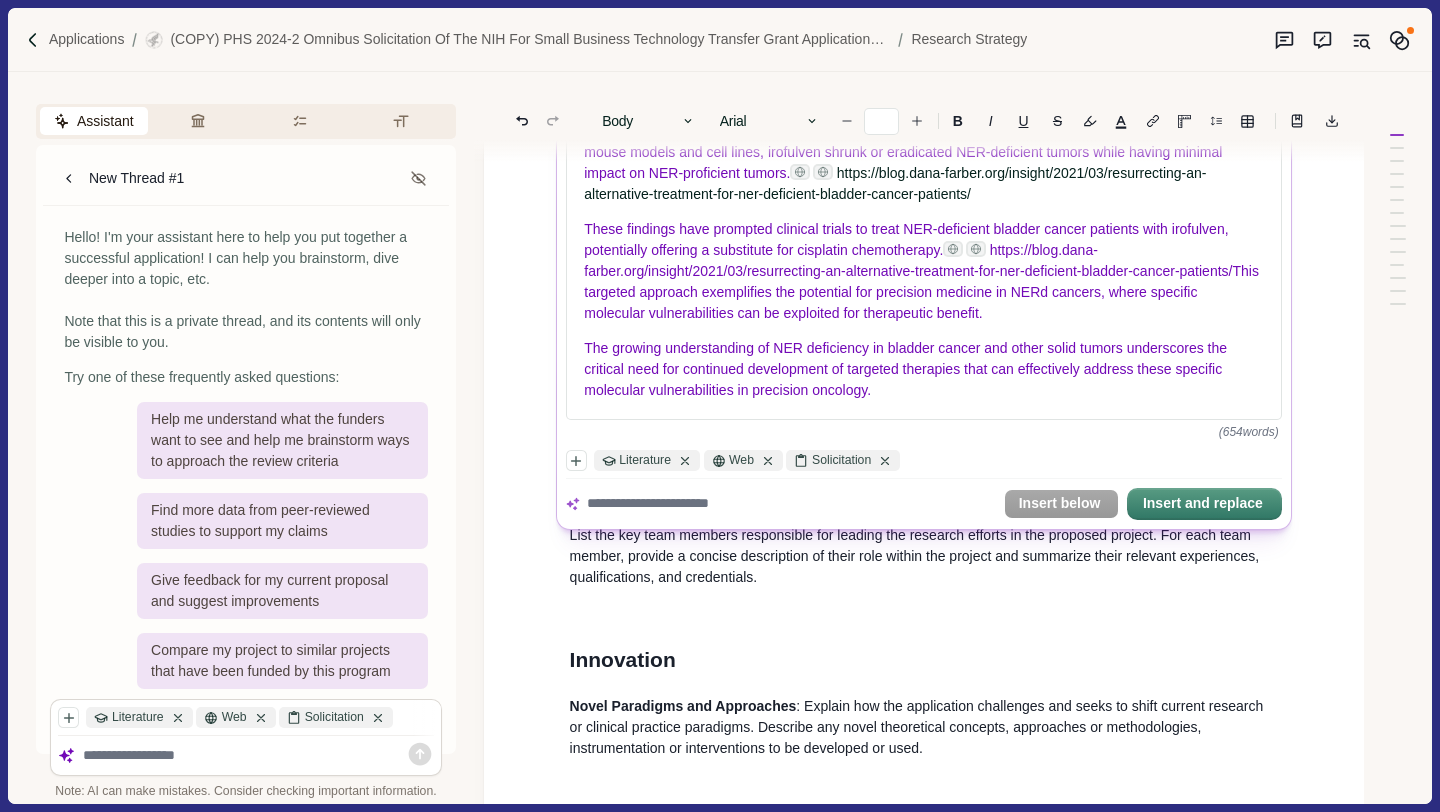 click on "Insert below" at bounding box center [1060, 504] 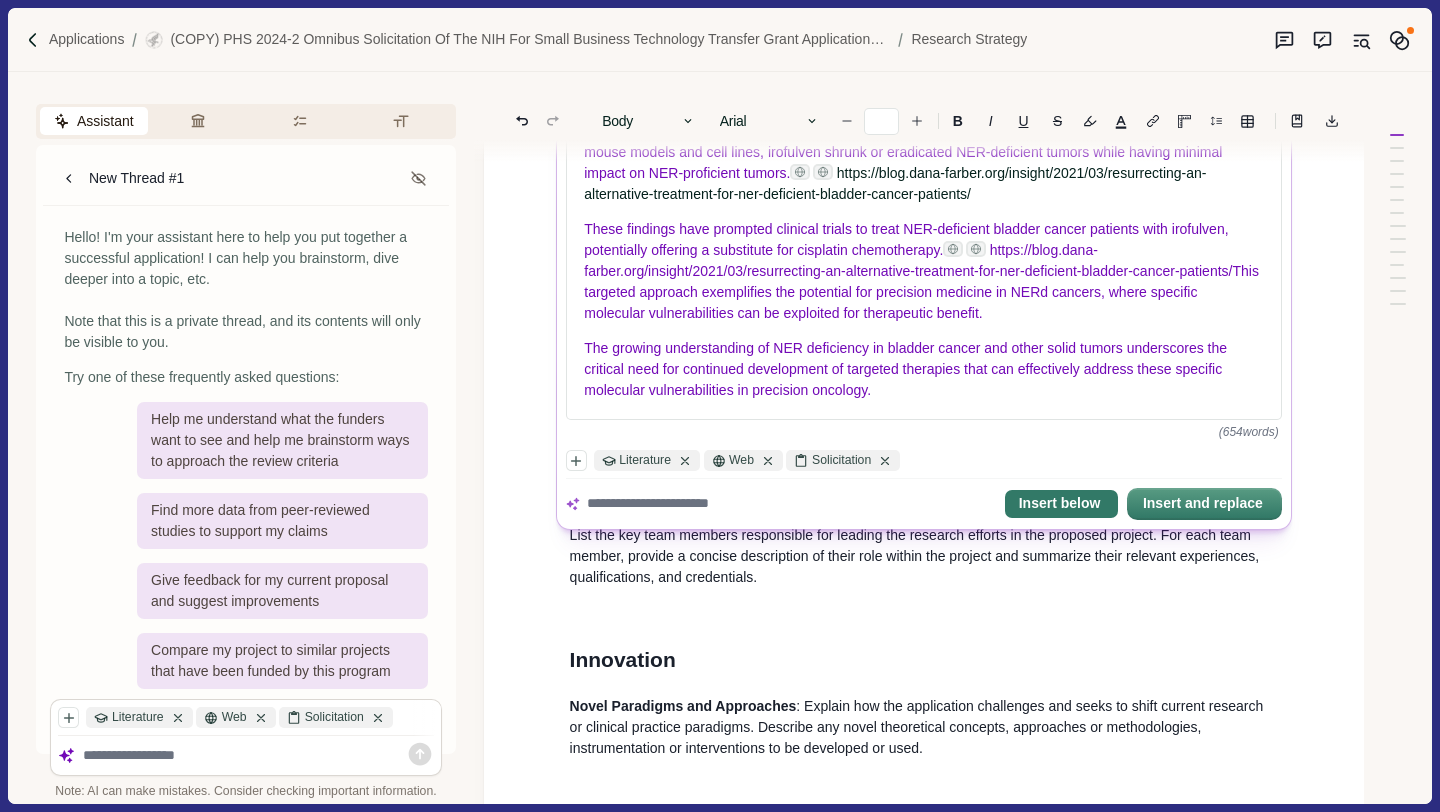 click on "Insert below" at bounding box center [1060, 504] 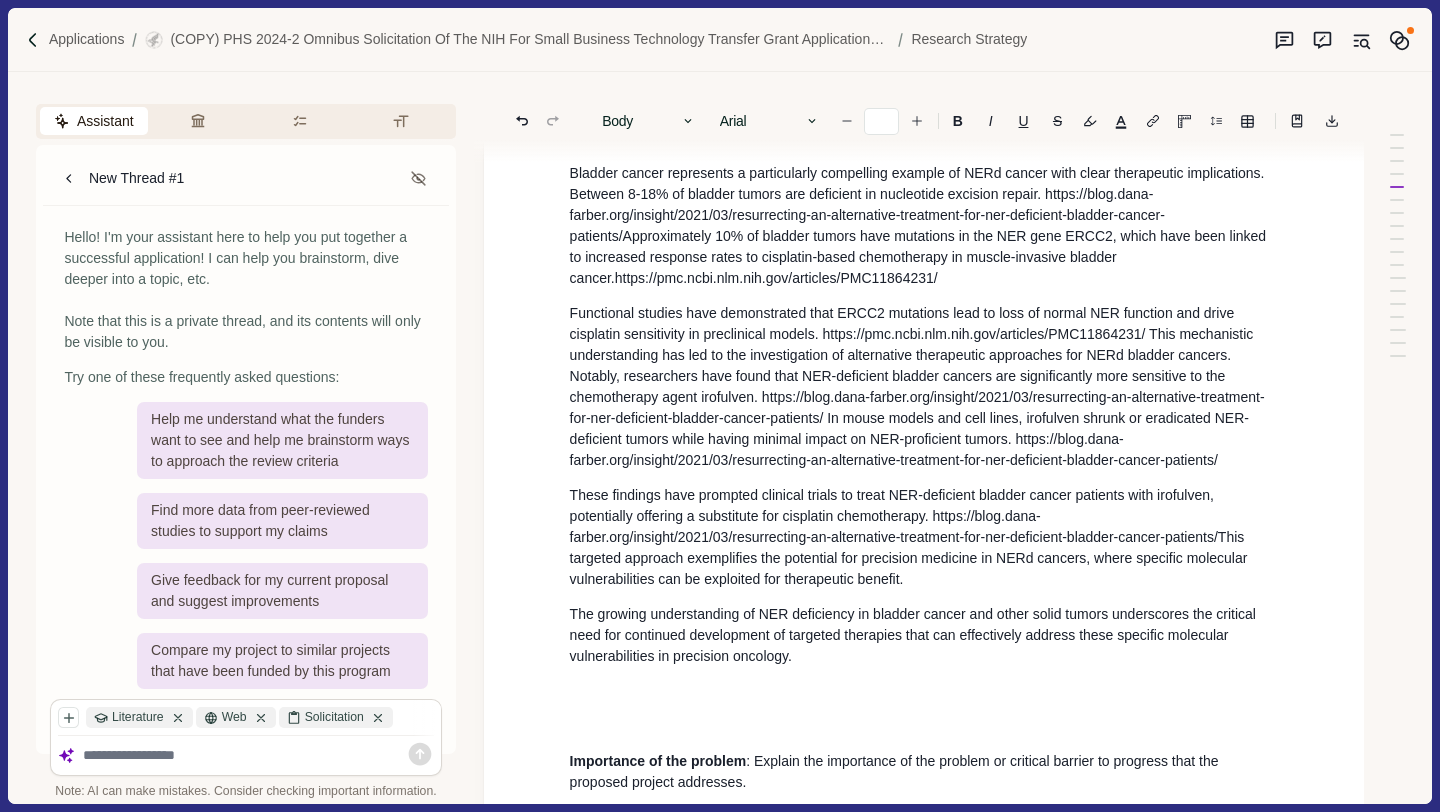 scroll, scrollTop: 1326, scrollLeft: 0, axis: vertical 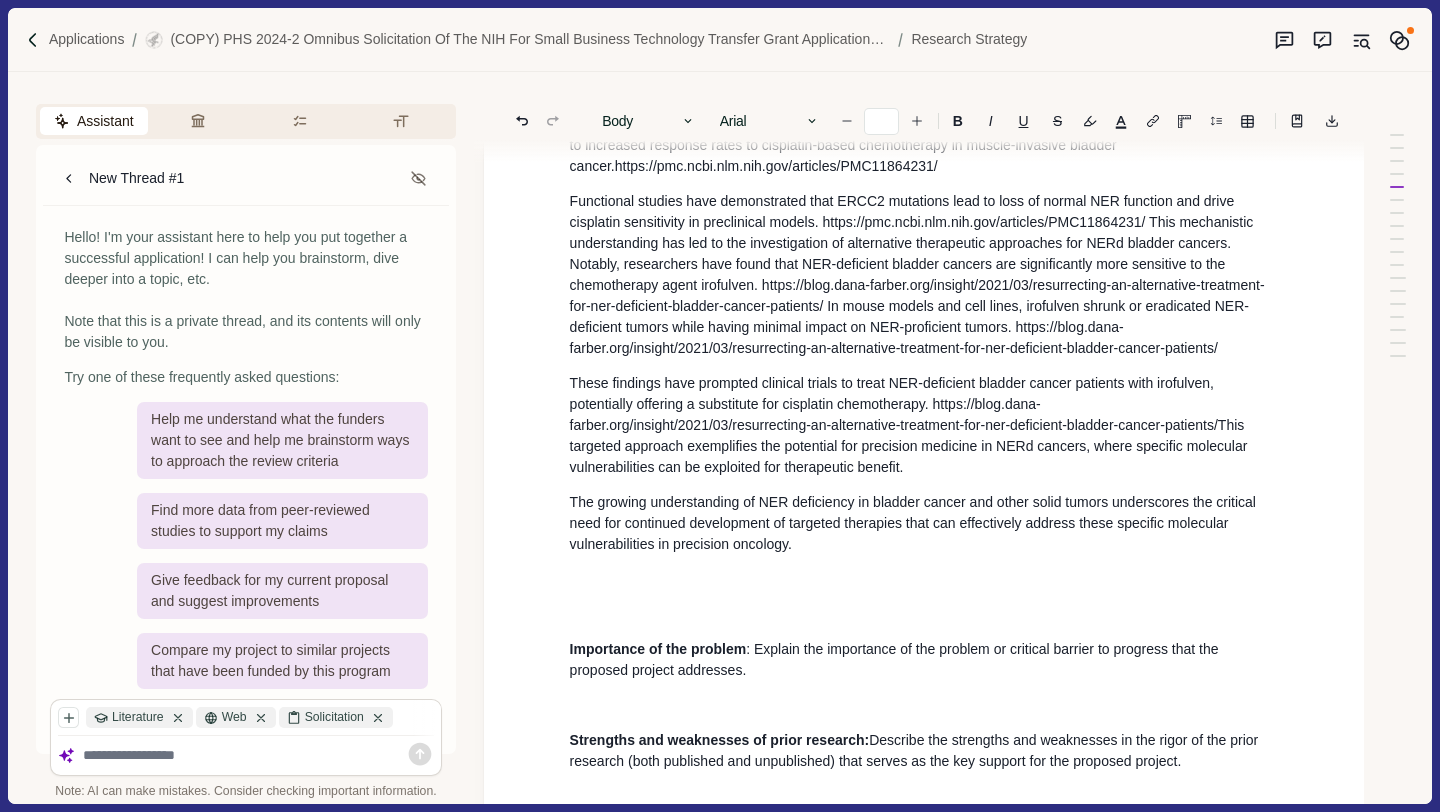 drag, startPoint x: 930, startPoint y: 557, endPoint x: 837, endPoint y: 554, distance: 93.04838 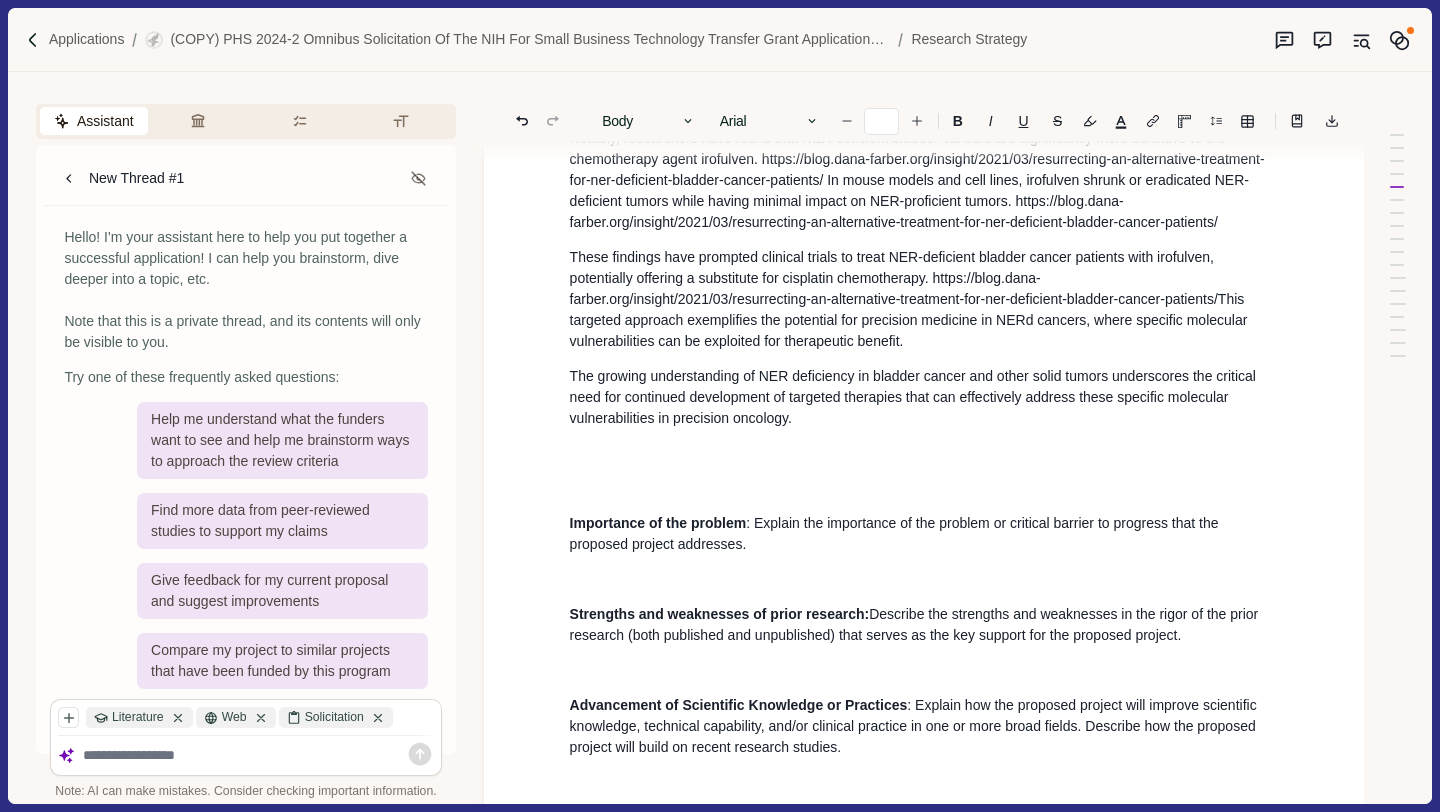 scroll, scrollTop: 1557, scrollLeft: 0, axis: vertical 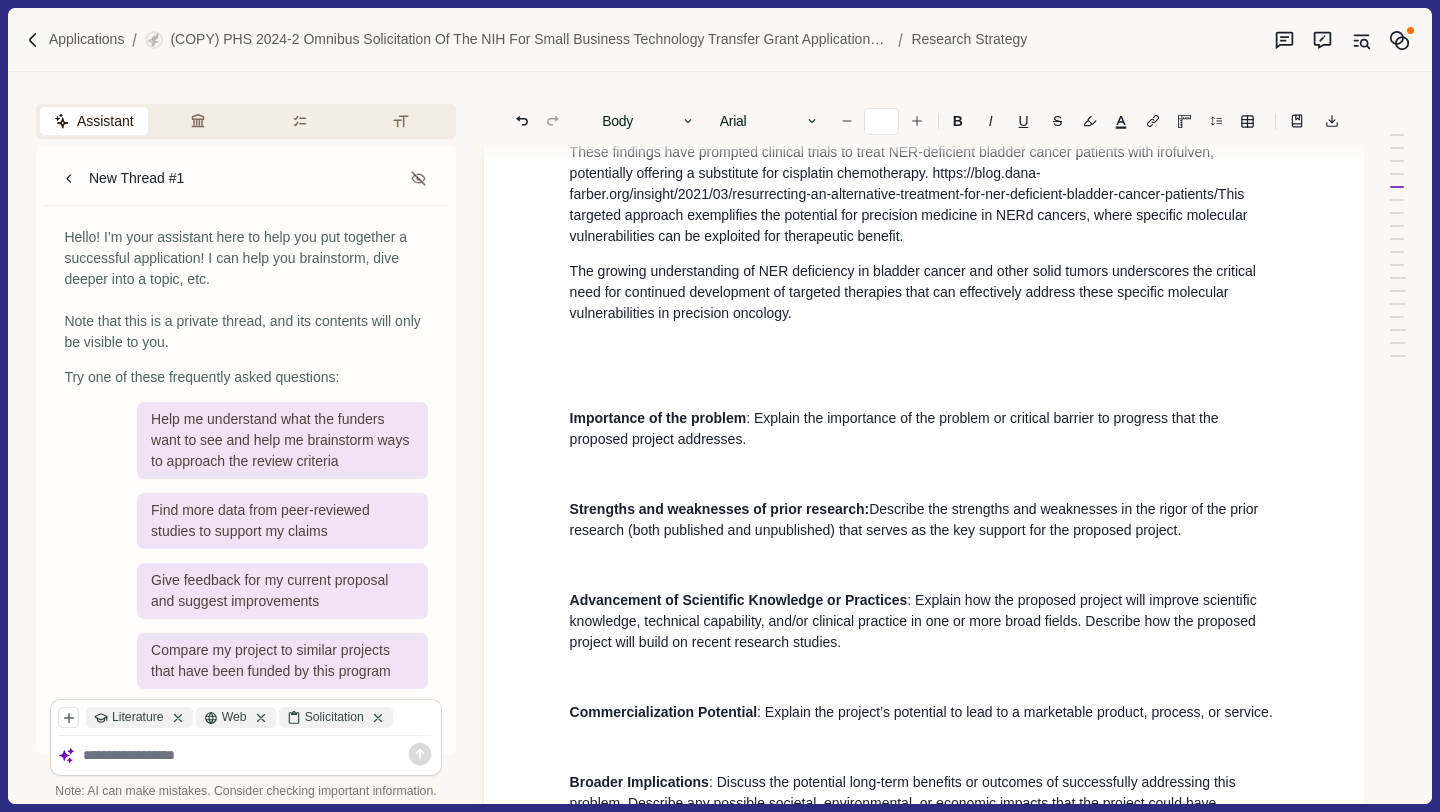 click on "Significance Introduce Nulceotide excision repair deficient cancers. Discuss their prevalence and need for treatments. Towards the end focus on NERd and bladder cancer.  Nucleotide Excision Repair Deficient Cancers: An Emerging Therapeutic Target Nucleotide excision repair (NER) is a critical DNA repair pathway responsible for removing bulky DNA lesions caused by UV light, platinum chemotherapeutics, and environmental carcinogens.   https://www.frontiersin.org/journals/oncology/articles/10.3389/fonc.2022.846965/full   This pathway involves two main mechanisms: transcription-coupled NER (TC-NER) and global genome NER (GG-NER), which work together to maintain genomic stability.    https://pmc.ncbi.nlm.nih.gov/articles/PMC9275815/ When NER function is compromised, cells become nucleotide excision repair deficient (NERd), leading to genomic instability—a hallmark of cancer development and treatment response.   Prevalence and Clinical Significance of NERd Cancers   https://pubmed.ncbi.nlm.nih.gov/33199492/" at bounding box center (924, 697) 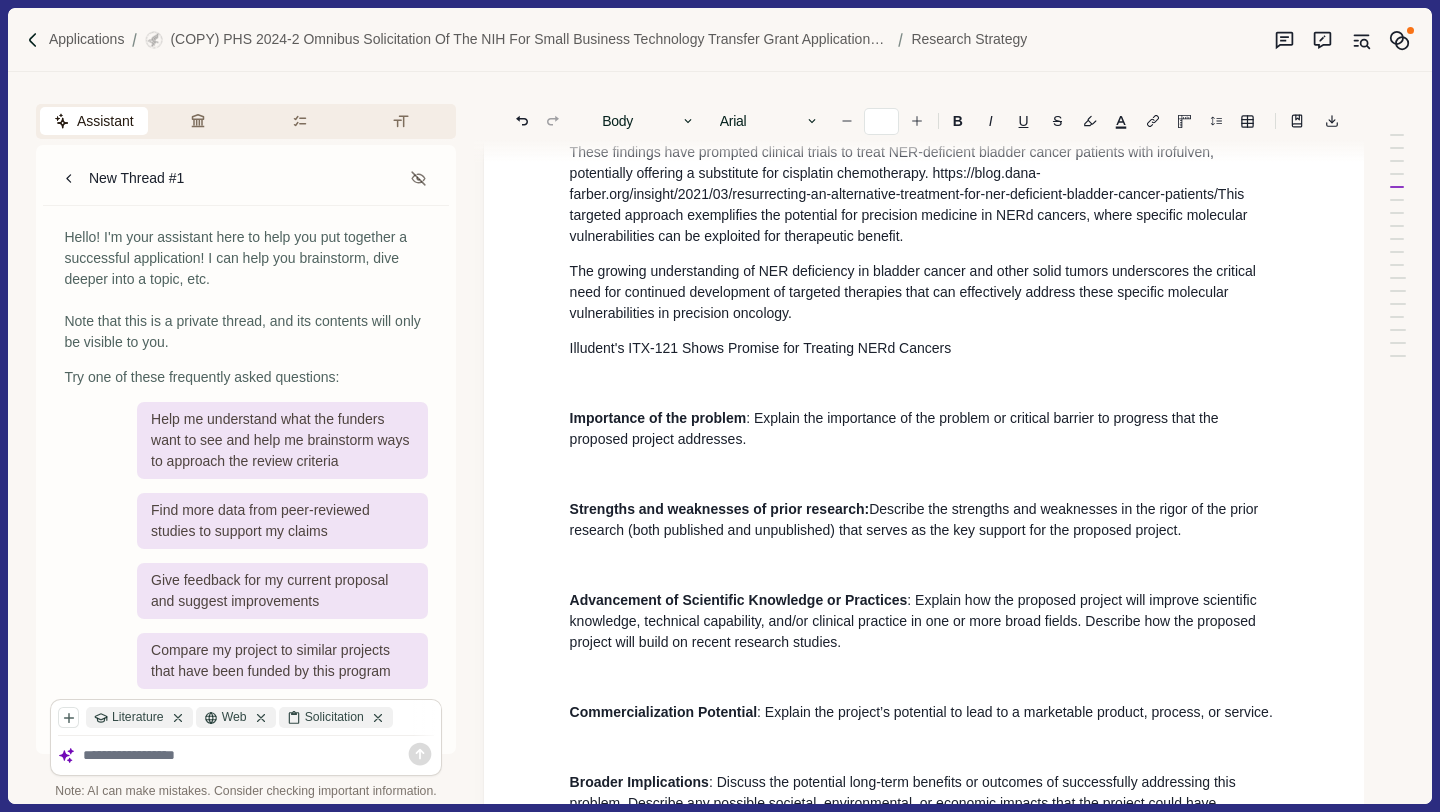 click on "Illudent's ITX-121 Shows Promise for Treating NERd Cancers" at bounding box center [924, 348] 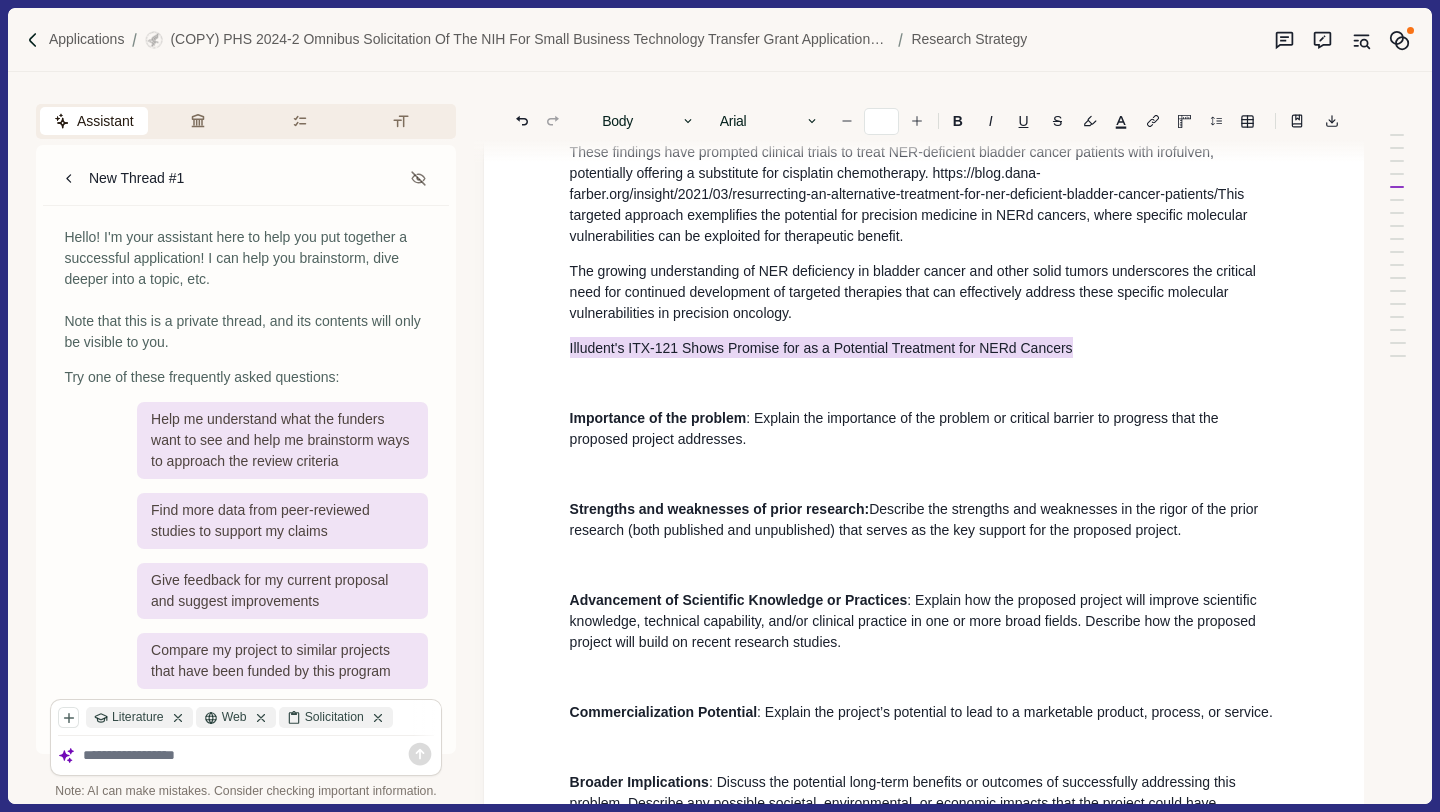 drag, startPoint x: 1085, startPoint y: 358, endPoint x: 512, endPoint y: 357, distance: 573.00085 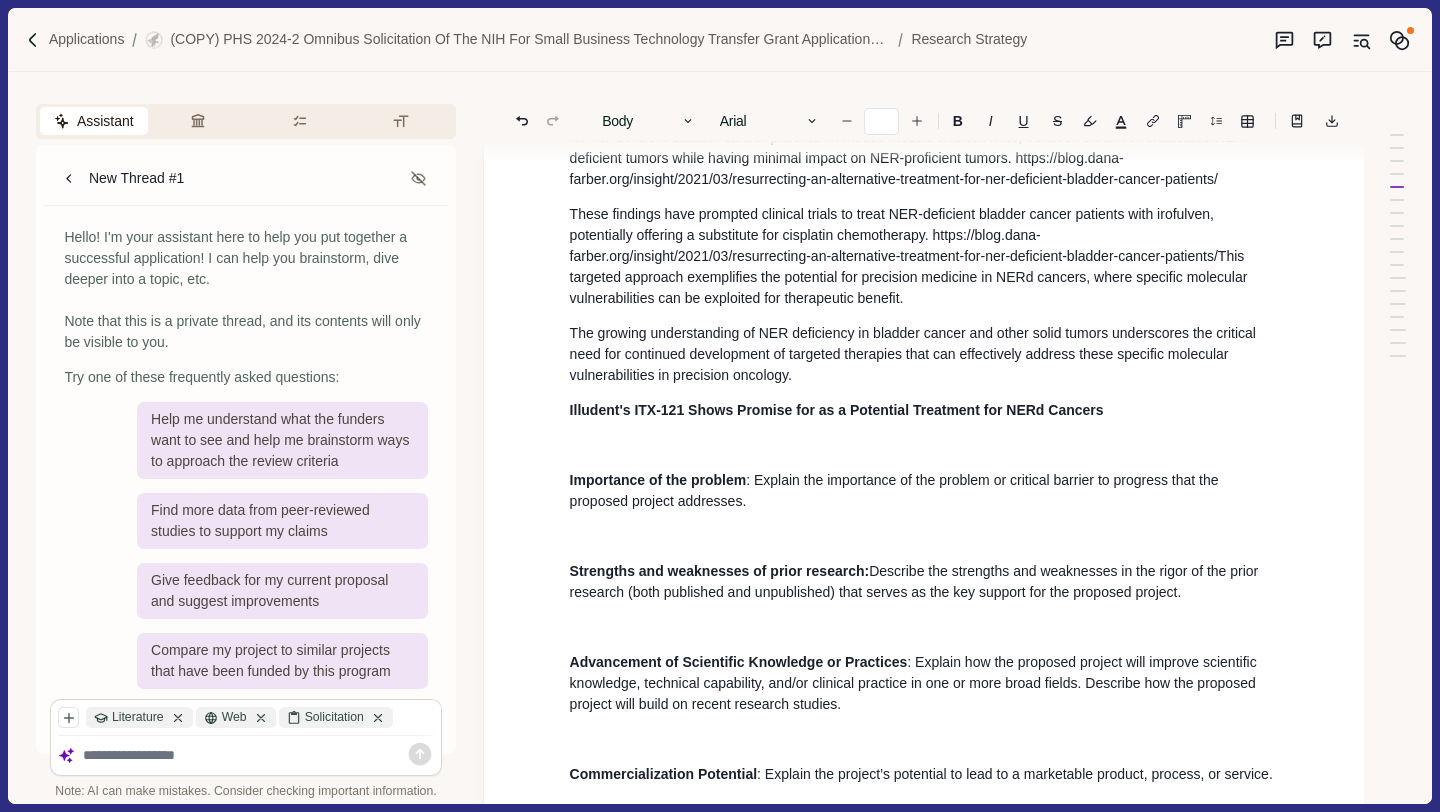 scroll, scrollTop: 1340, scrollLeft: 0, axis: vertical 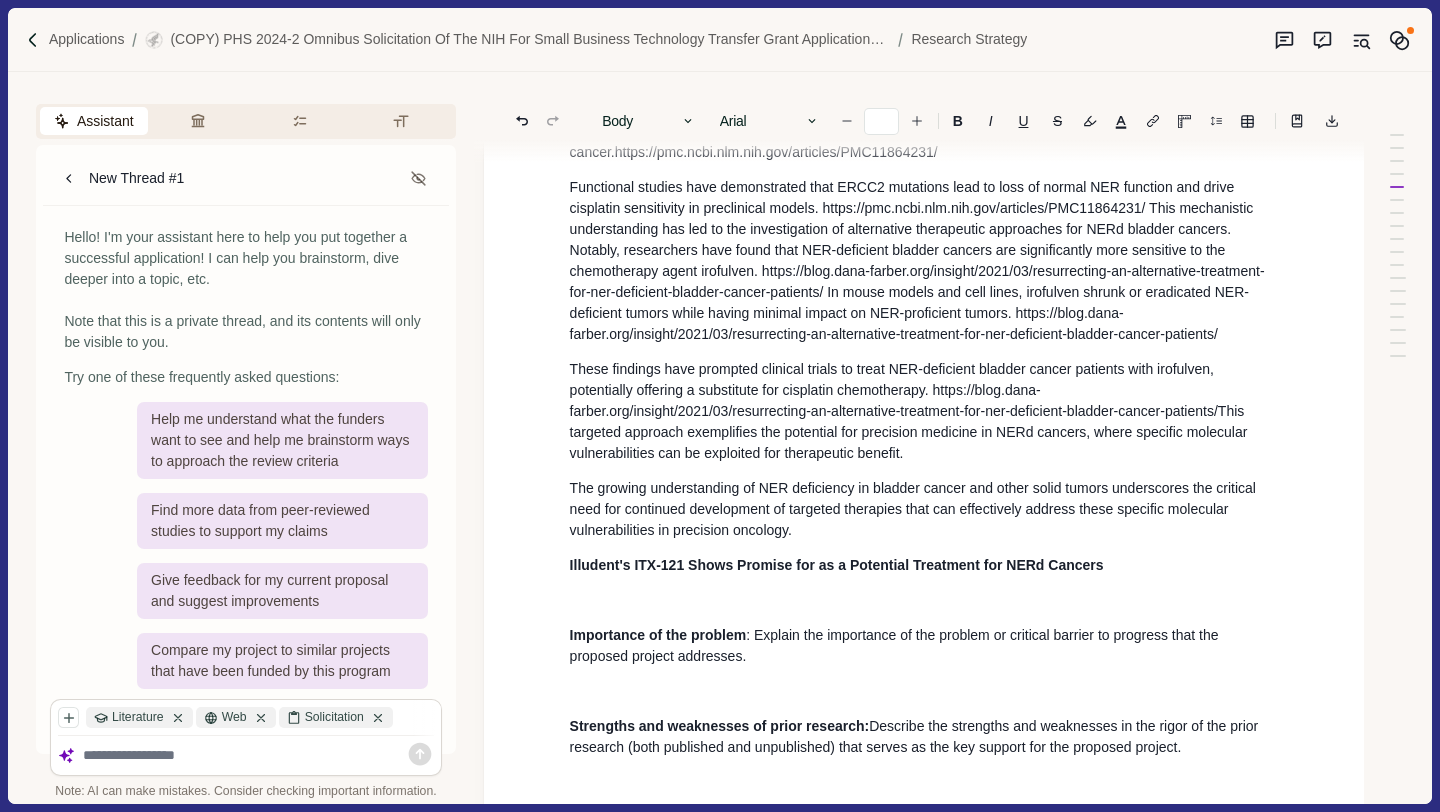 click on "Illudent's ITX-121 Shows Promise for as a Potential Treatment for NERd Cancers" at bounding box center [924, 565] 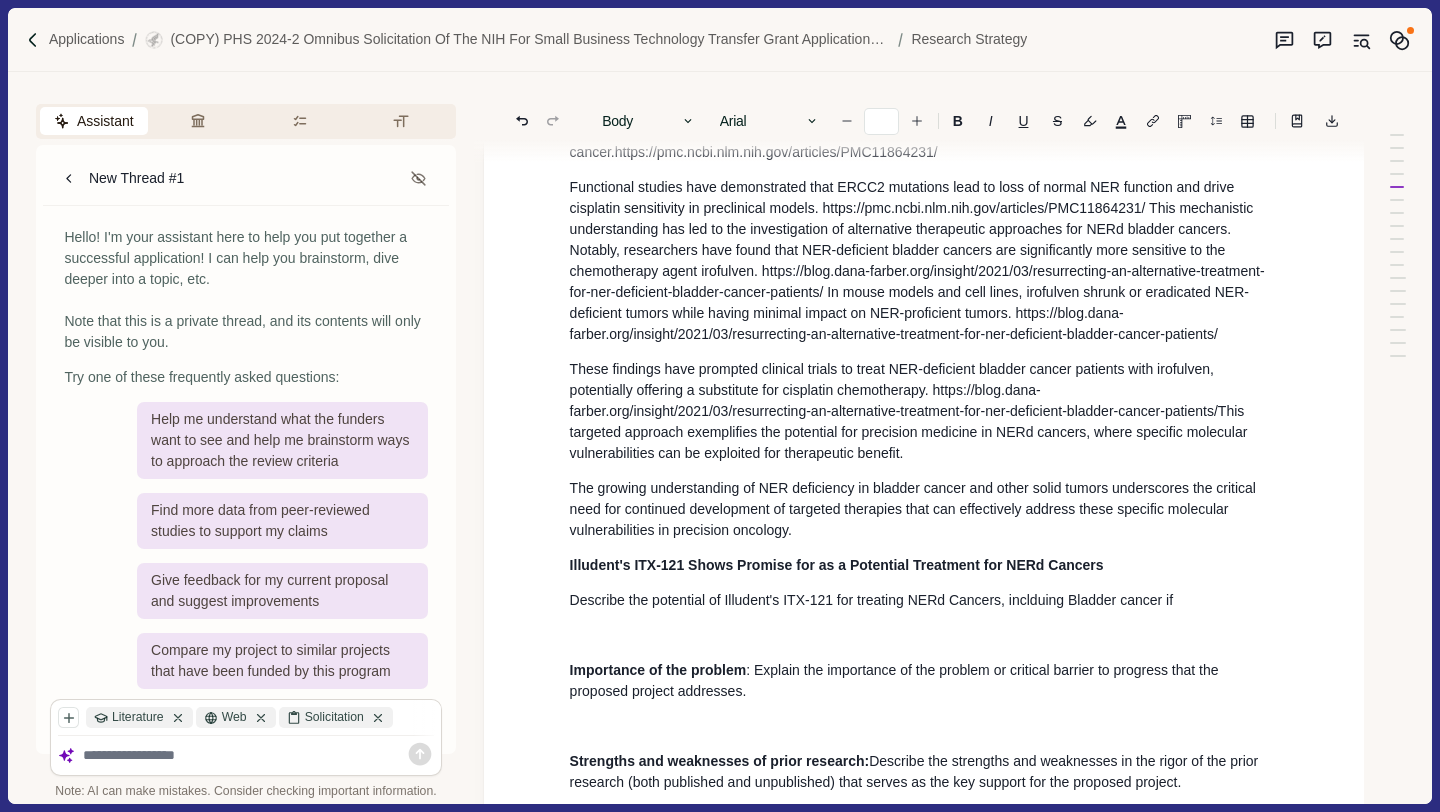 click on "Describe the potential of Illudent's ITX-121 for treating NERd Cancers, inclduing Bladder cancer if" at bounding box center (924, 600) 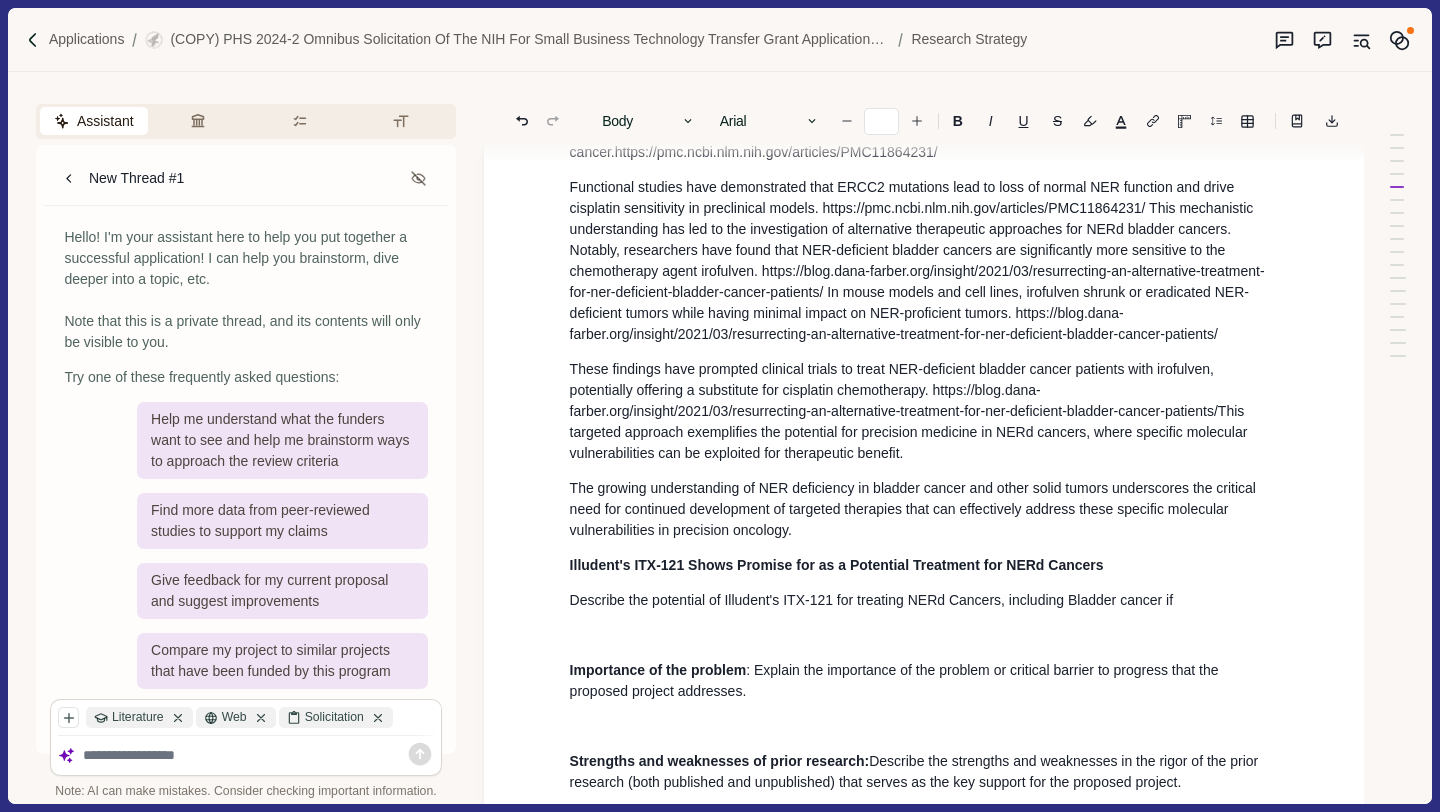 click on "Describe the potential of Illudent's ITX-121 for treating NERd Cancers, including Bladder cancer if" at bounding box center [924, 600] 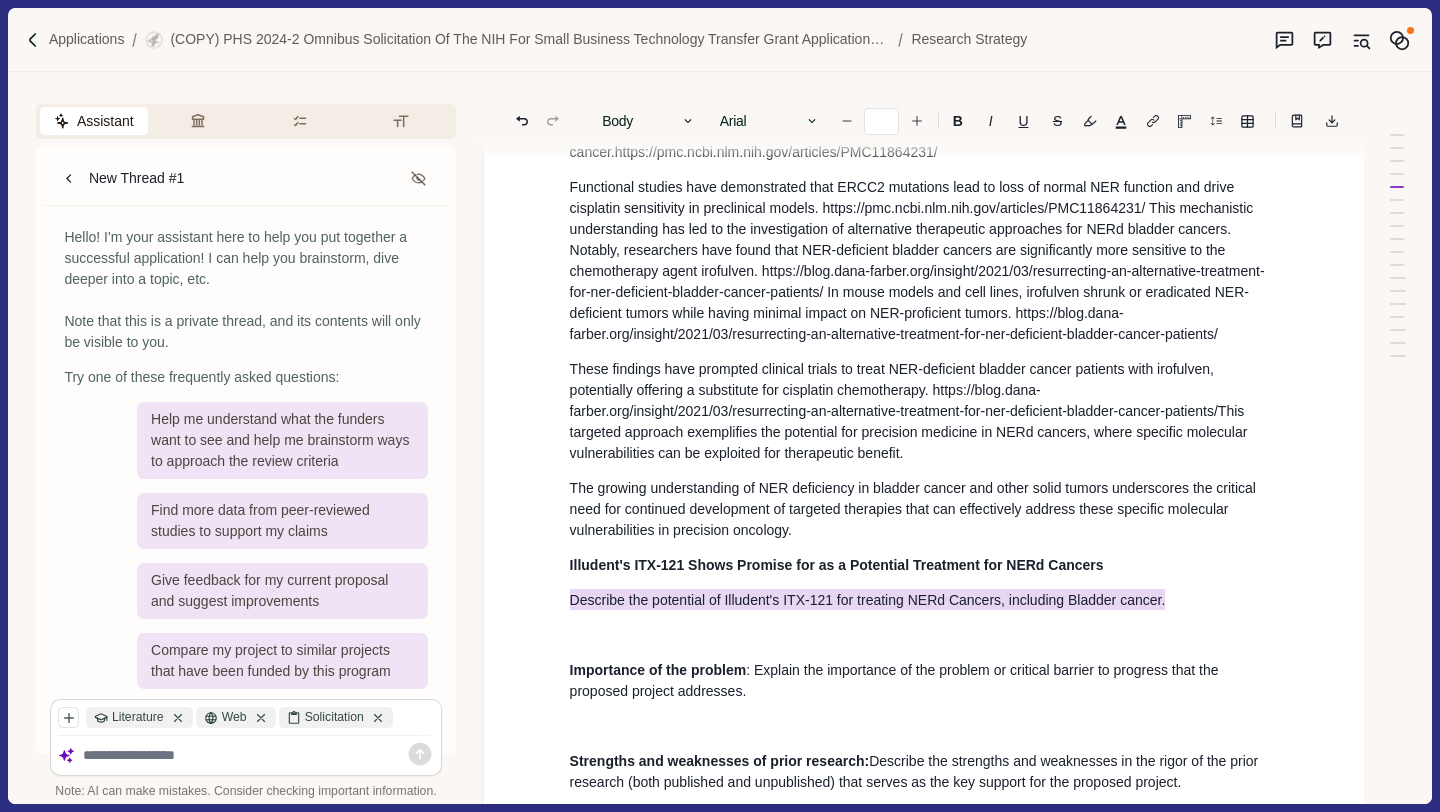 drag, startPoint x: 548, startPoint y: 604, endPoint x: 1208, endPoint y: 608, distance: 660.01215 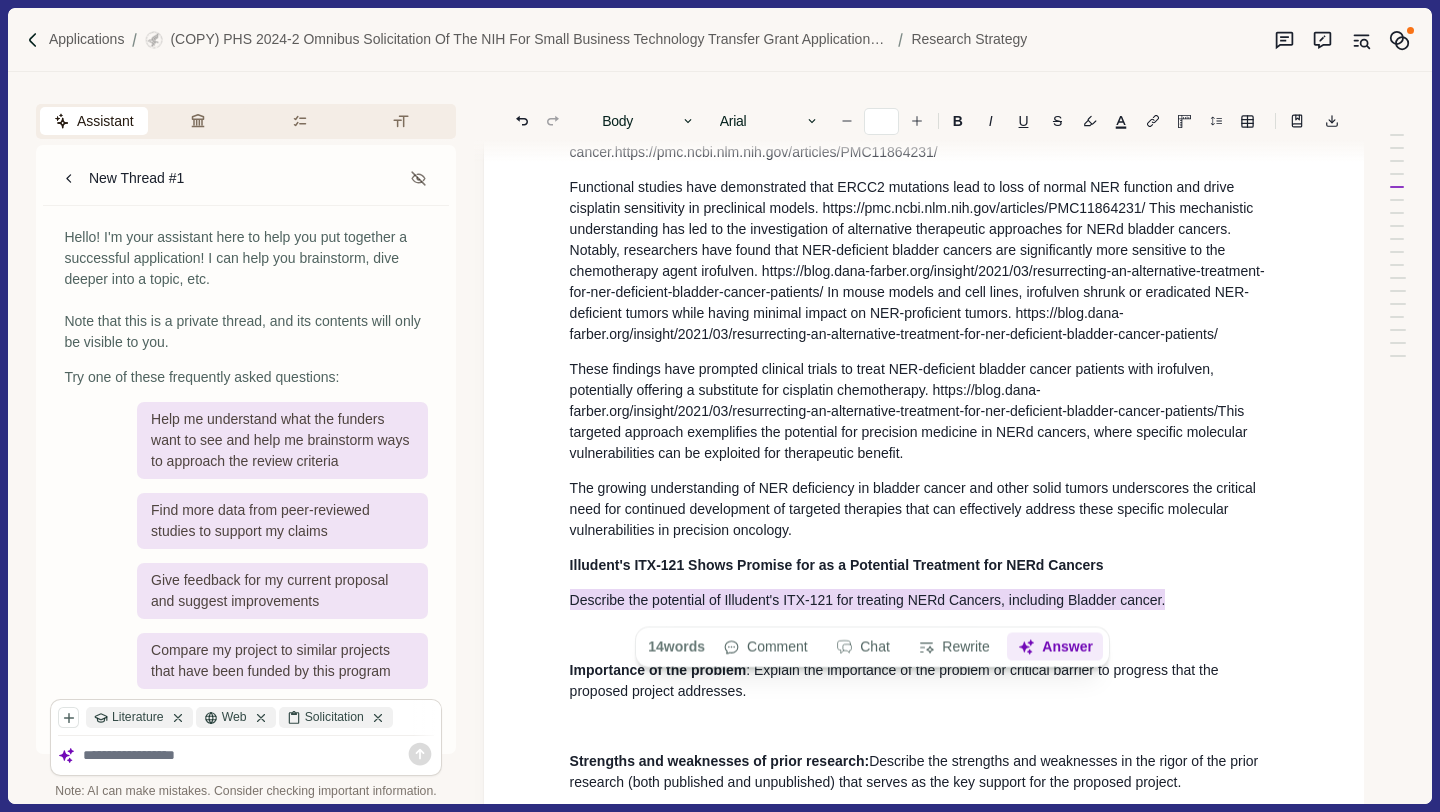 click on "Answer" at bounding box center (1055, 647) 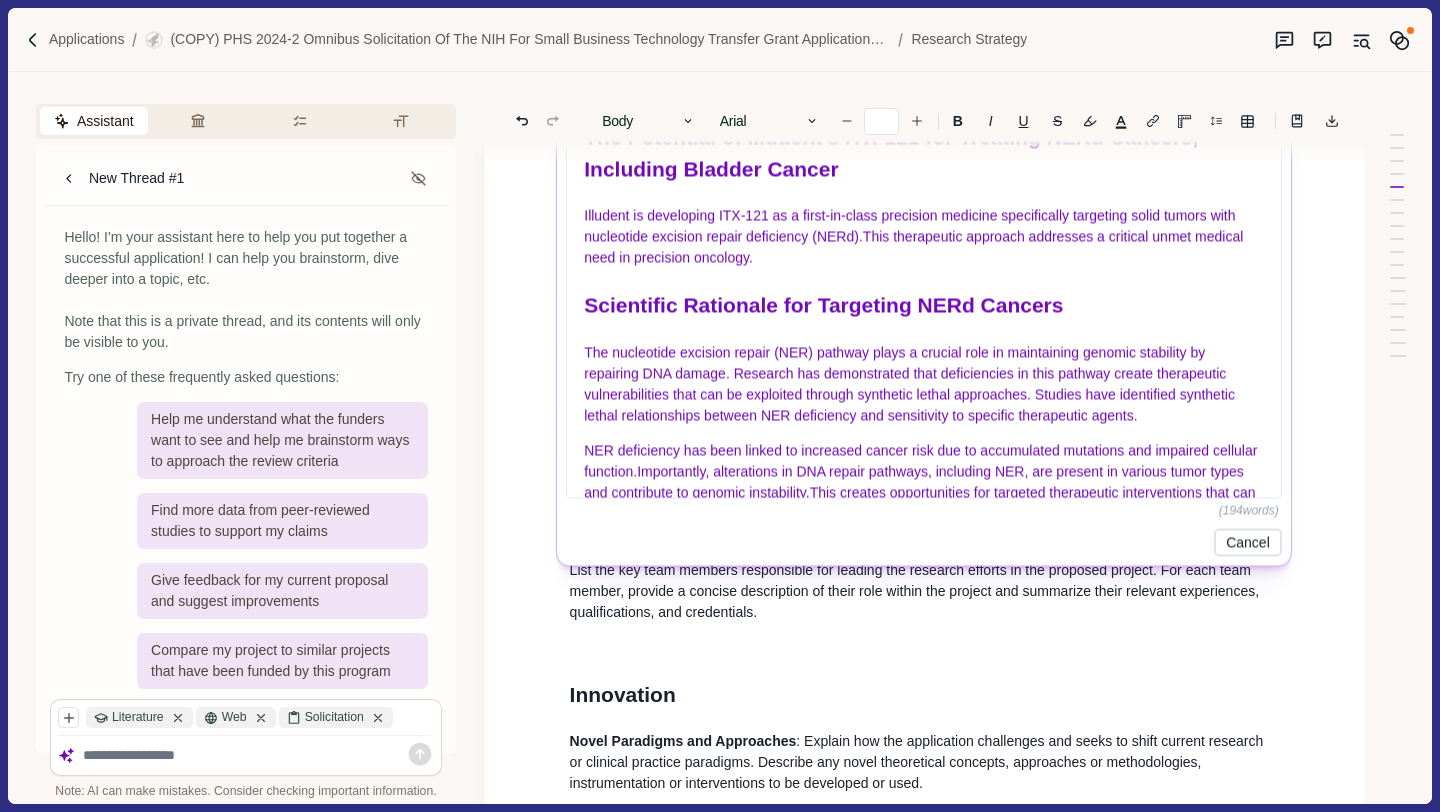scroll, scrollTop: 1949, scrollLeft: 0, axis: vertical 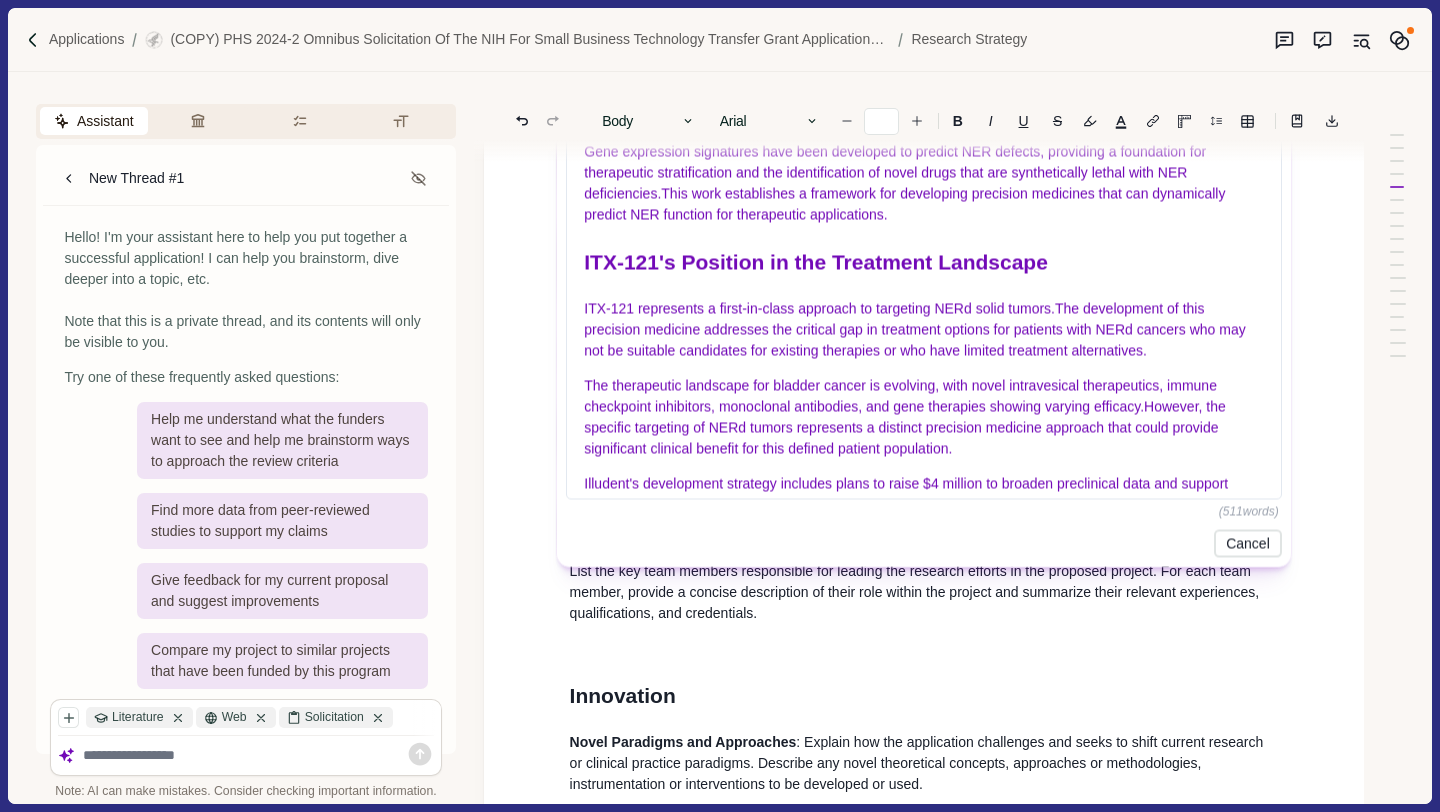 click on "Cancel" at bounding box center (1247, 544) 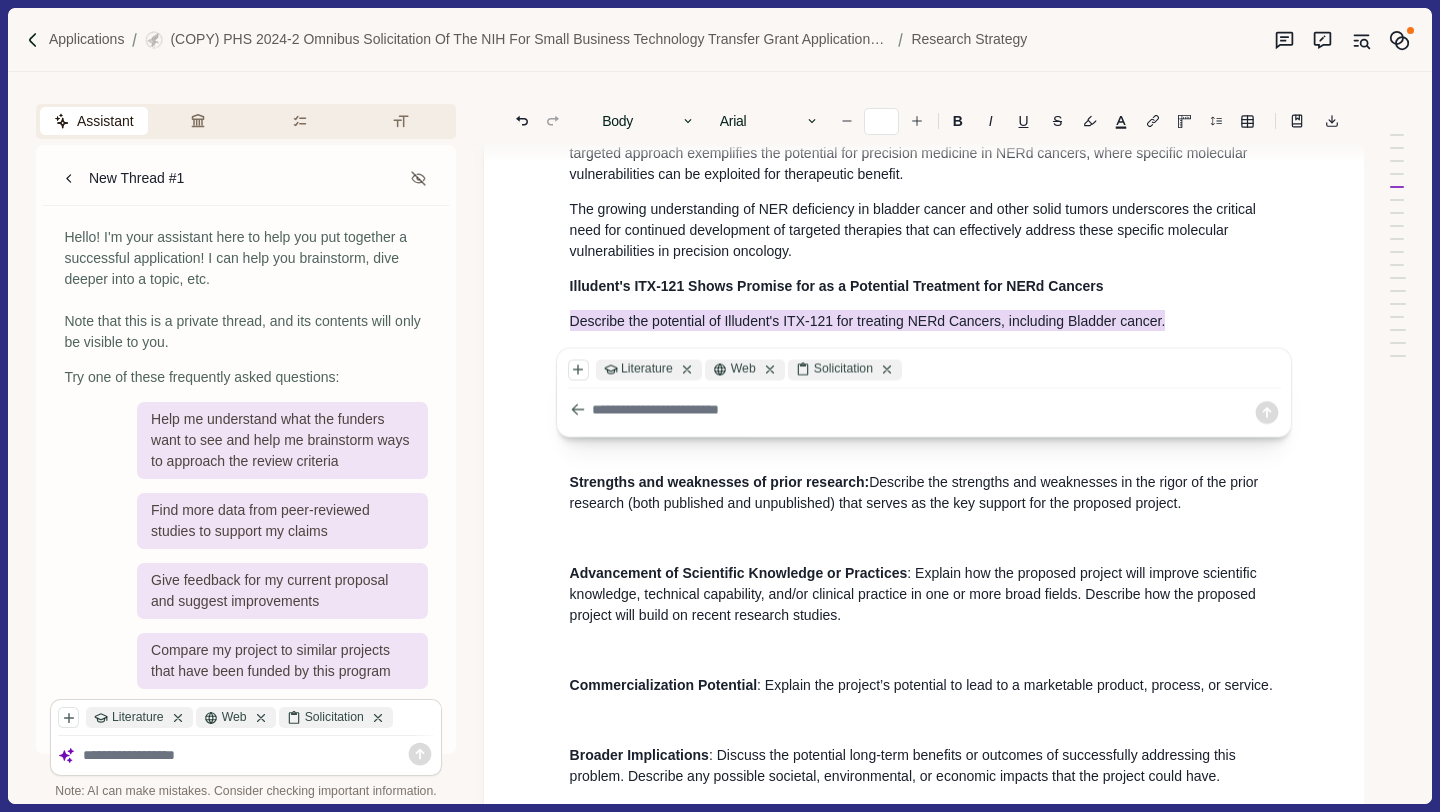 scroll, scrollTop: 1615, scrollLeft: 0, axis: vertical 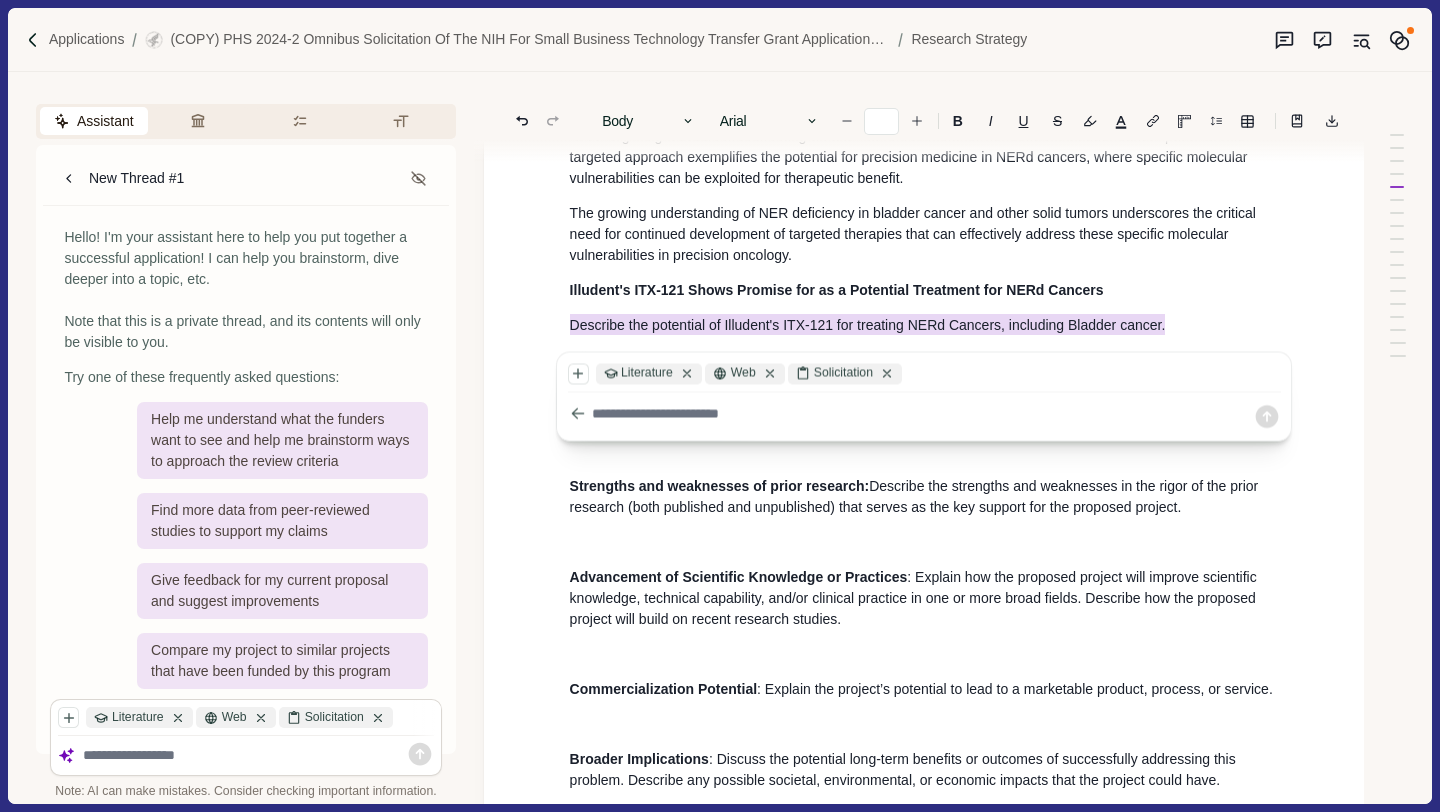 click on "Describe the potential of Illudent's ITX-121 for treating NERd Cancers, including Bladder cancer." at bounding box center (924, 325) 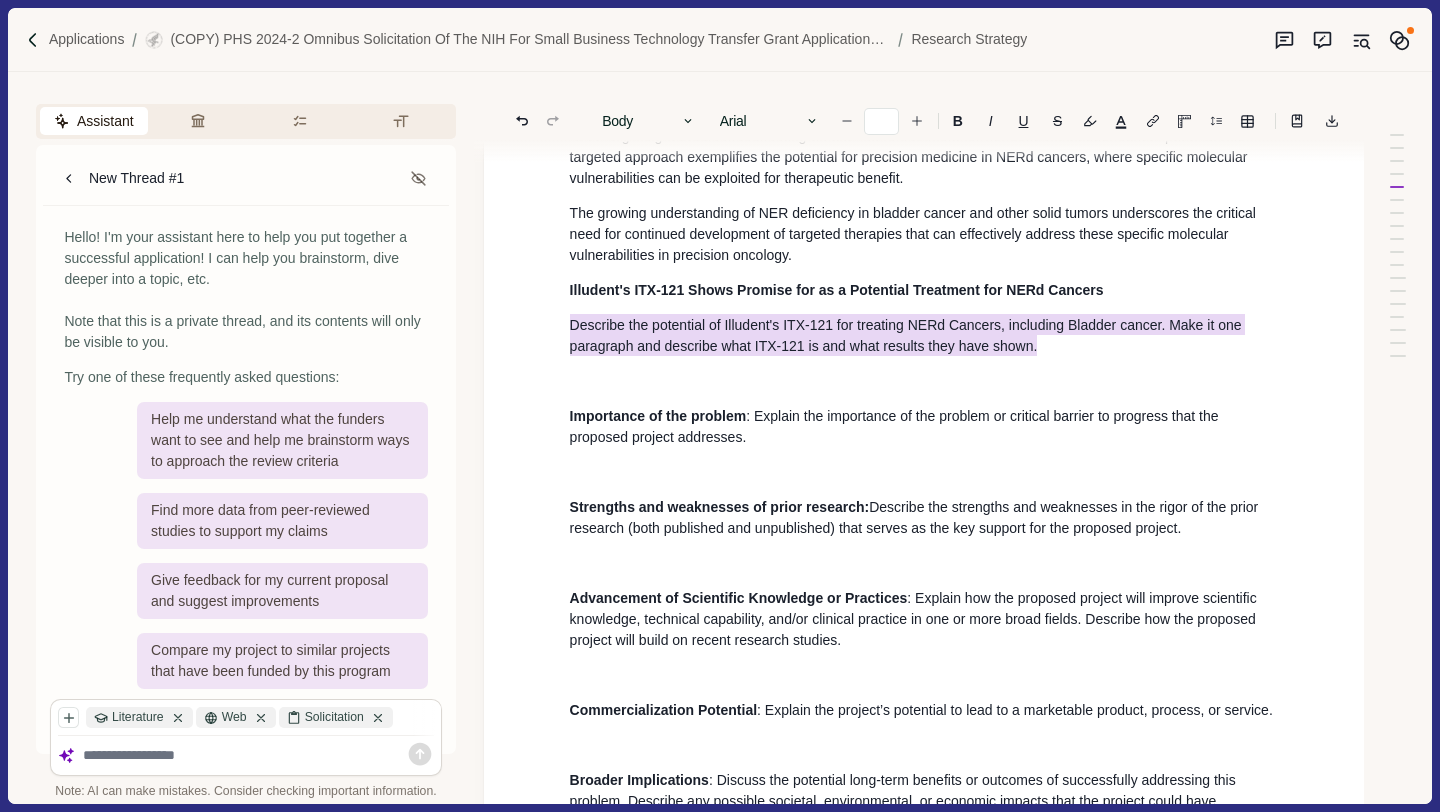 drag, startPoint x: 1101, startPoint y: 356, endPoint x: 541, endPoint y: 337, distance: 560.3222 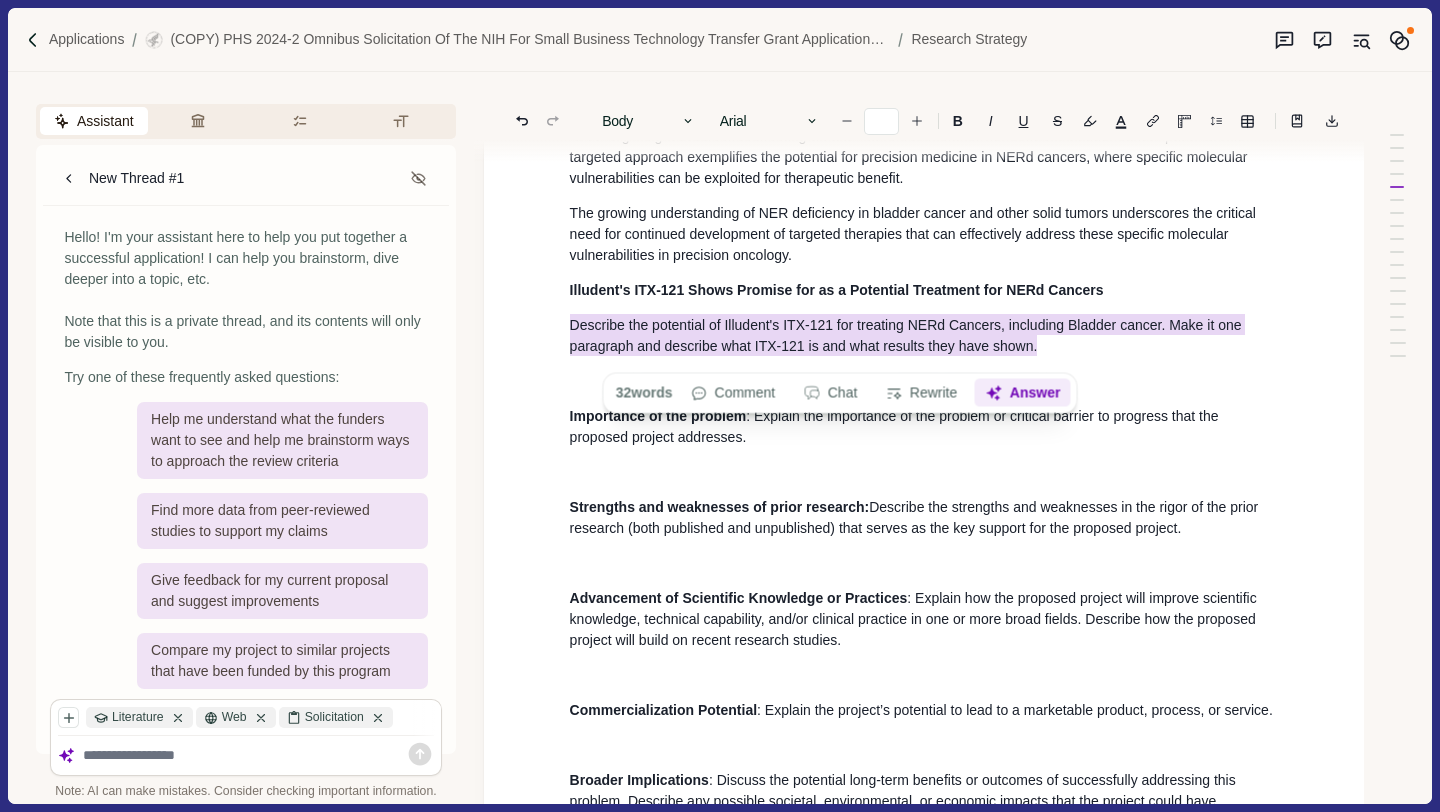 click on "Answer" at bounding box center [1022, 393] 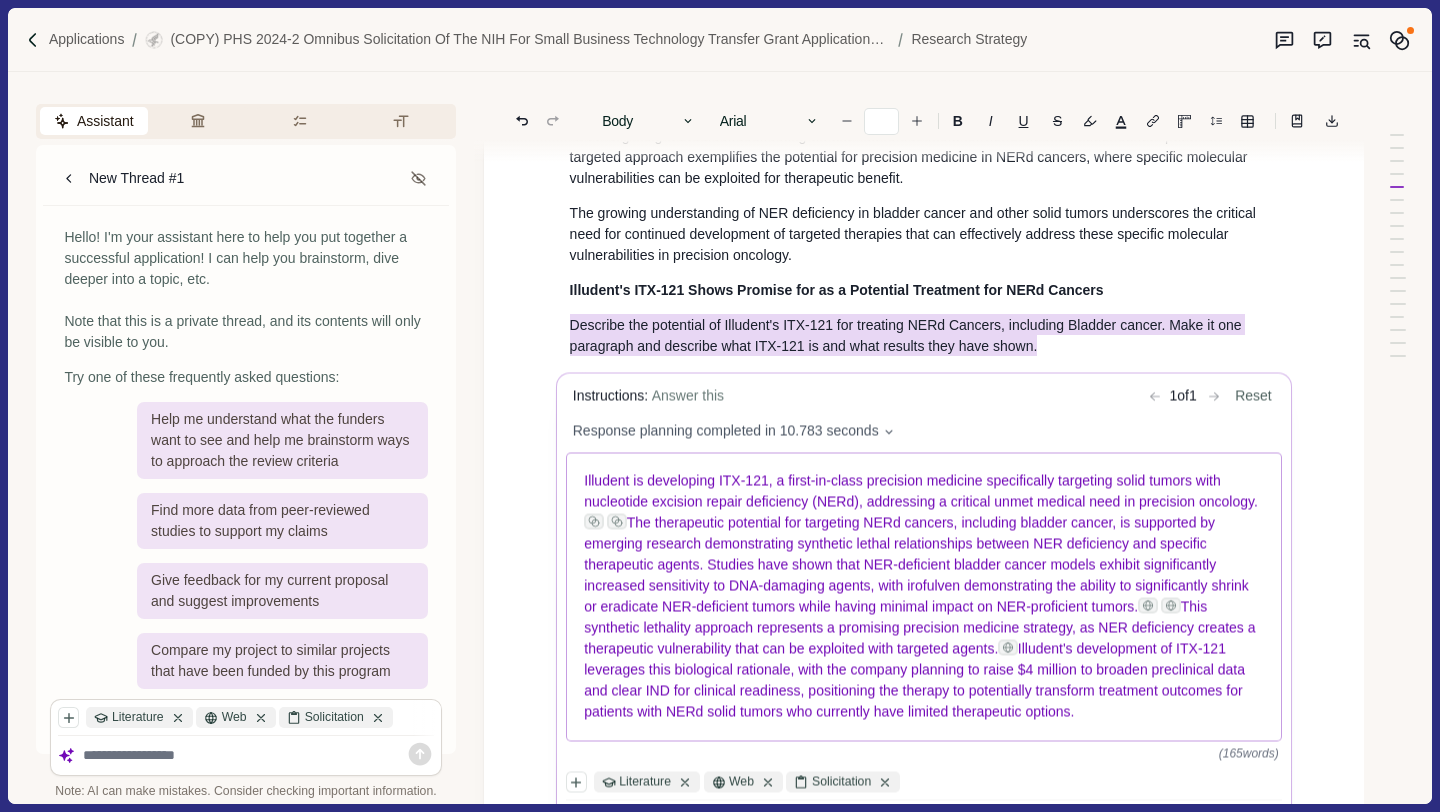 scroll, scrollTop: 1648, scrollLeft: 0, axis: vertical 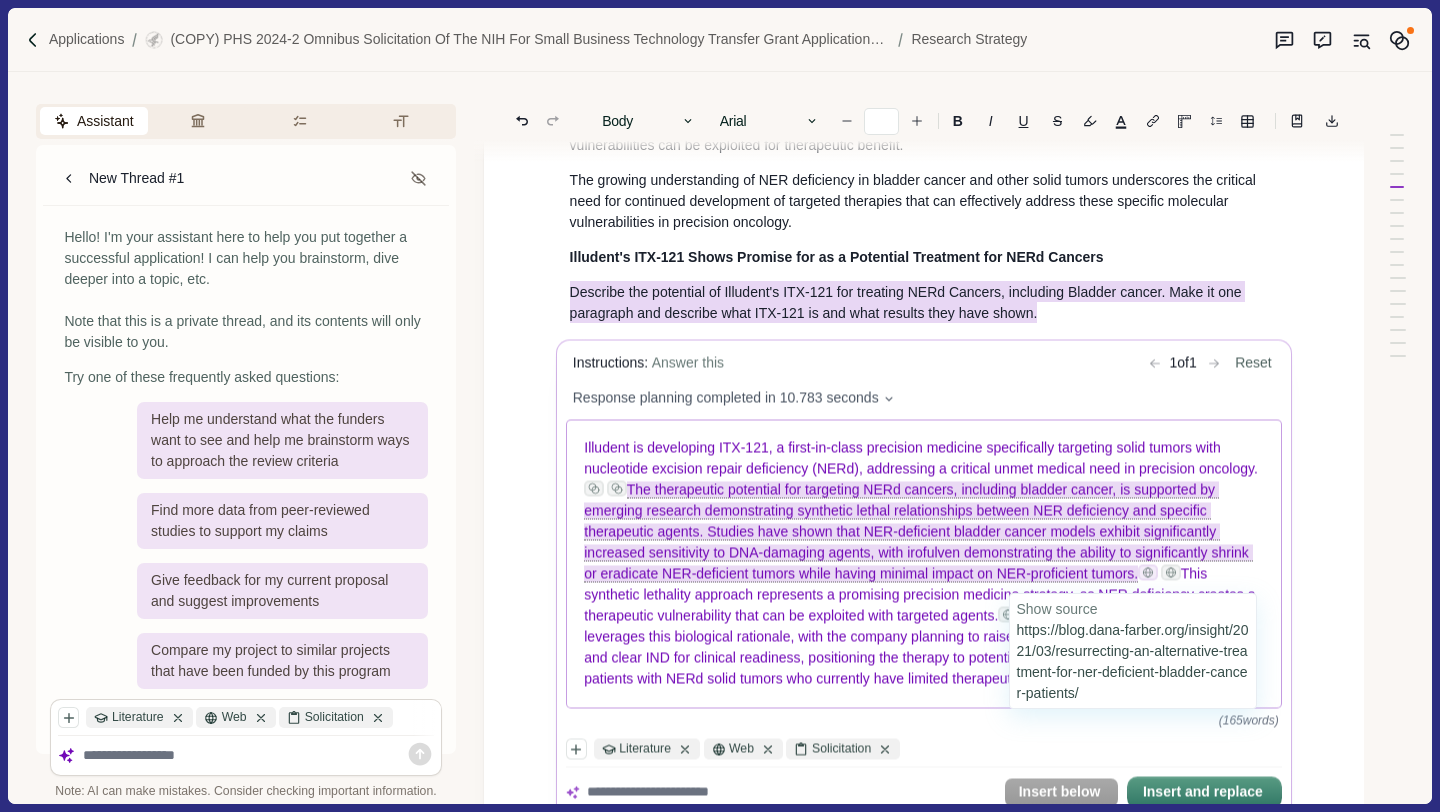 click at bounding box center [1148, 573] 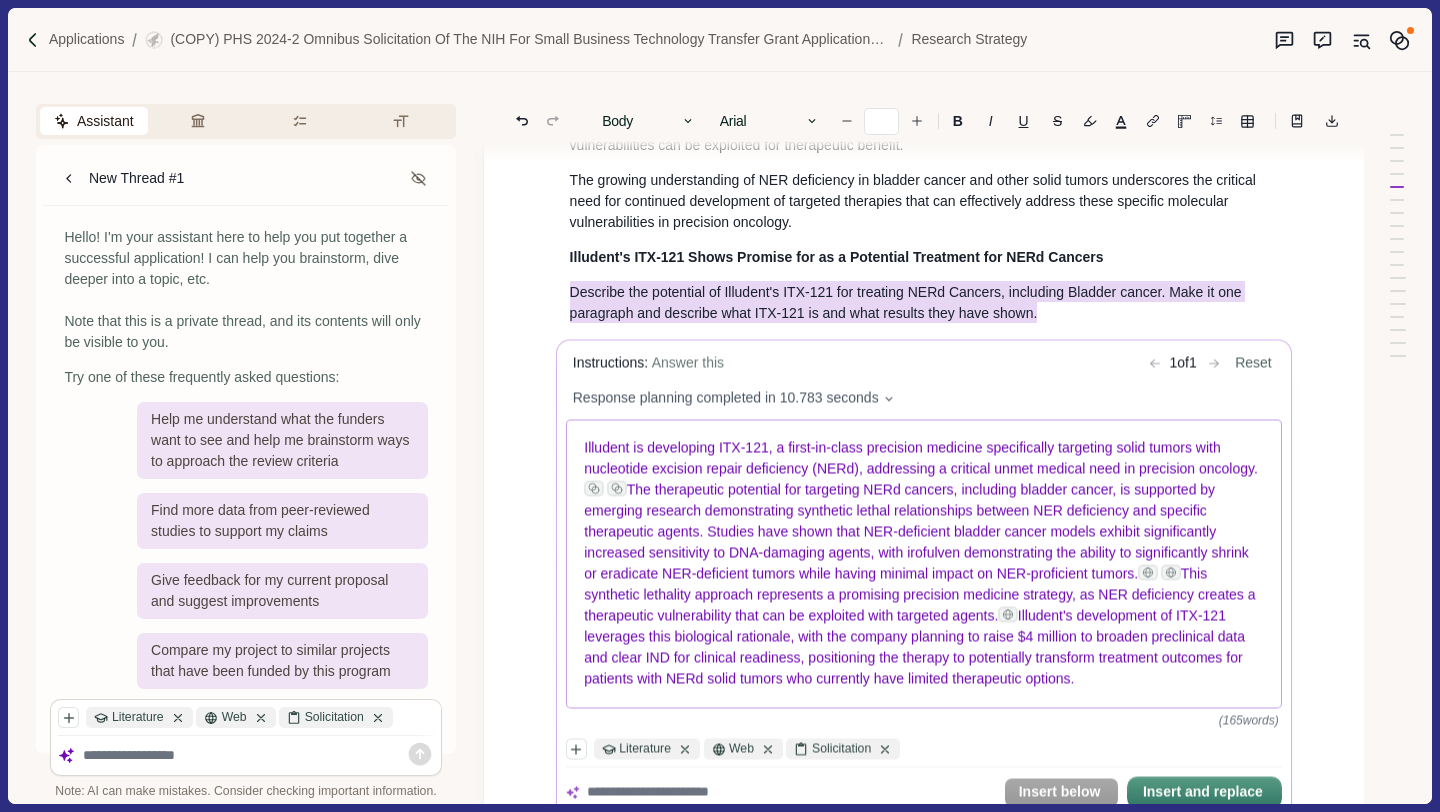 click on "This synthetic lethality approach represents a promising precision medicine strategy, as NER deficiency creates a therapeutic vulnerability that can be exploited with targeted agents." at bounding box center (921, 595) 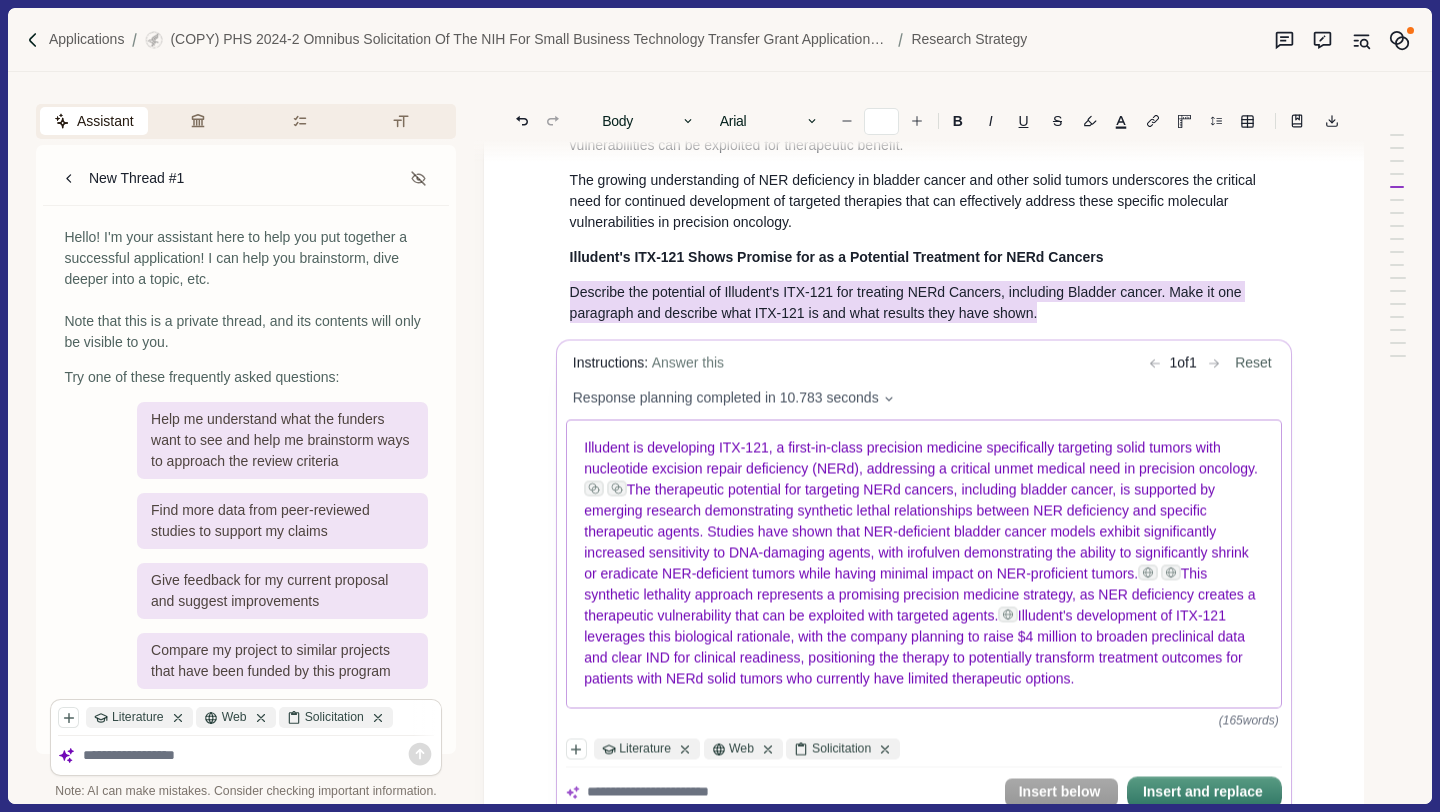 paste 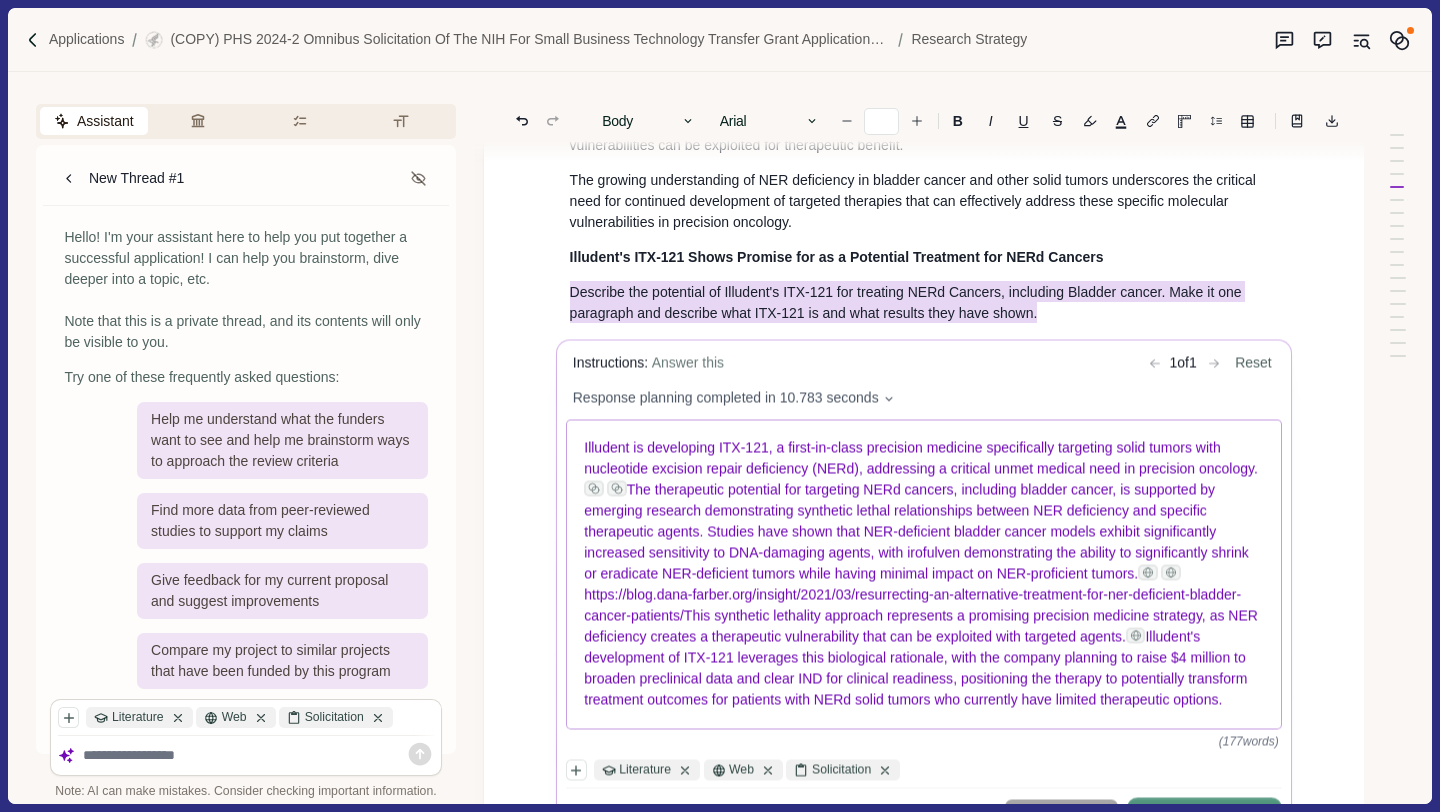 type 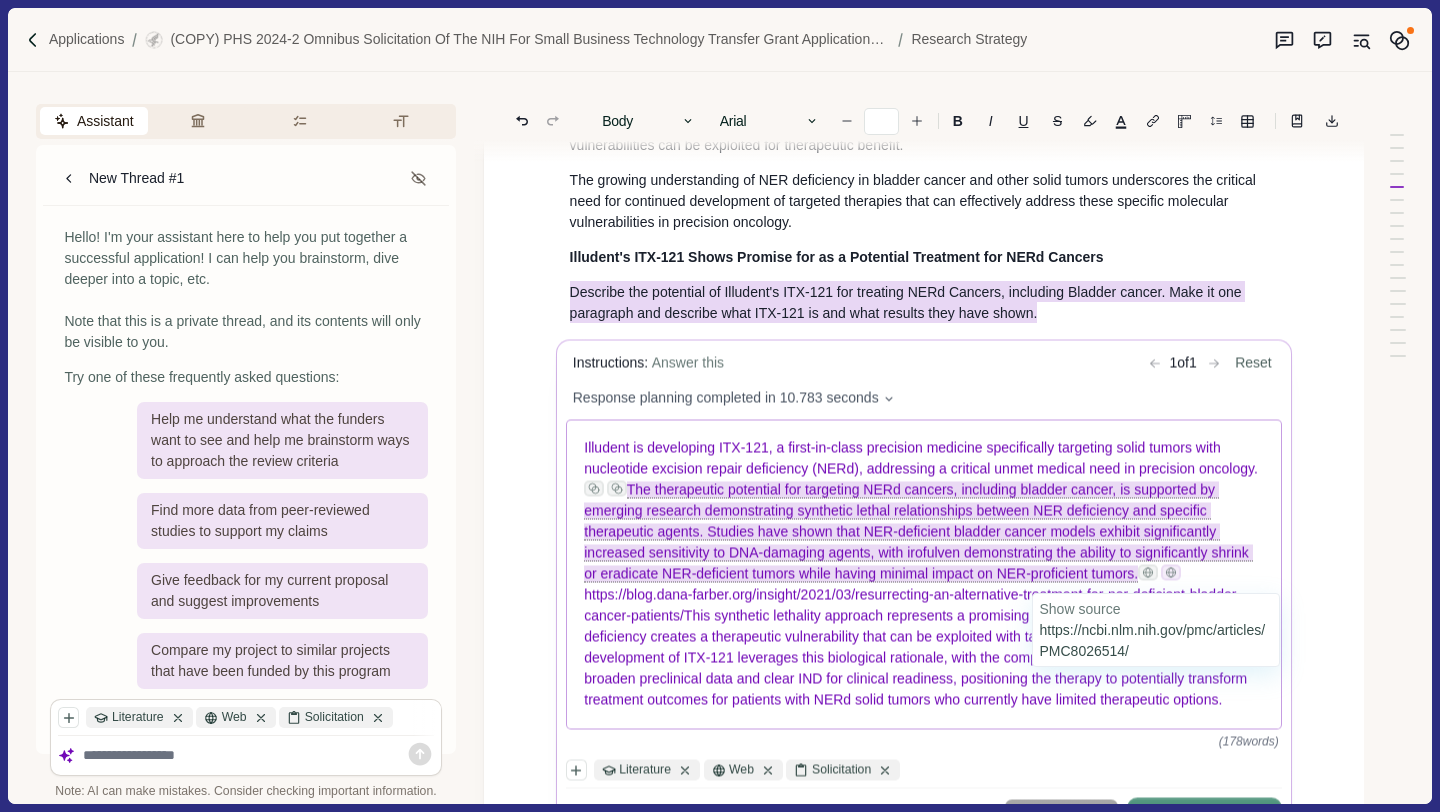 click at bounding box center [1171, 573] 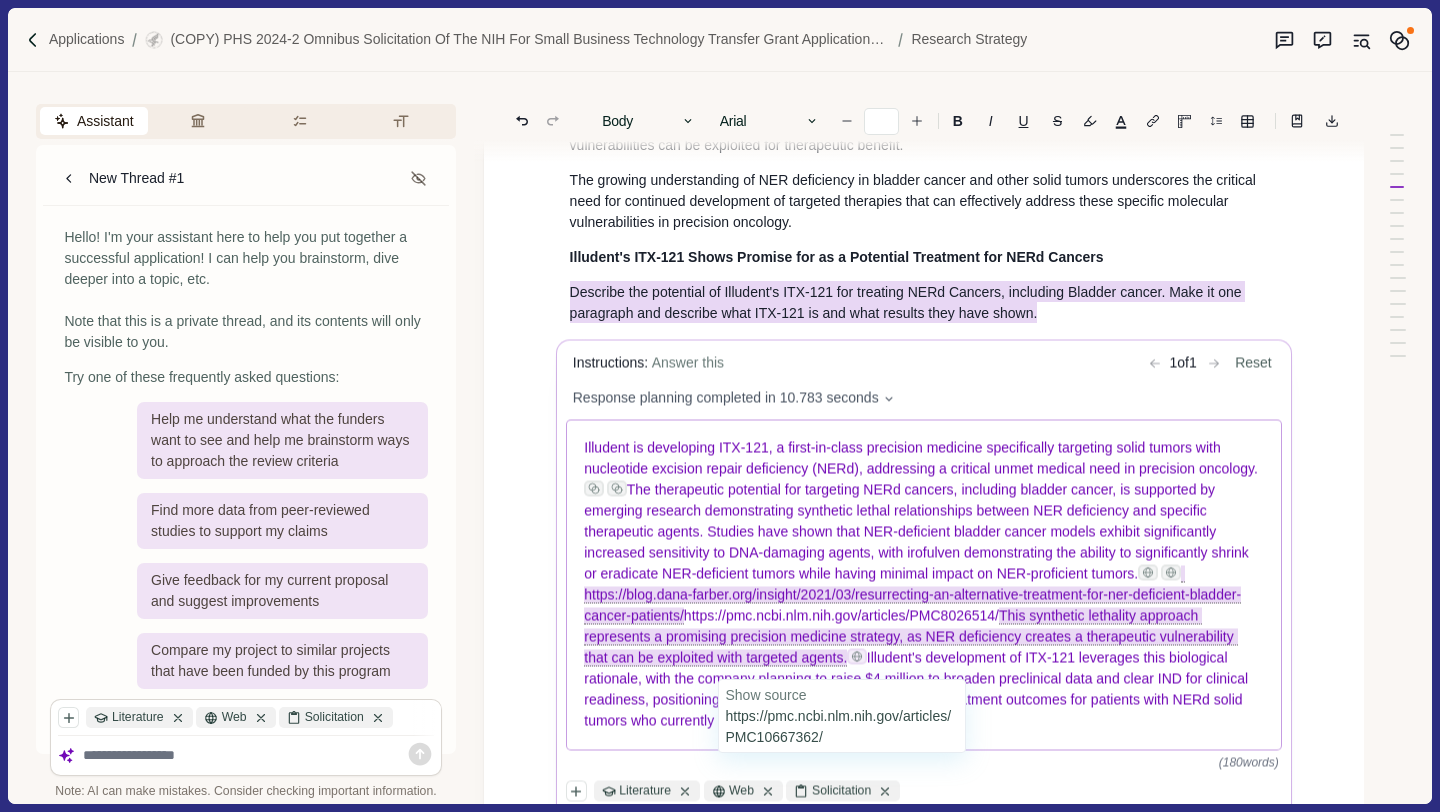 click at bounding box center (857, 657) 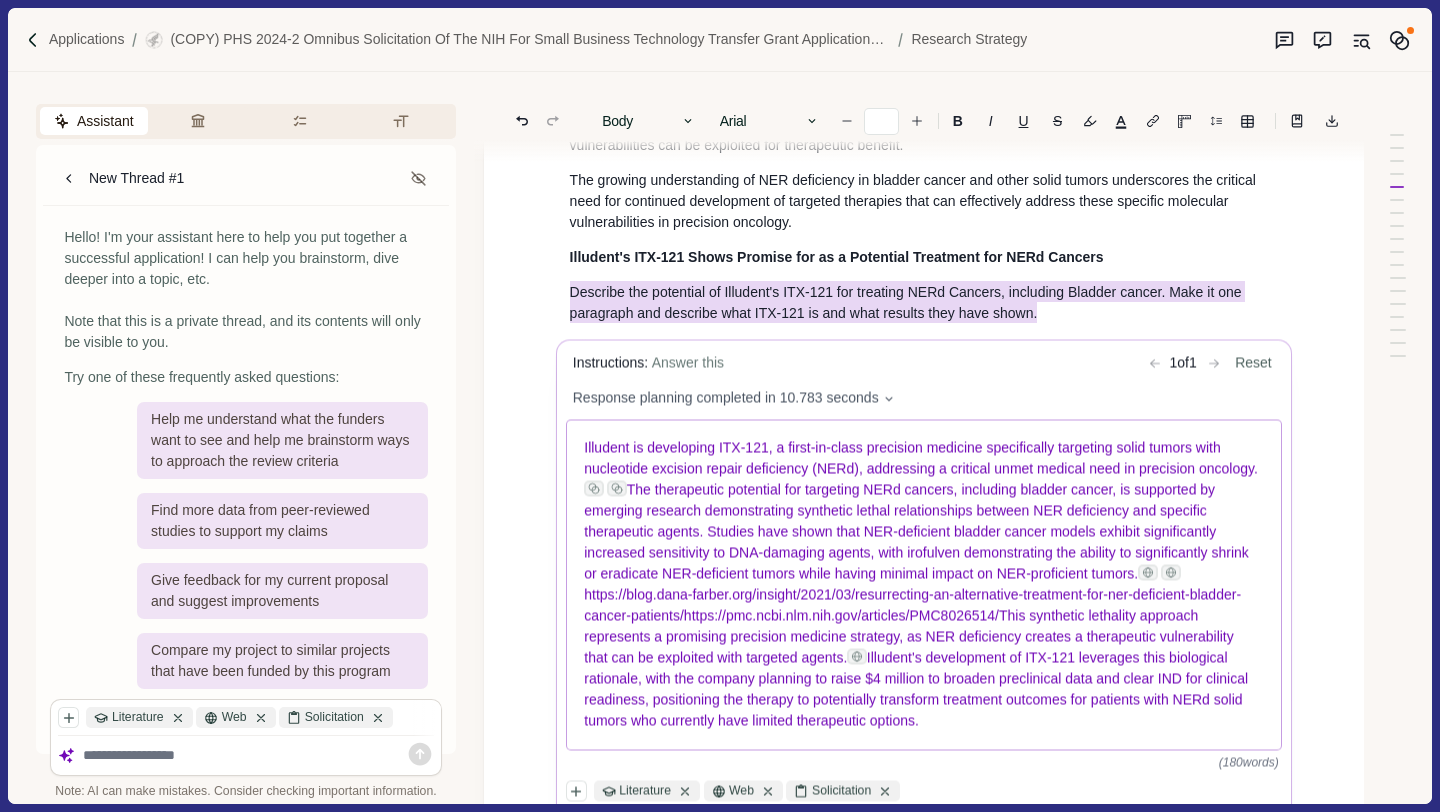 click on "Illudent's development of ITX-121 leverages this biological rationale, with the company planning to raise $4 million to broaden preclinical data and clear IND for clinical readiness, positioning the therapy to potentially transform treatment outcomes for patients with NERd solid tumors who currently have limited therapeutic options." at bounding box center (918, 689) 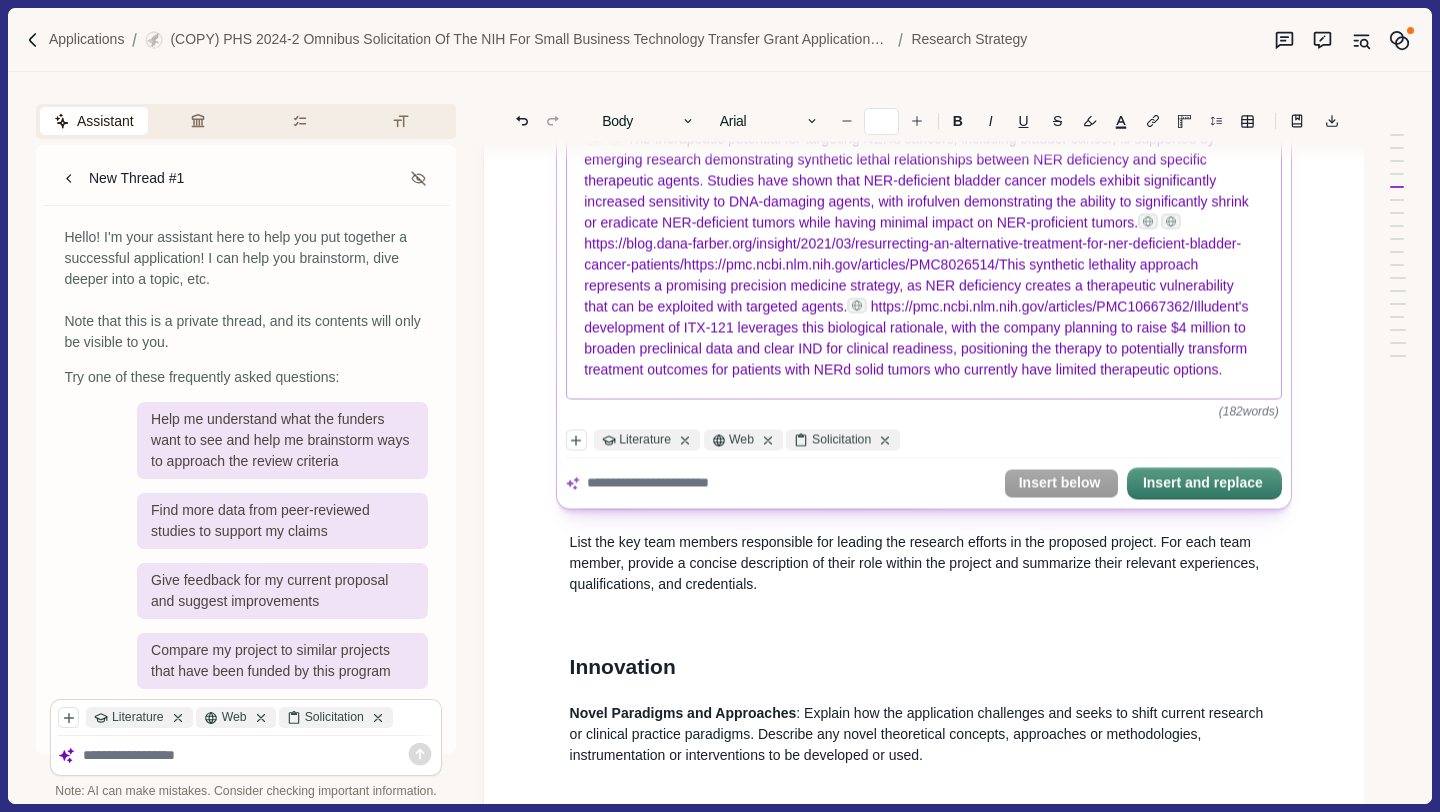 scroll, scrollTop: 2071, scrollLeft: 0, axis: vertical 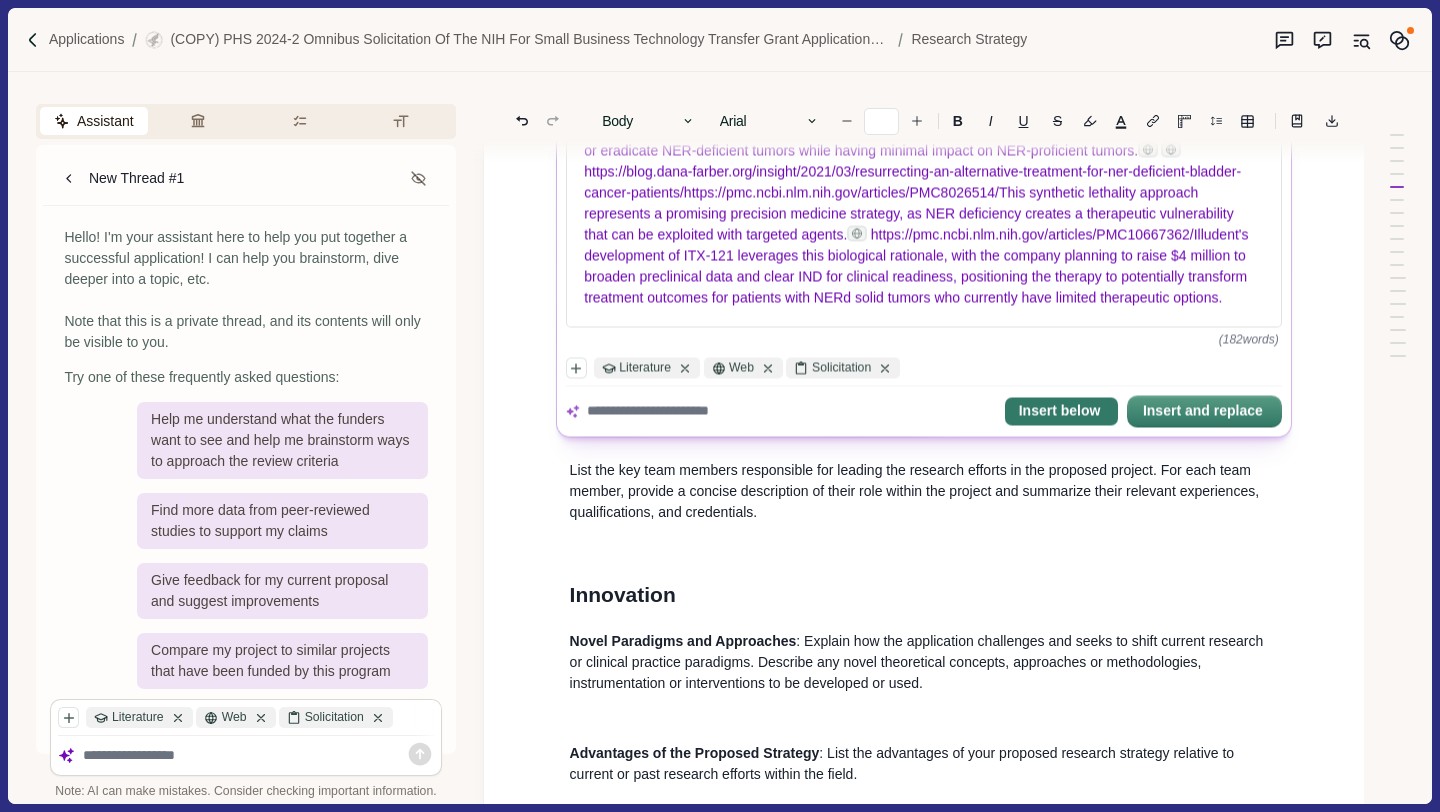 click on "Insert below" at bounding box center (1060, 412) 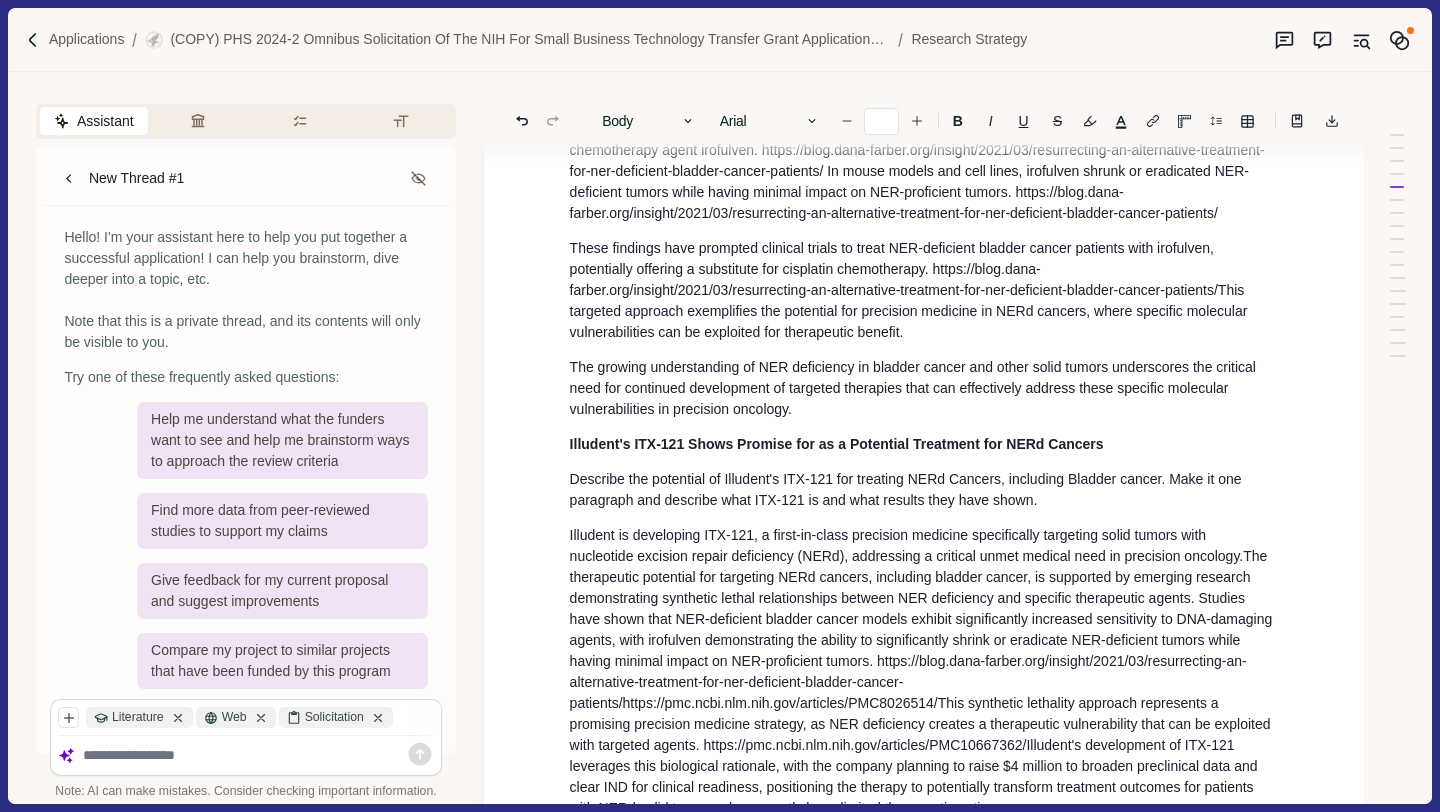 scroll, scrollTop: 1454, scrollLeft: 0, axis: vertical 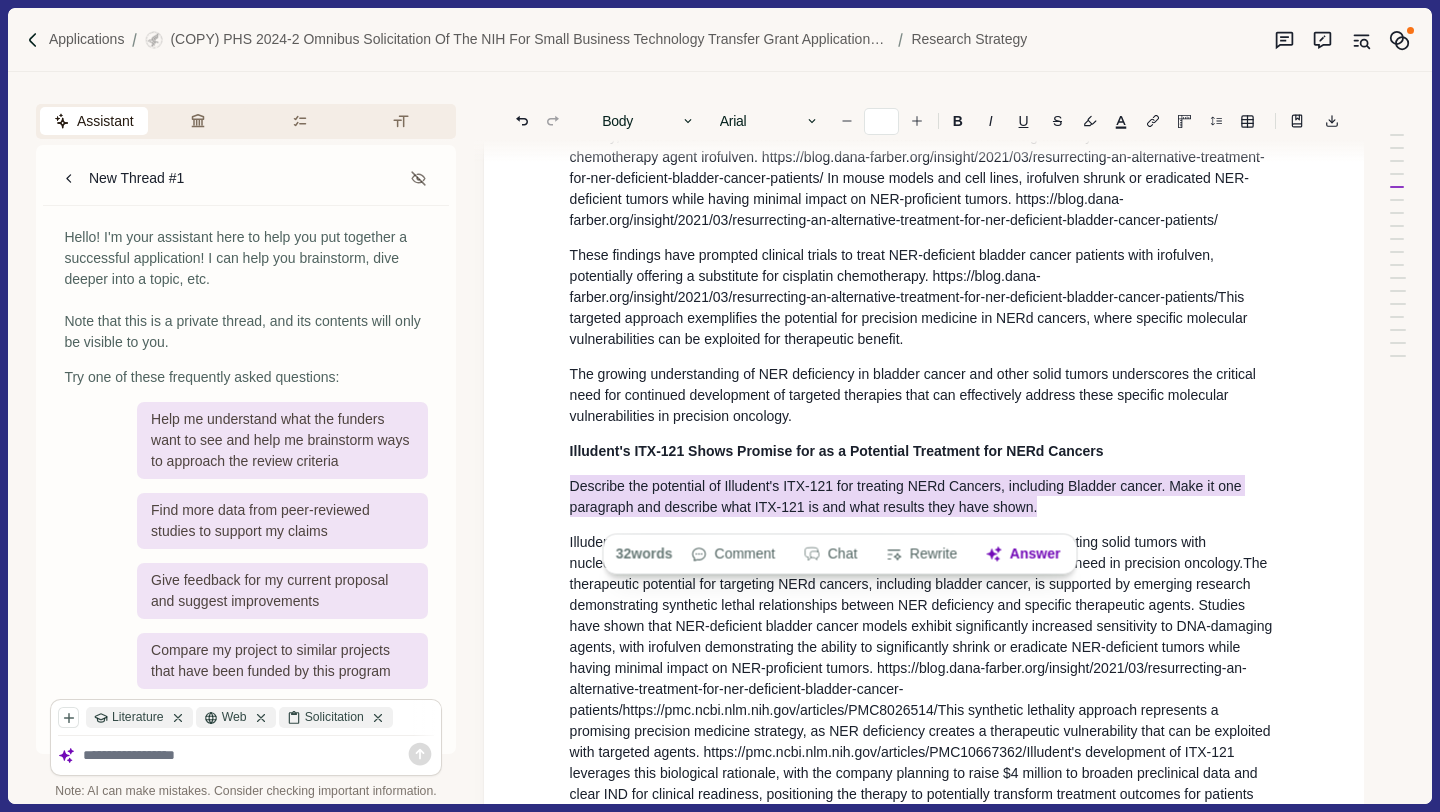 drag, startPoint x: 964, startPoint y: 503, endPoint x: 546, endPoint y: 497, distance: 418.04306 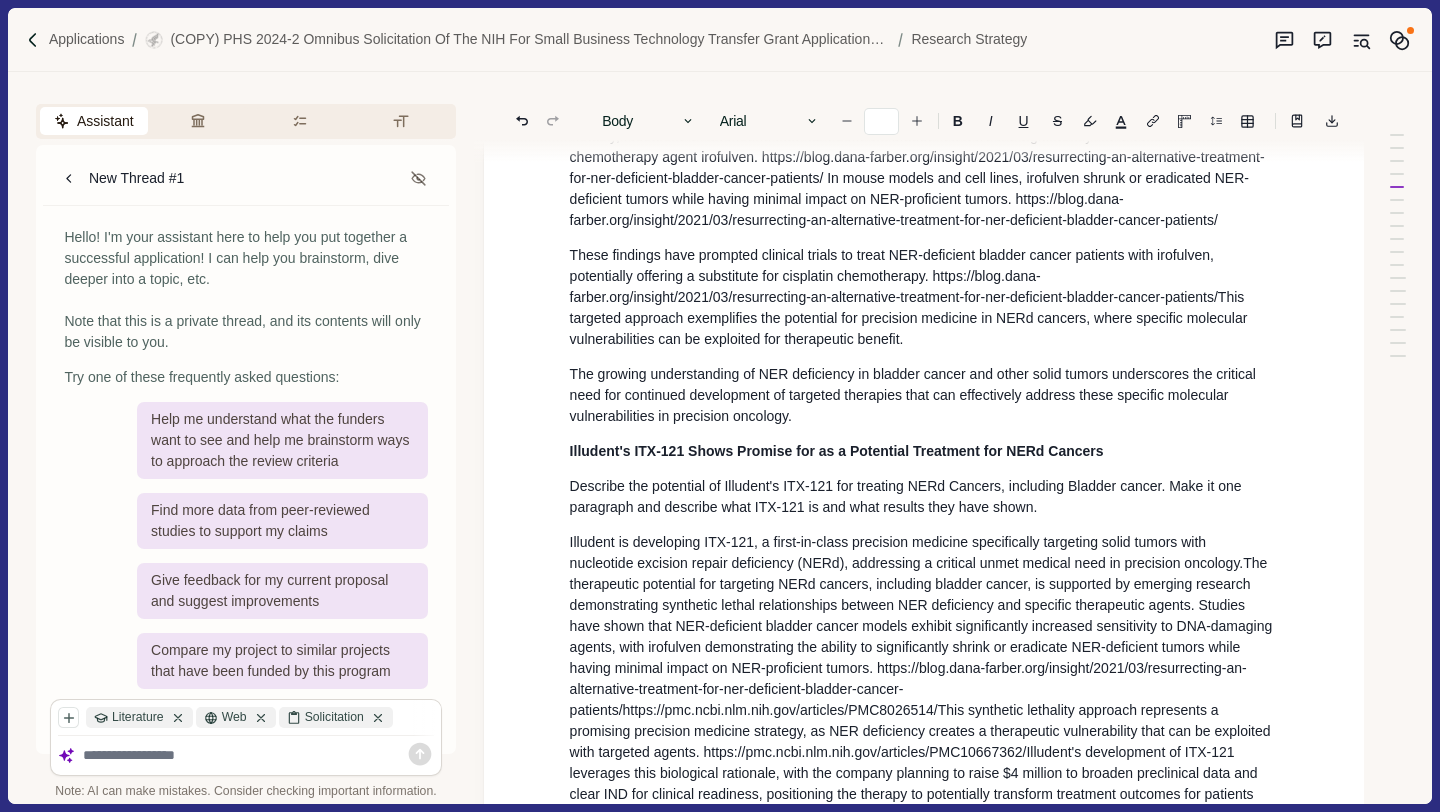 scroll, scrollTop: 1656, scrollLeft: 0, axis: vertical 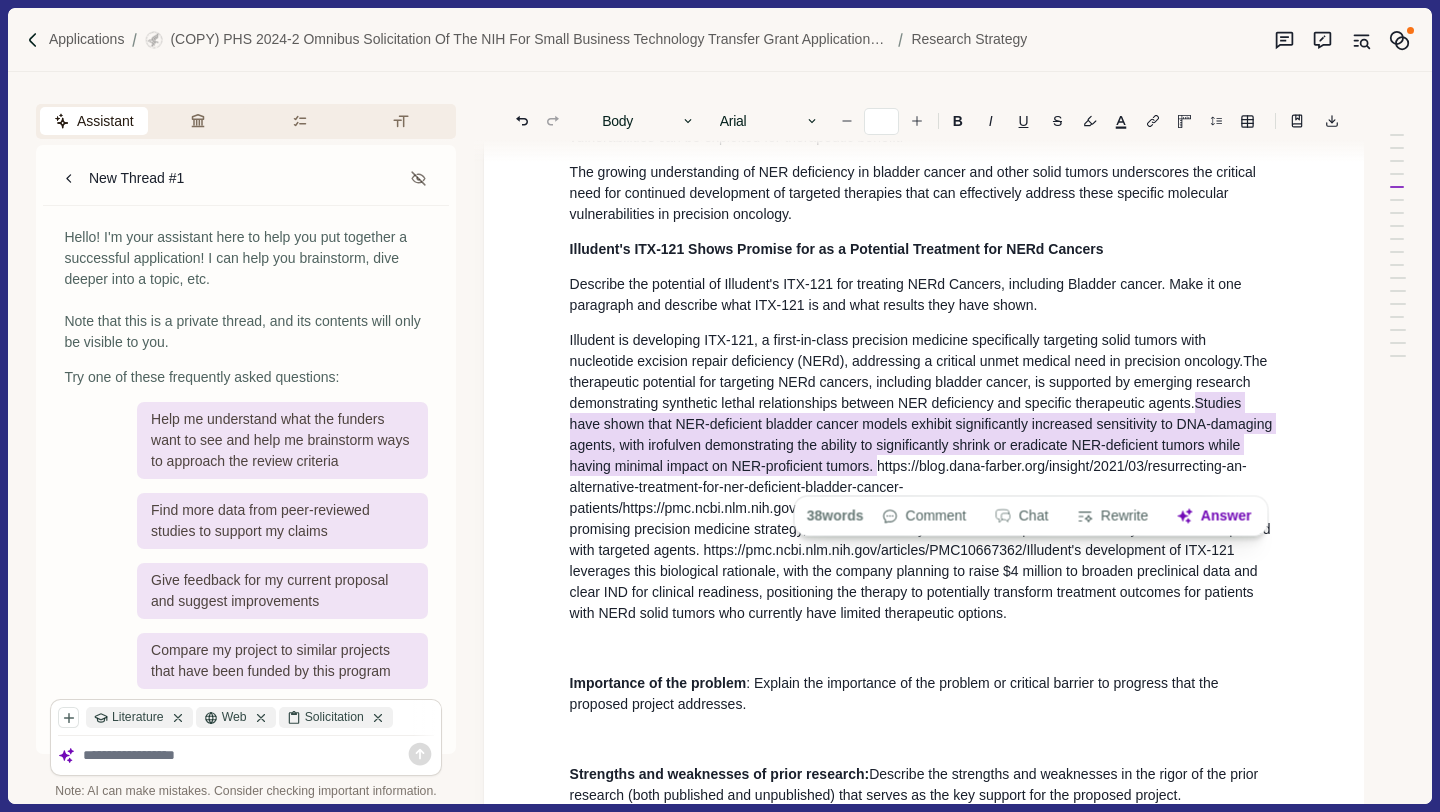 drag, startPoint x: 1183, startPoint y: 414, endPoint x: 864, endPoint y: 471, distance: 324.05246 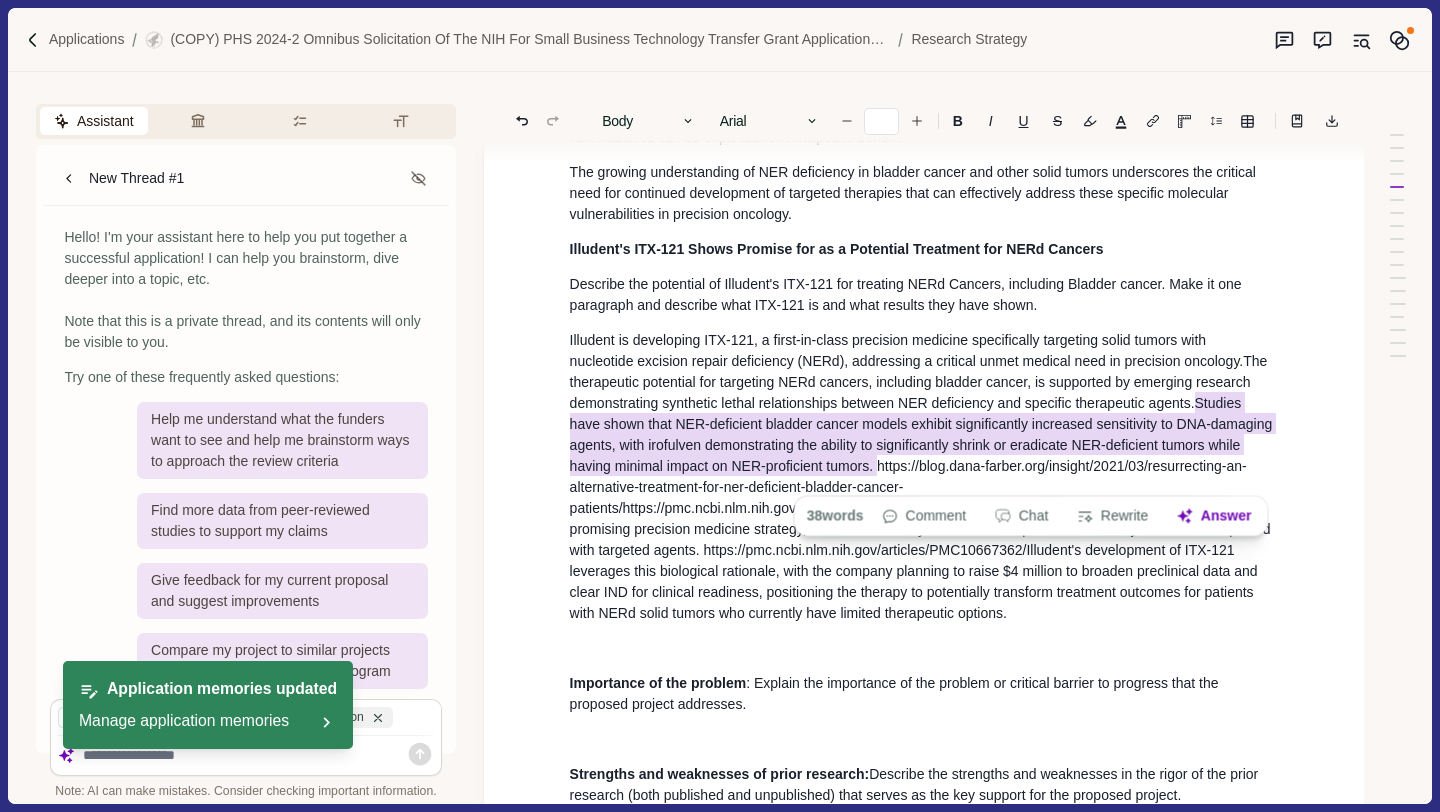 click on "Illudent is developing ITX-121, a first-in-class precision medicine specifically targeting solid tumors with nucleotide excision repair deficiency (NERd), addressing a critical unmet medical need in precision oncology. The therapeutic potential for targeting NERd cancers, including bladder cancer, is supported by emerging research demonstrating synthetic lethal relationships between NER deficiency and specific therapeutic agents. Studies have shown that NER-deficient bladder cancer models exhibit significantly increased sensitivity to DNA-damaging agents, with irofulven demonstrating the ability to significantly shrink or eradicate NER-deficient tumors while having minimal impact on NER-proficient tumors." at bounding box center (924, 477) 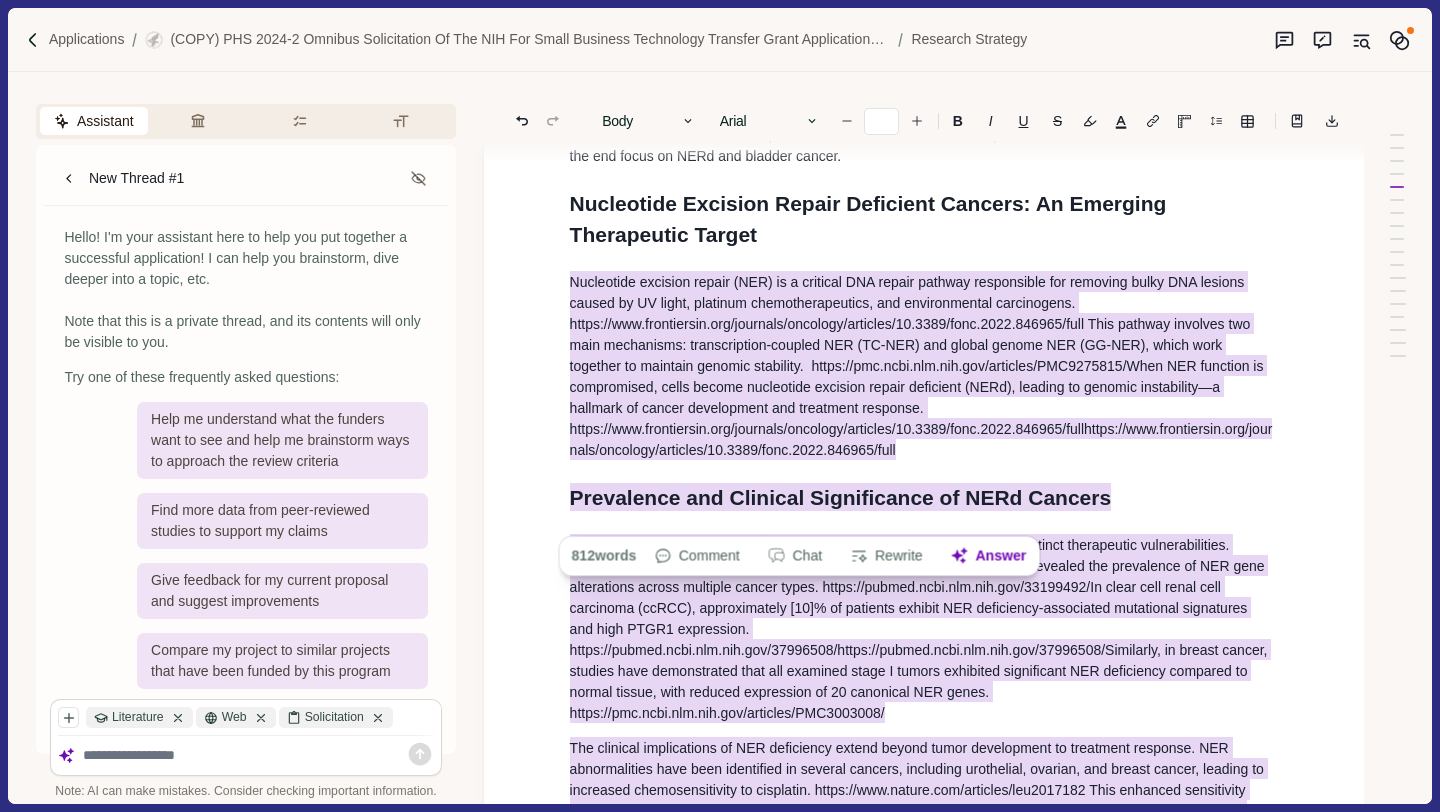 scroll, scrollTop: 0, scrollLeft: 0, axis: both 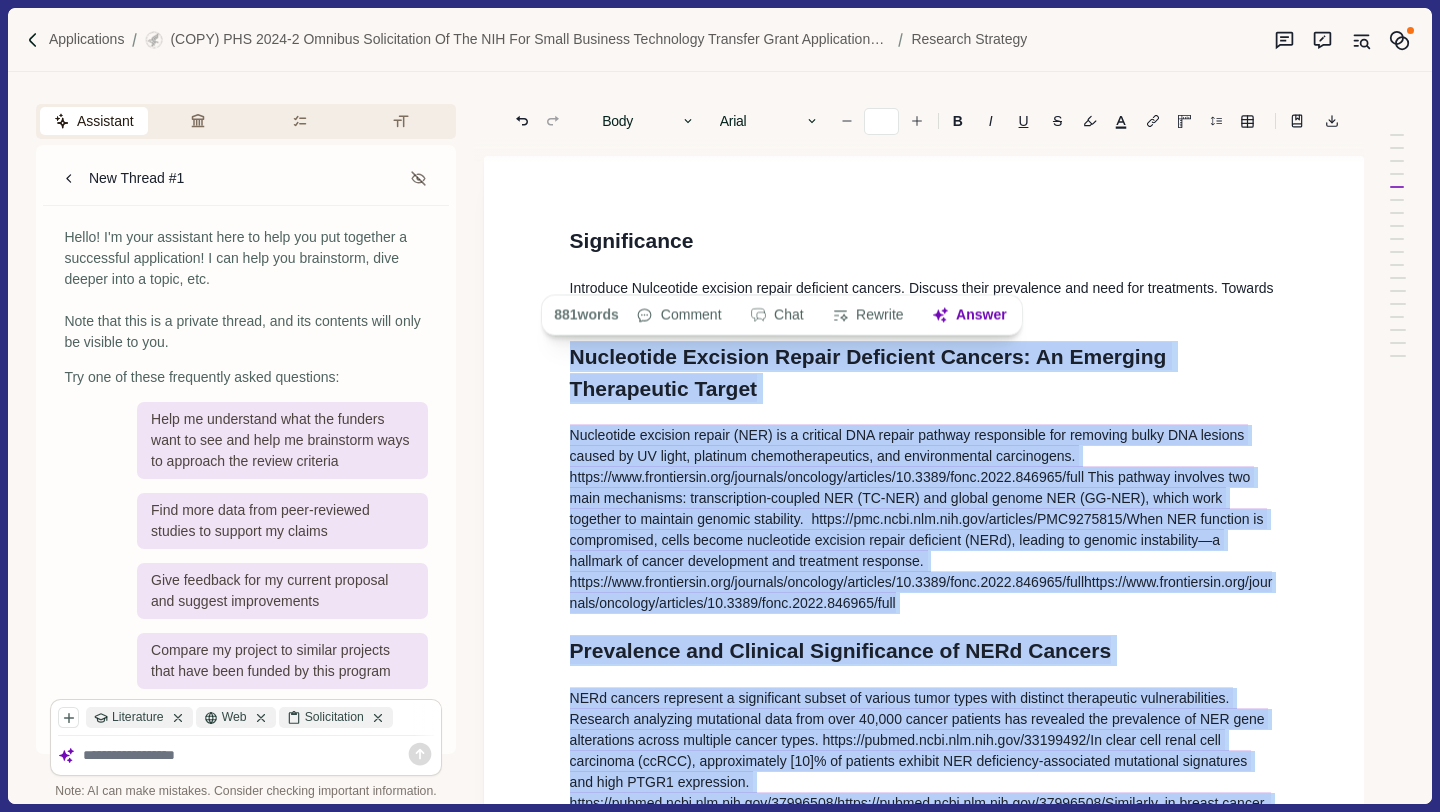 drag, startPoint x: 1016, startPoint y: 624, endPoint x: 554, endPoint y: 363, distance: 530.627 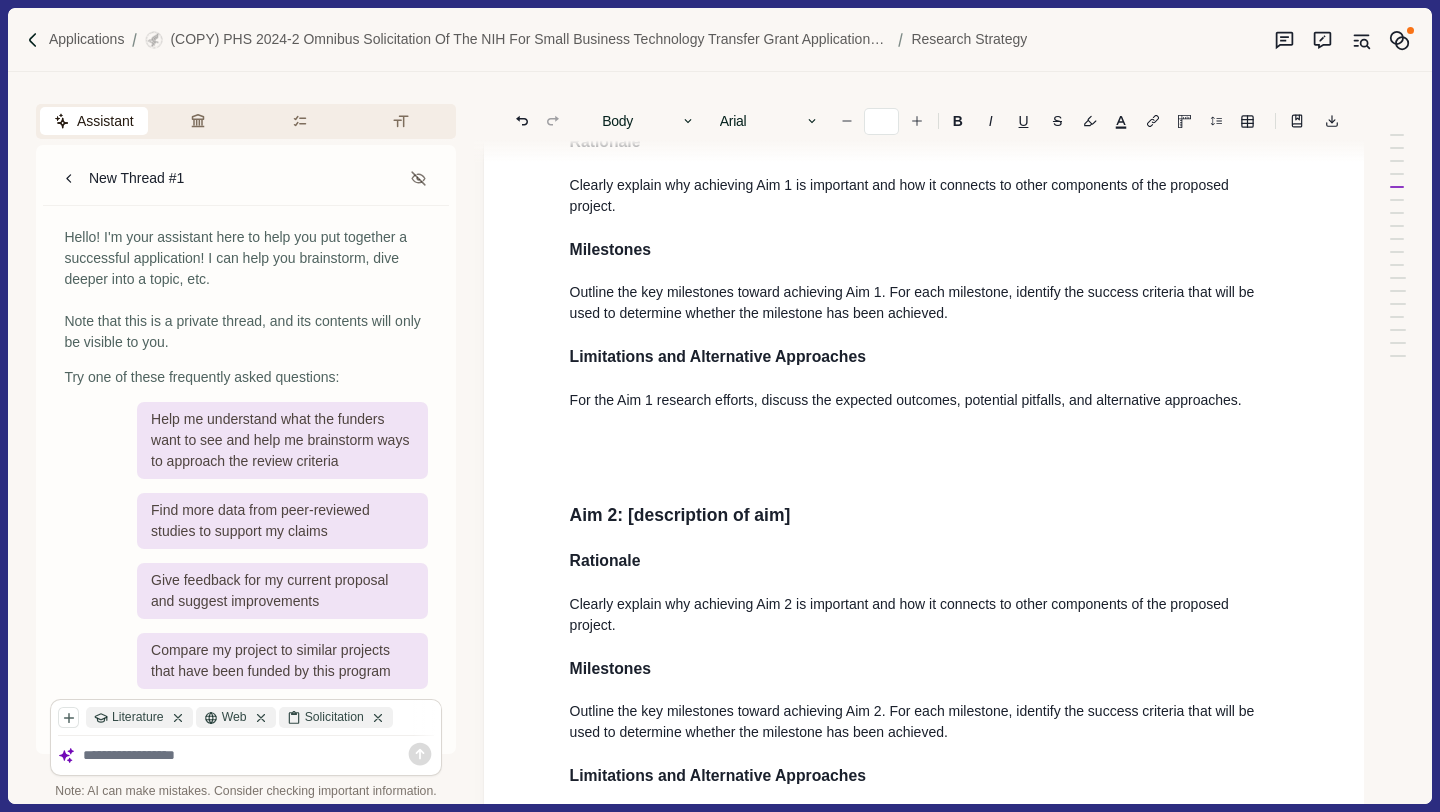 scroll, scrollTop: 3273, scrollLeft: 0, axis: vertical 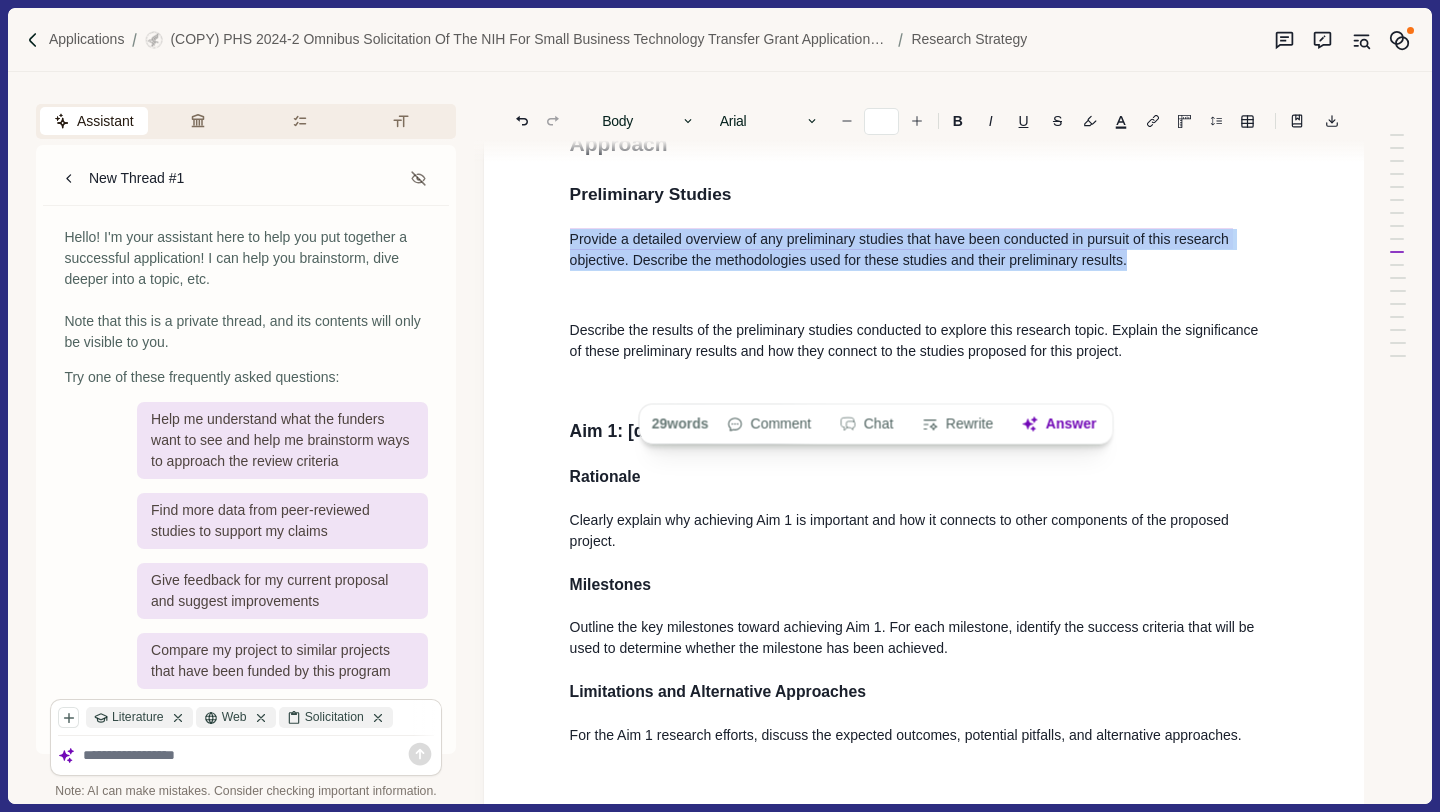 drag, startPoint x: 557, startPoint y: 271, endPoint x: 1154, endPoint y: 301, distance: 597.7533 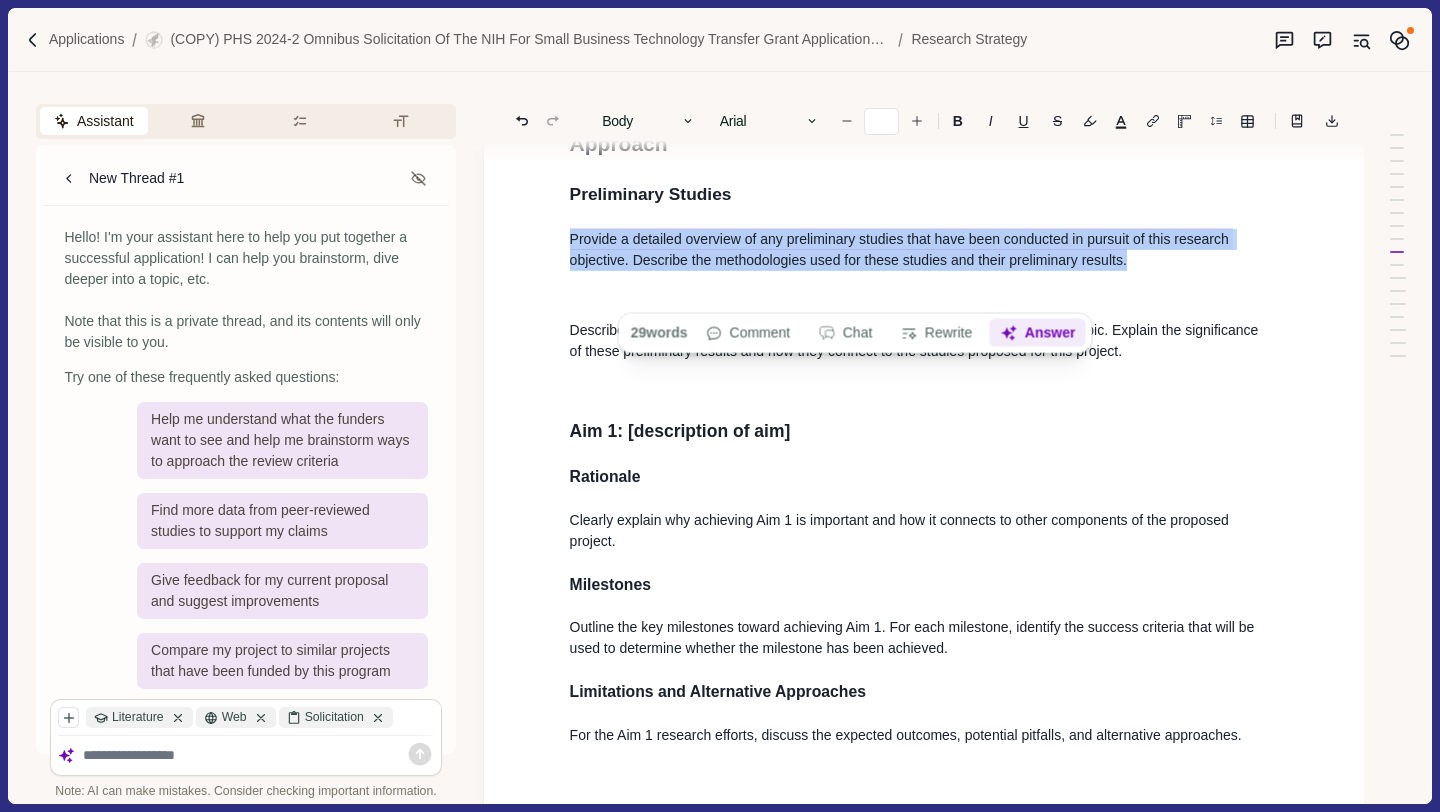click on "Answer" at bounding box center [1037, 333] 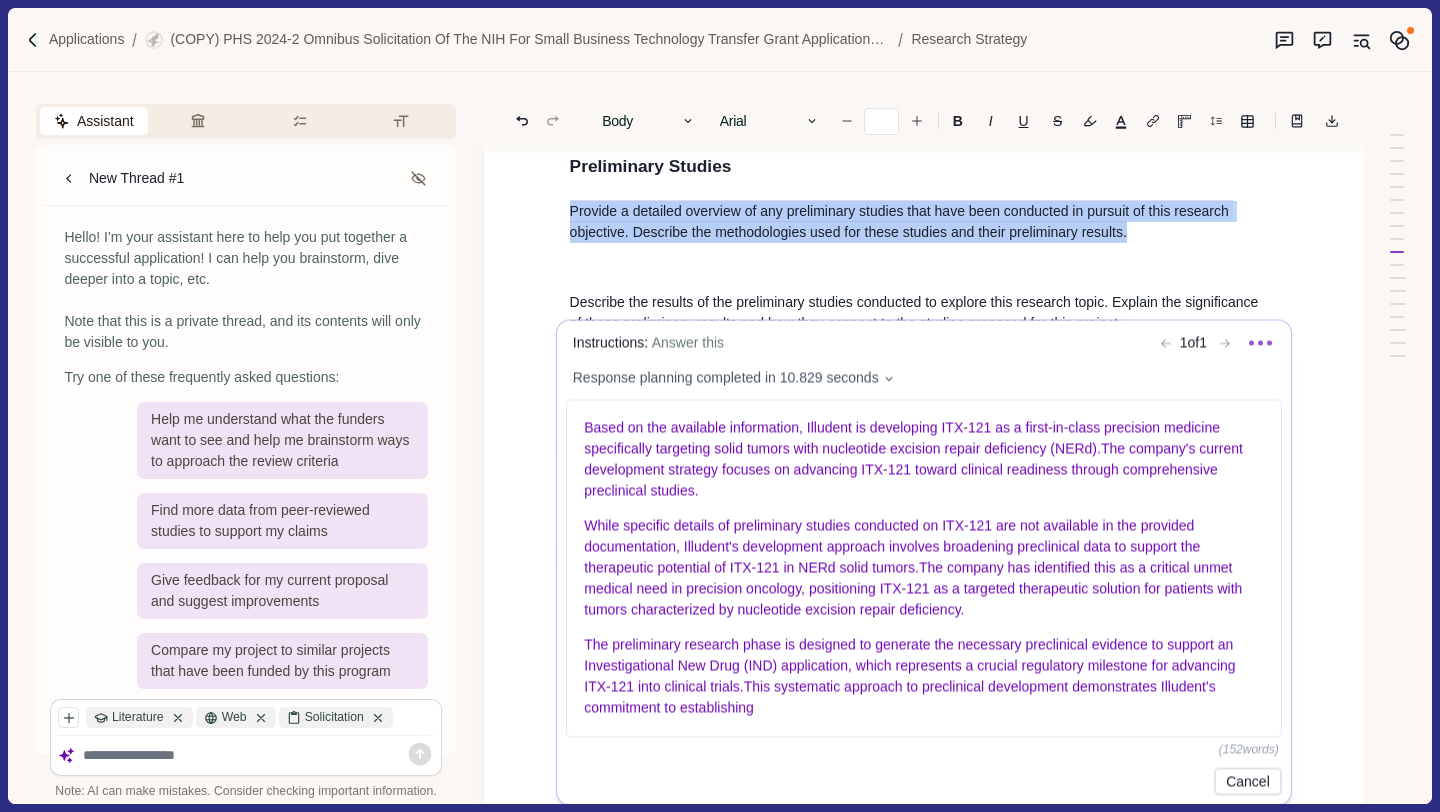 scroll, scrollTop: 3666, scrollLeft: 0, axis: vertical 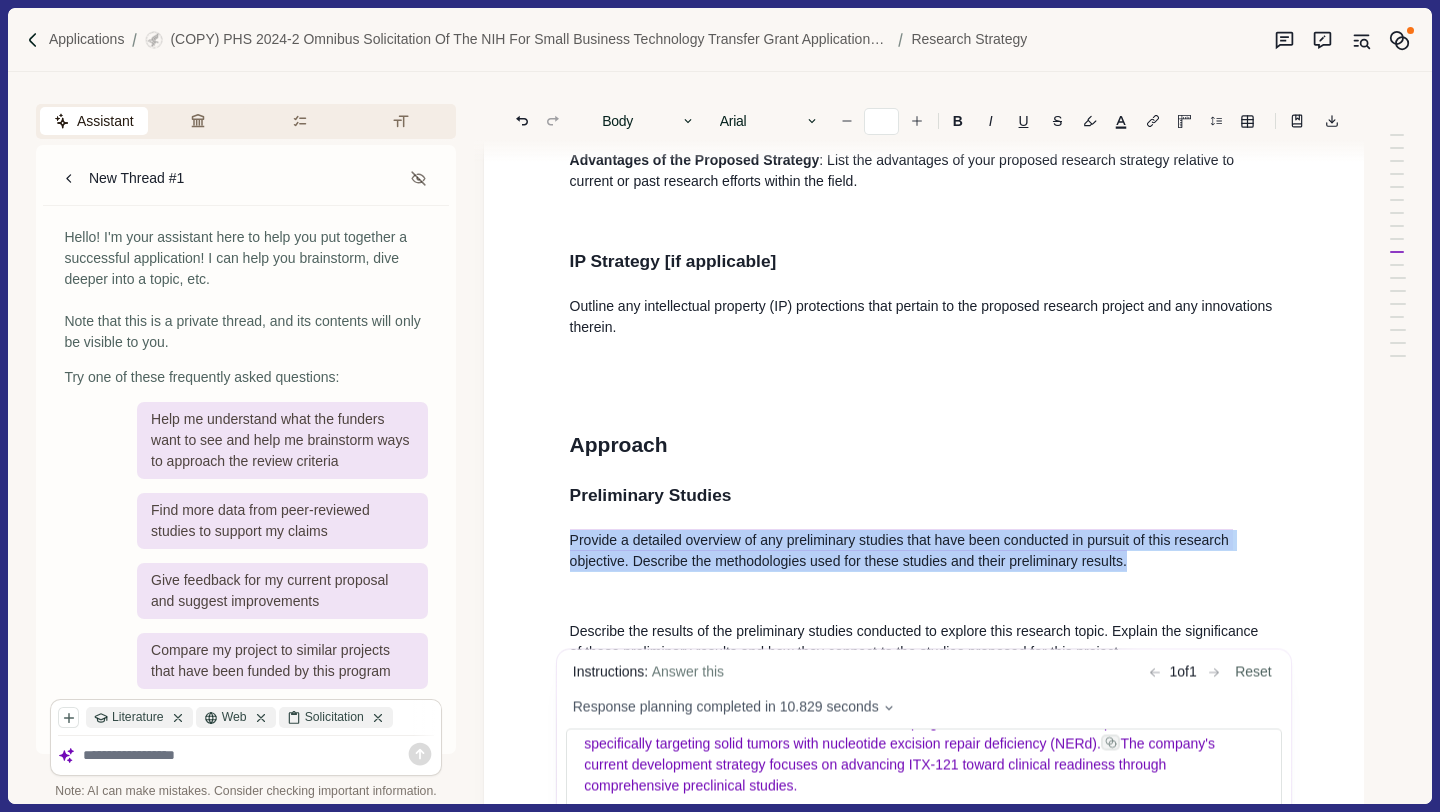 click on "Applications (COPY) PHS 2024-2 Omnibus Solicitation of the NIH for Small Business Technology Transfer Grant Applications (Parent STTR [R41/R42] Clinical Trial Required) Research Strategy Assistant Review Criteria Requirements Formatting New Thread #1 Hello! I'm your assistant here to help you put together a successful application! I can help you brainstorm, dive deeper into a topic, etc. Note that this is a private thread, and its contents will only be visible to you. Try one of these frequently asked questions: Help me understand what the funders want to see and help me brainstorm ways to approach the review criteria Find more data from peer-reviewed studies to support my claims Give feedback for my current proposal and suggest improvements Compare my project to similar projects that have been funded by this program Literature Web Solicitation Note: AI can make mistakes. Consider checking important information. 1.   Significance   2.   Investigator(s)   3.   Innovation   4.   Approach   5.   Environment   6." at bounding box center [720, 406] 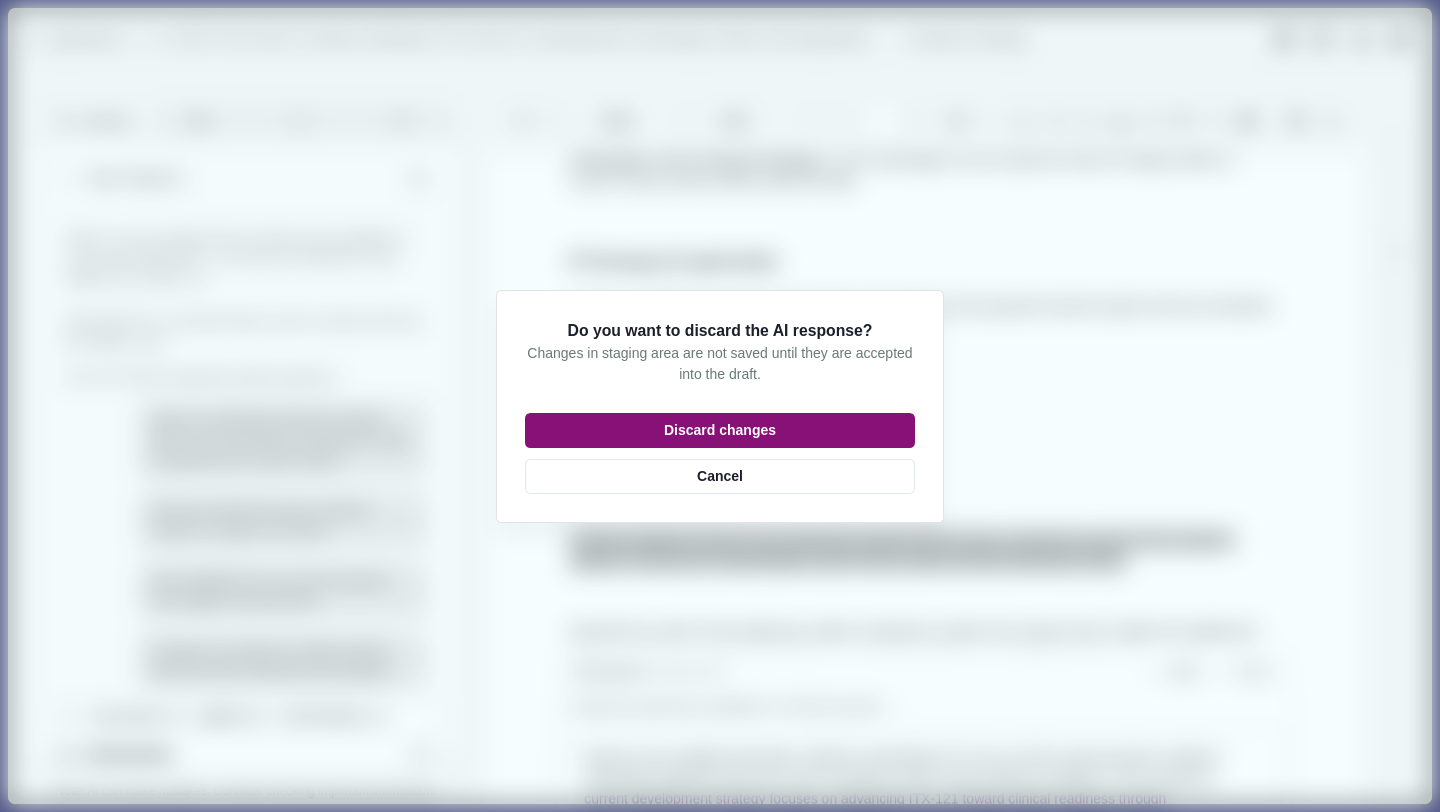 click on "Discard changes" at bounding box center (720, 430) 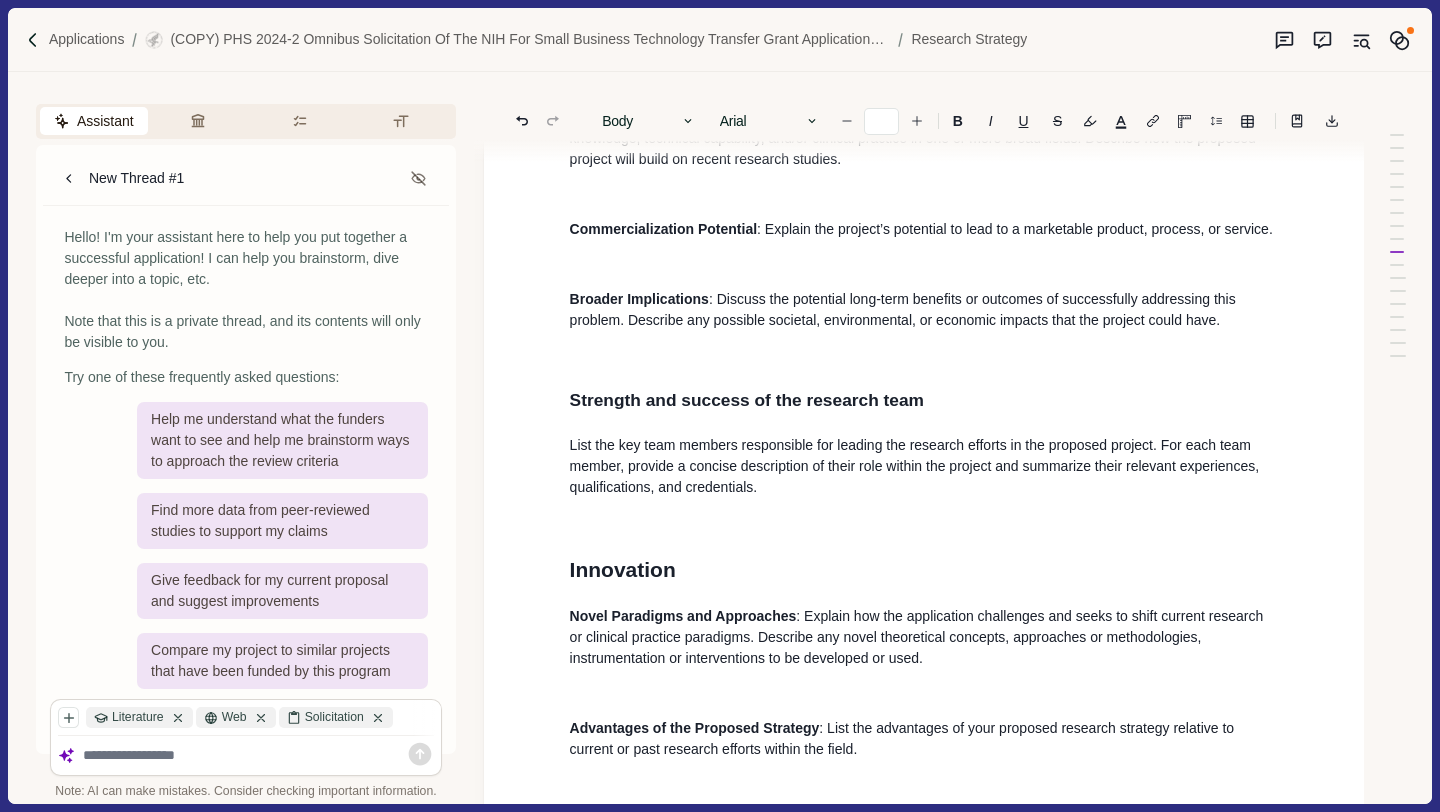 scroll, scrollTop: 1768, scrollLeft: 0, axis: vertical 